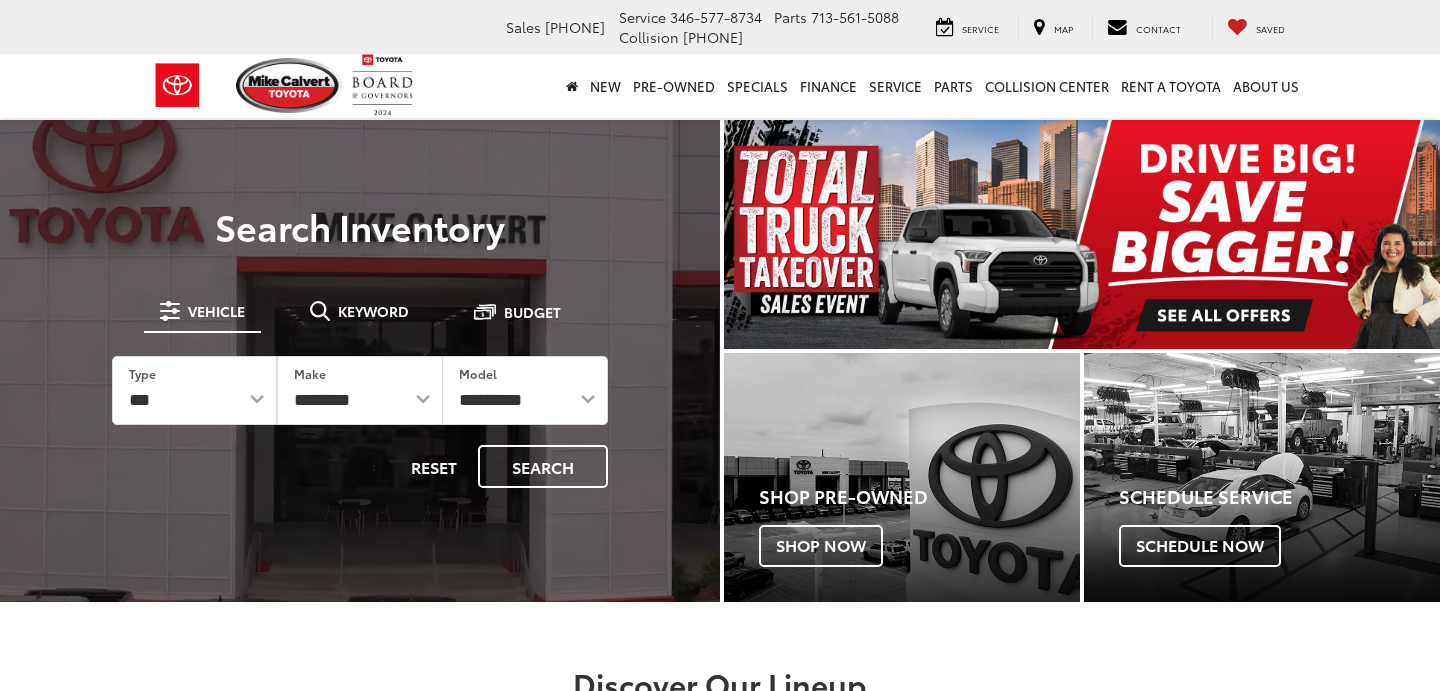 scroll, scrollTop: 0, scrollLeft: 0, axis: both 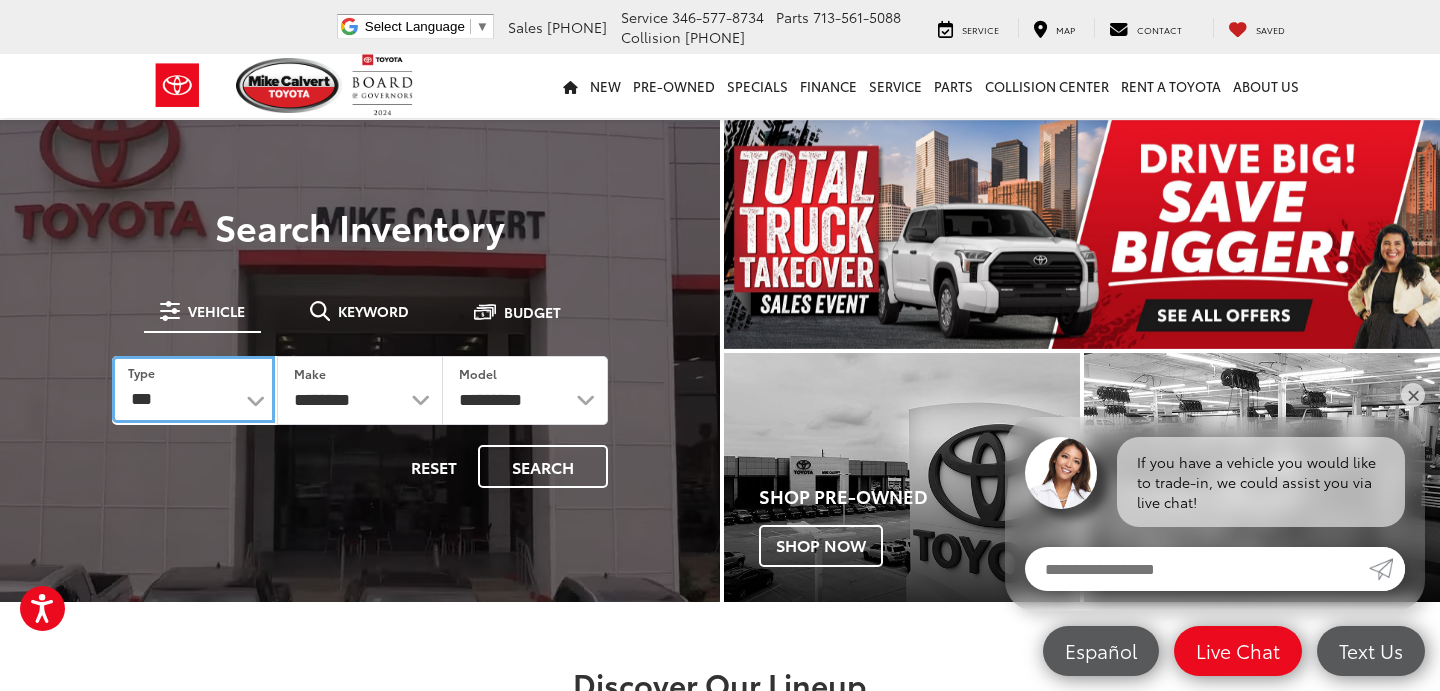 click on "***
***
****
*********" at bounding box center (193, 389) 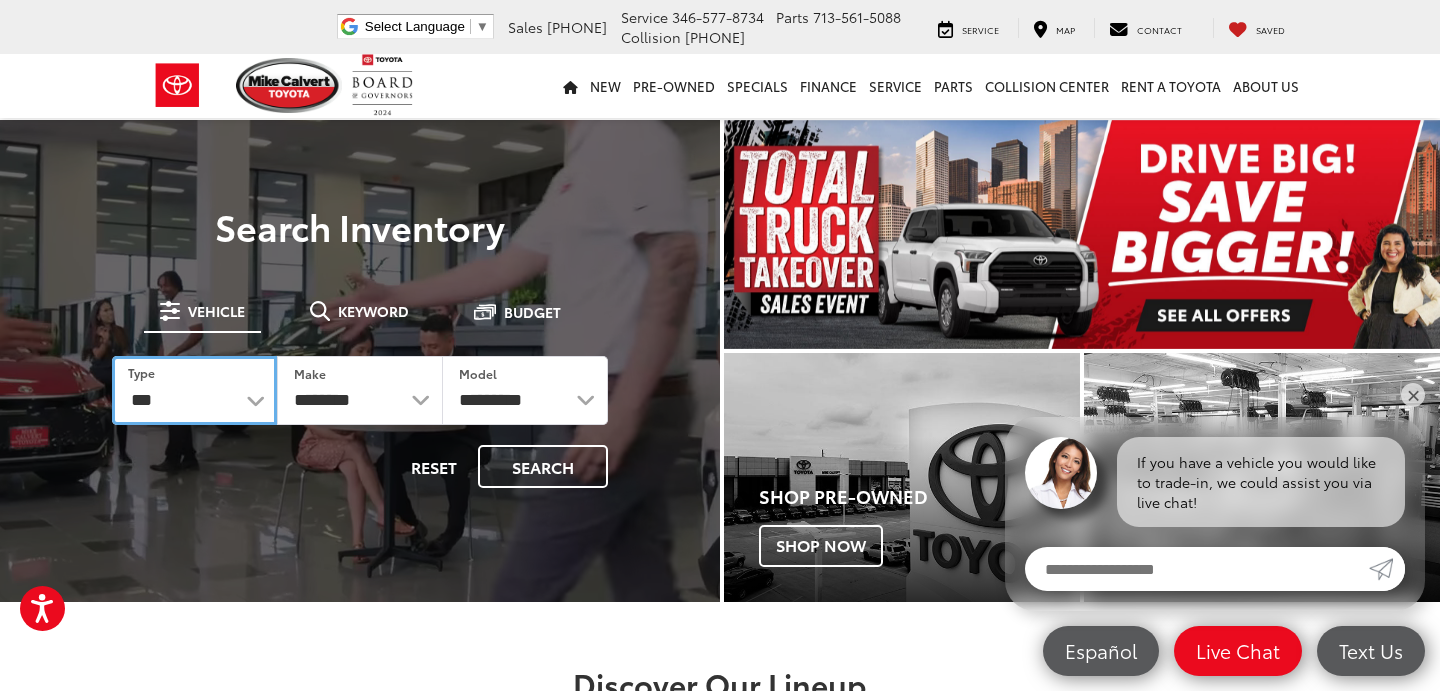 select on "********" 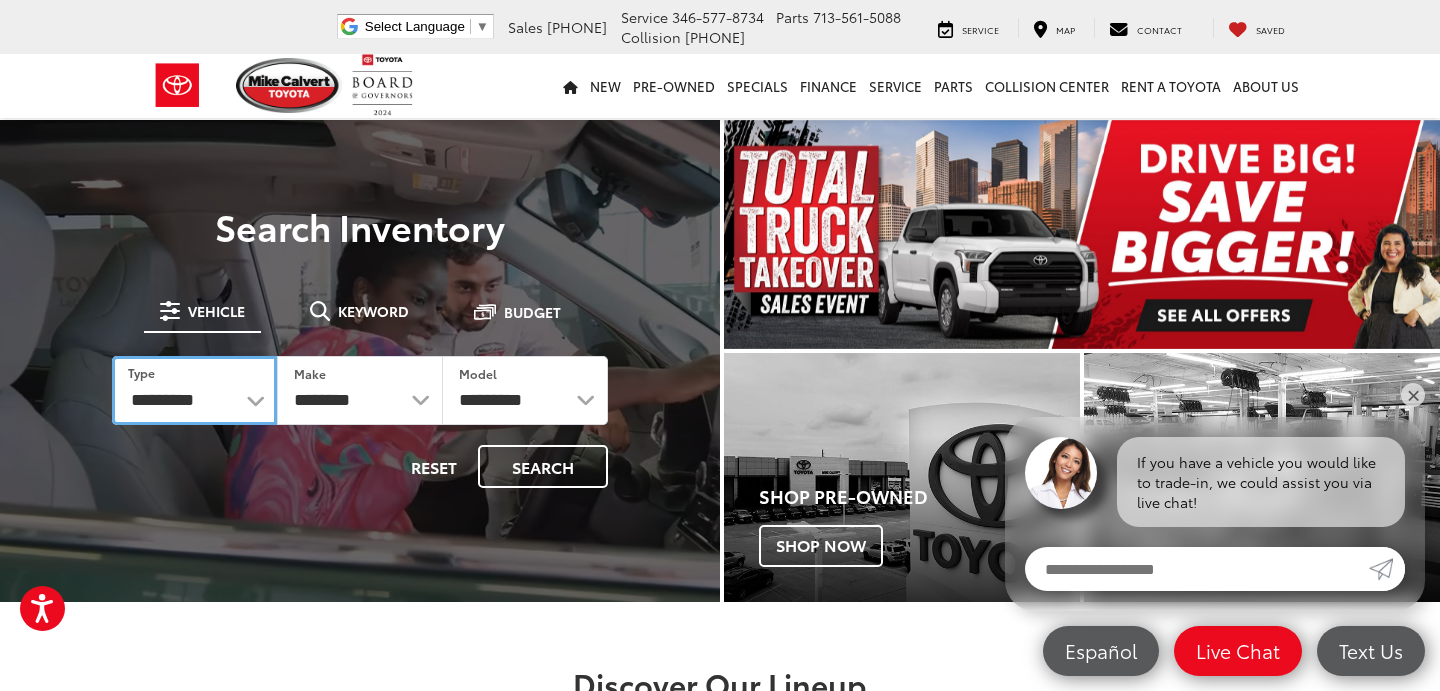 select on "******" 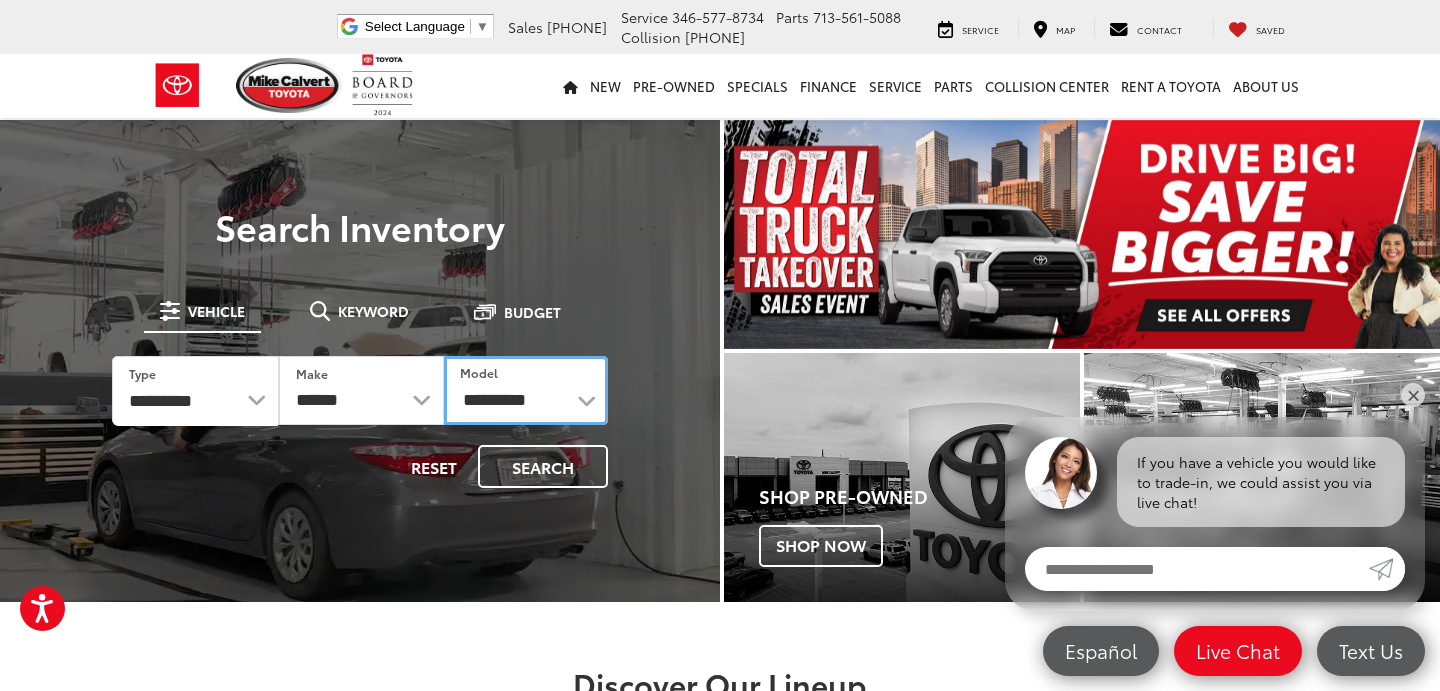 click on "**********" at bounding box center [526, 390] 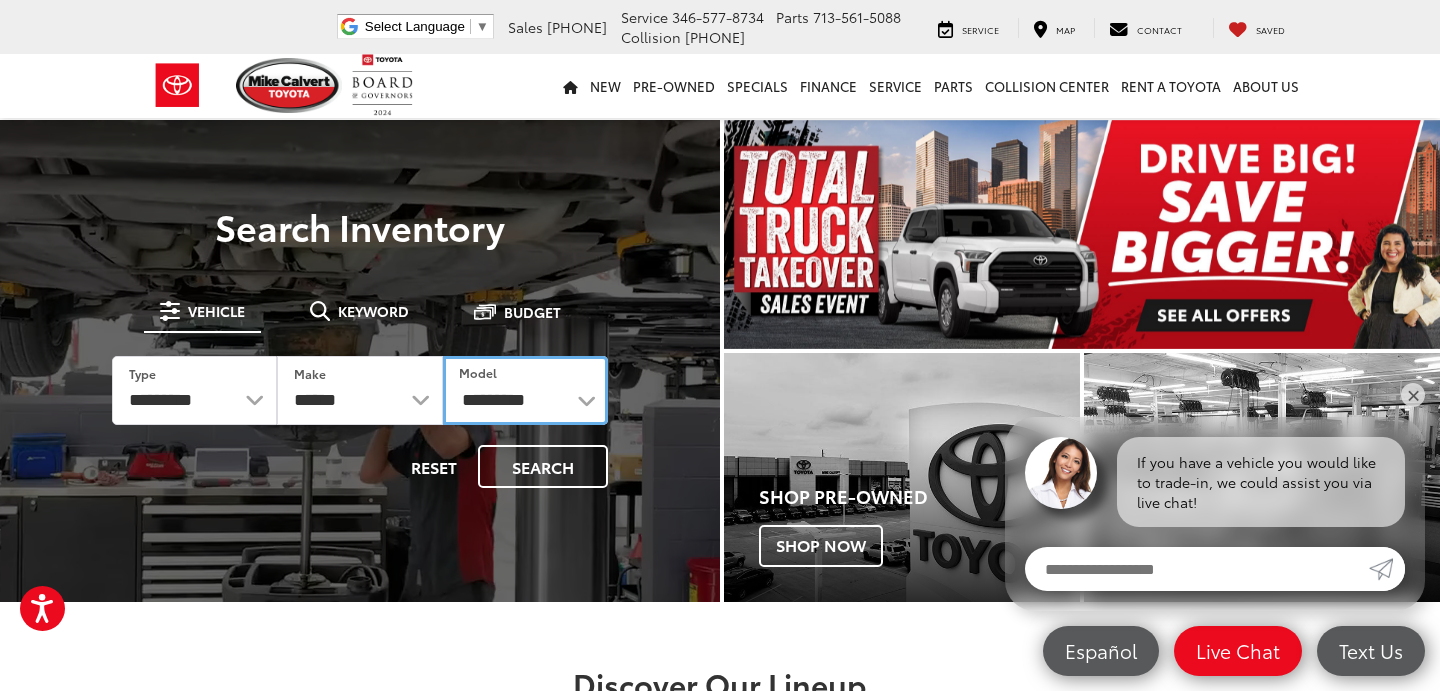 select on "*******" 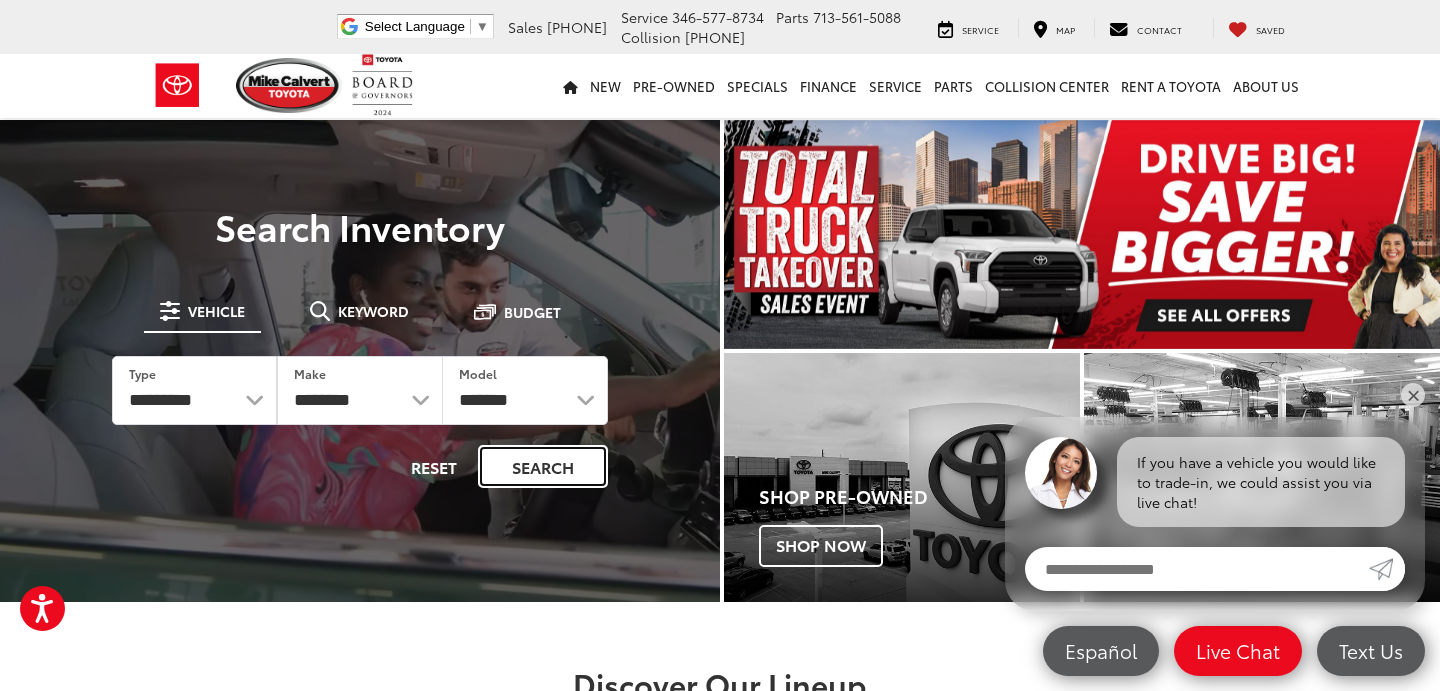 click on "Search" at bounding box center [543, 466] 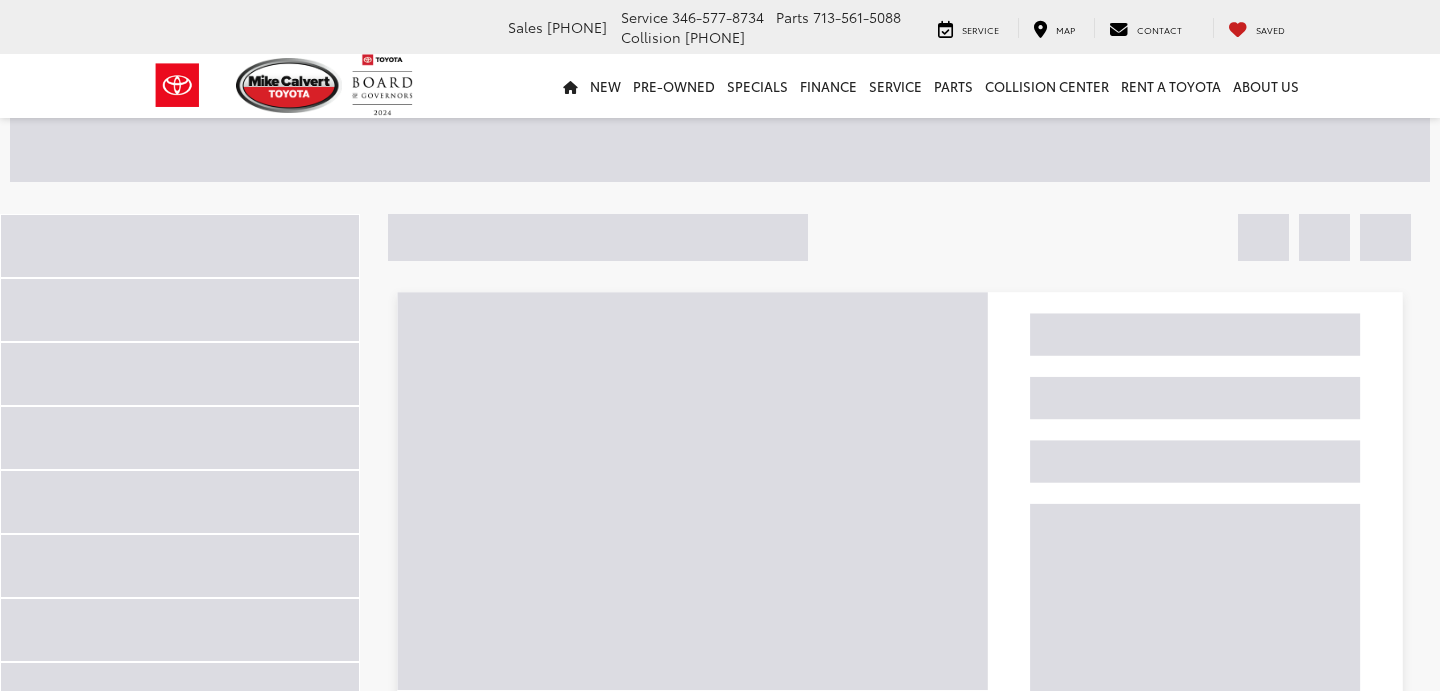 scroll, scrollTop: 0, scrollLeft: 0, axis: both 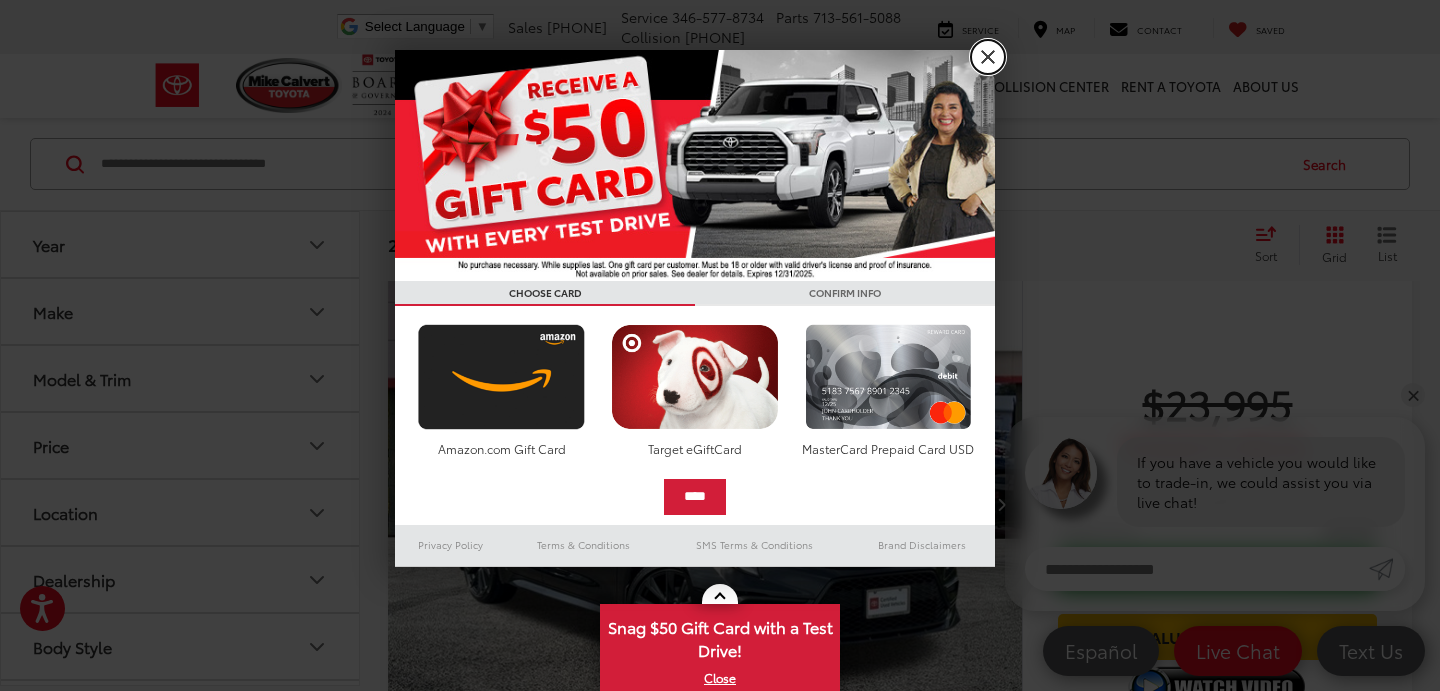 click on "X" at bounding box center (988, 57) 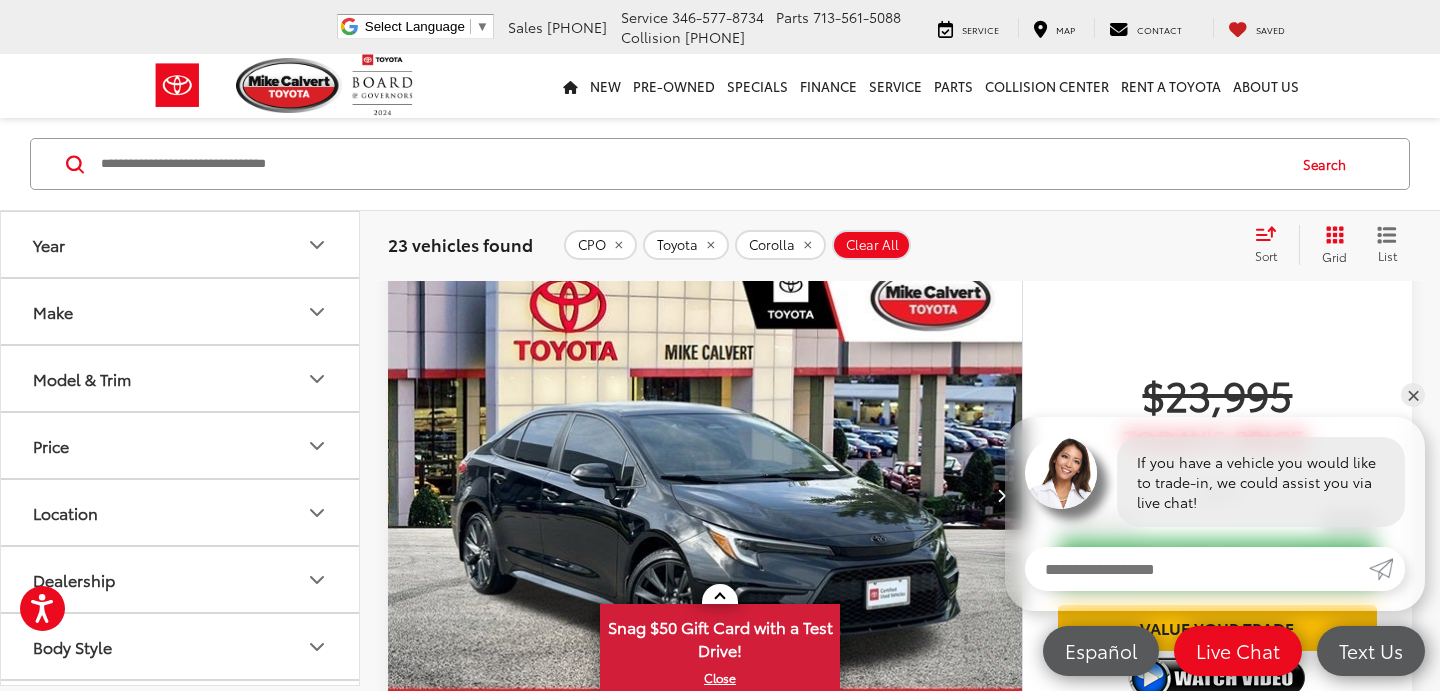 scroll, scrollTop: 0, scrollLeft: 0, axis: both 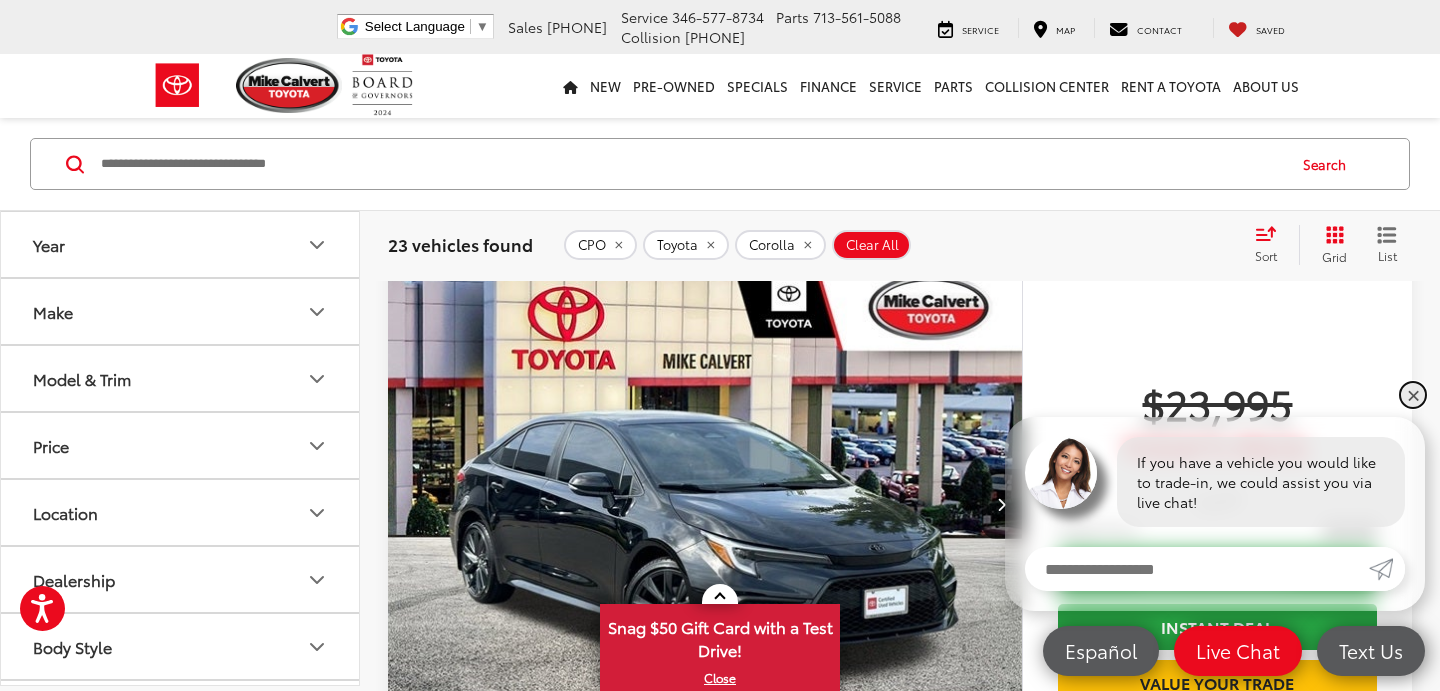 click on "✕" at bounding box center [1413, 395] 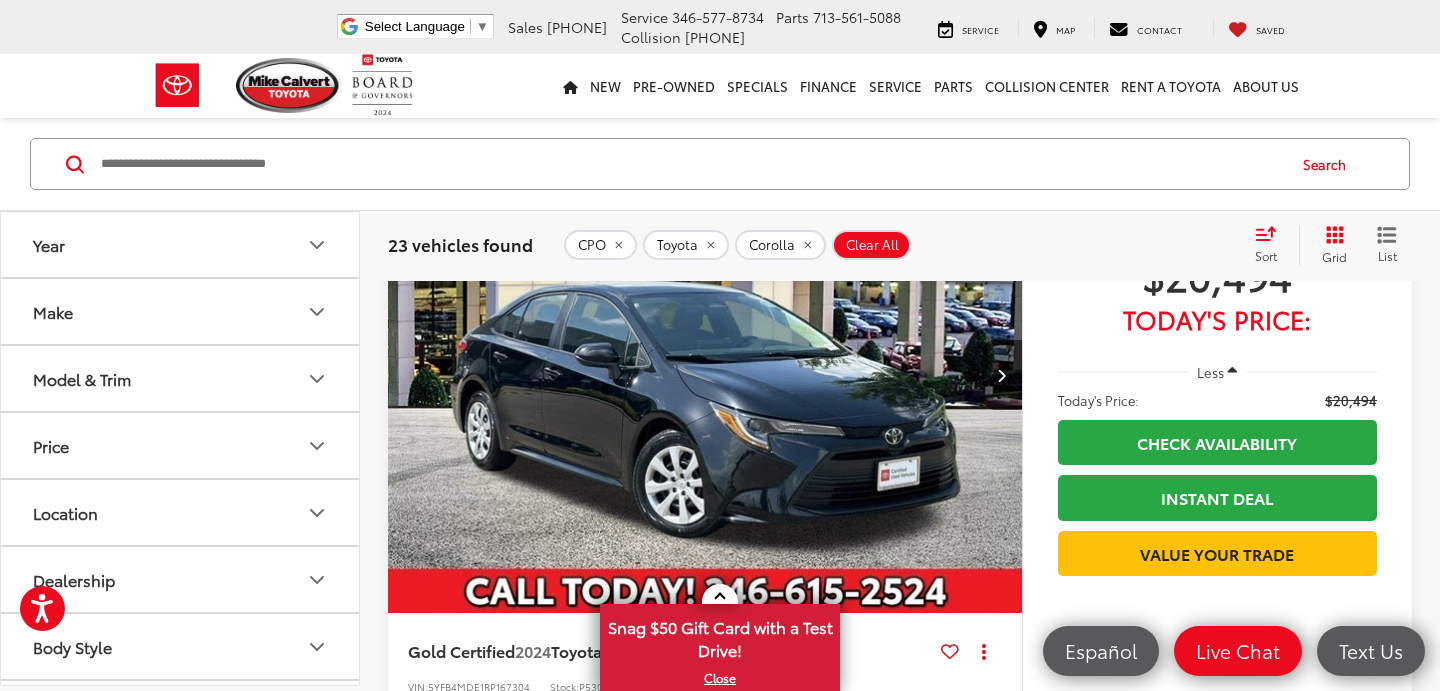 scroll, scrollTop: 906, scrollLeft: 0, axis: vertical 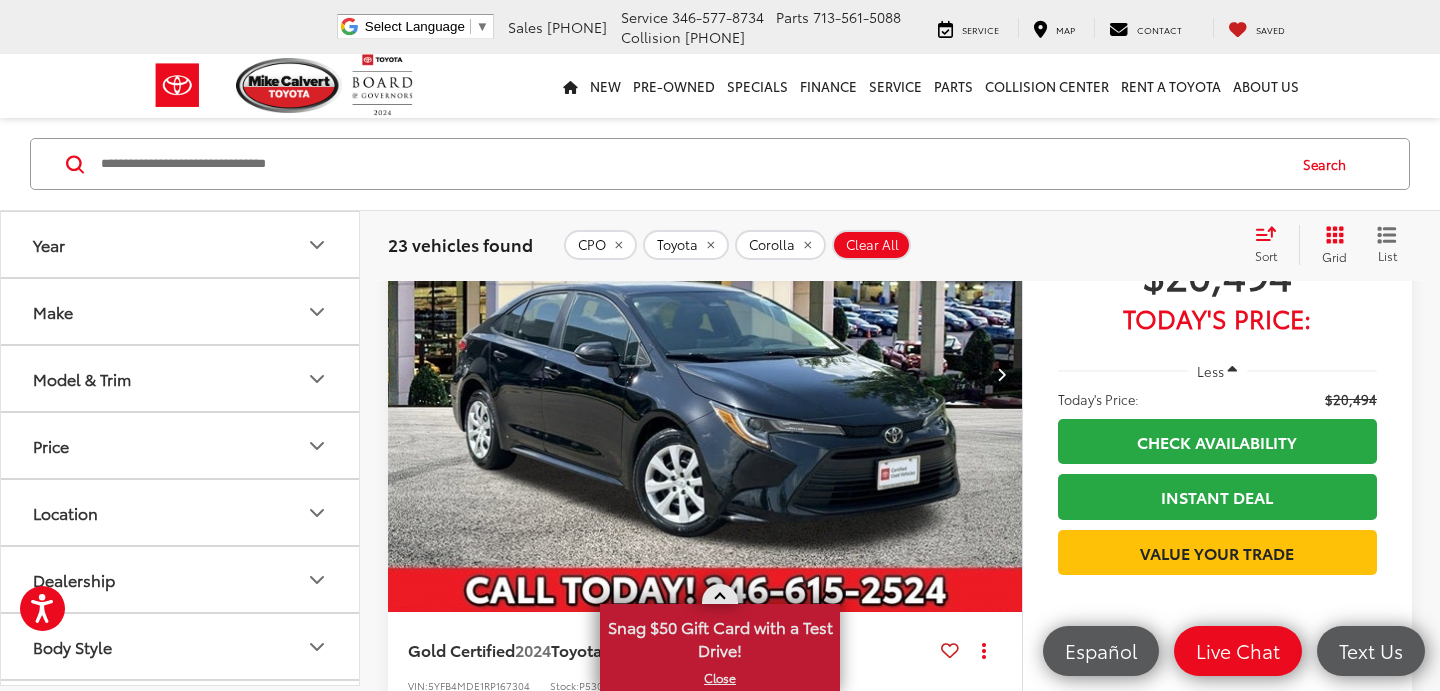 click at bounding box center (720, 594) 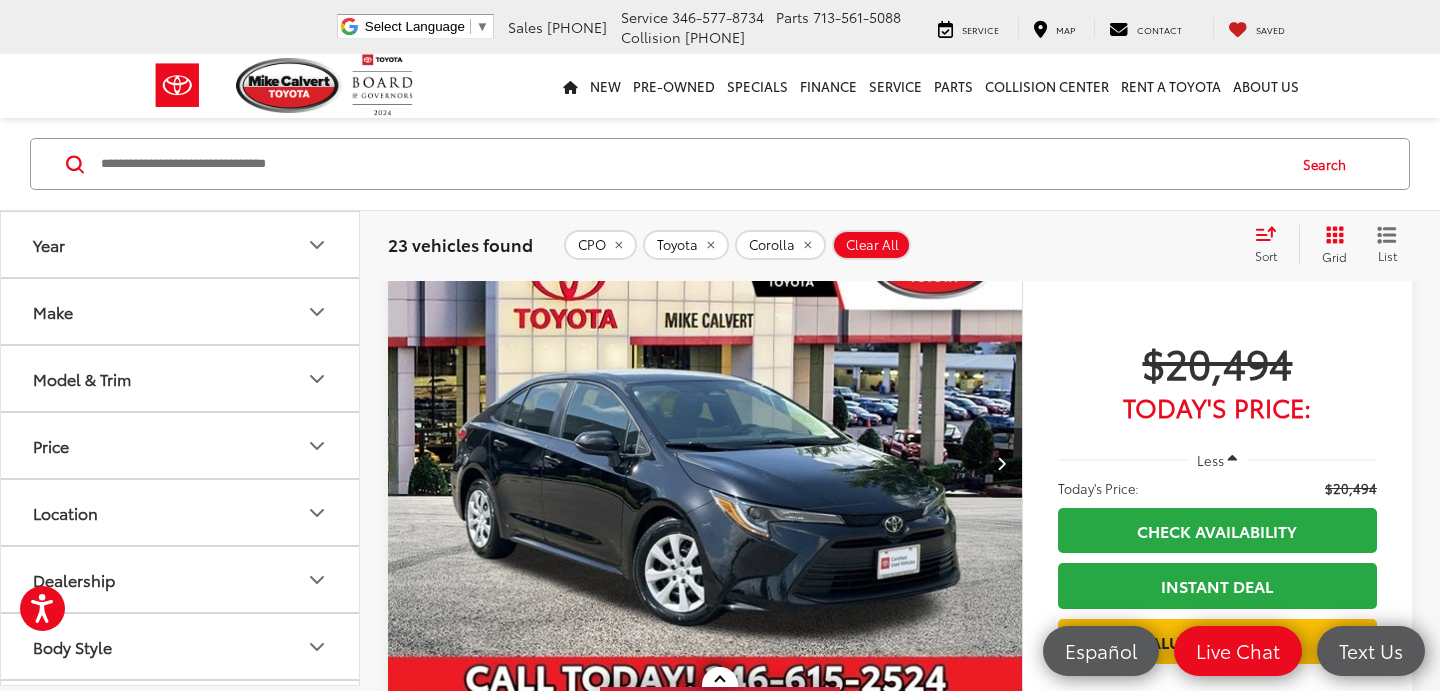 scroll, scrollTop: 816, scrollLeft: 0, axis: vertical 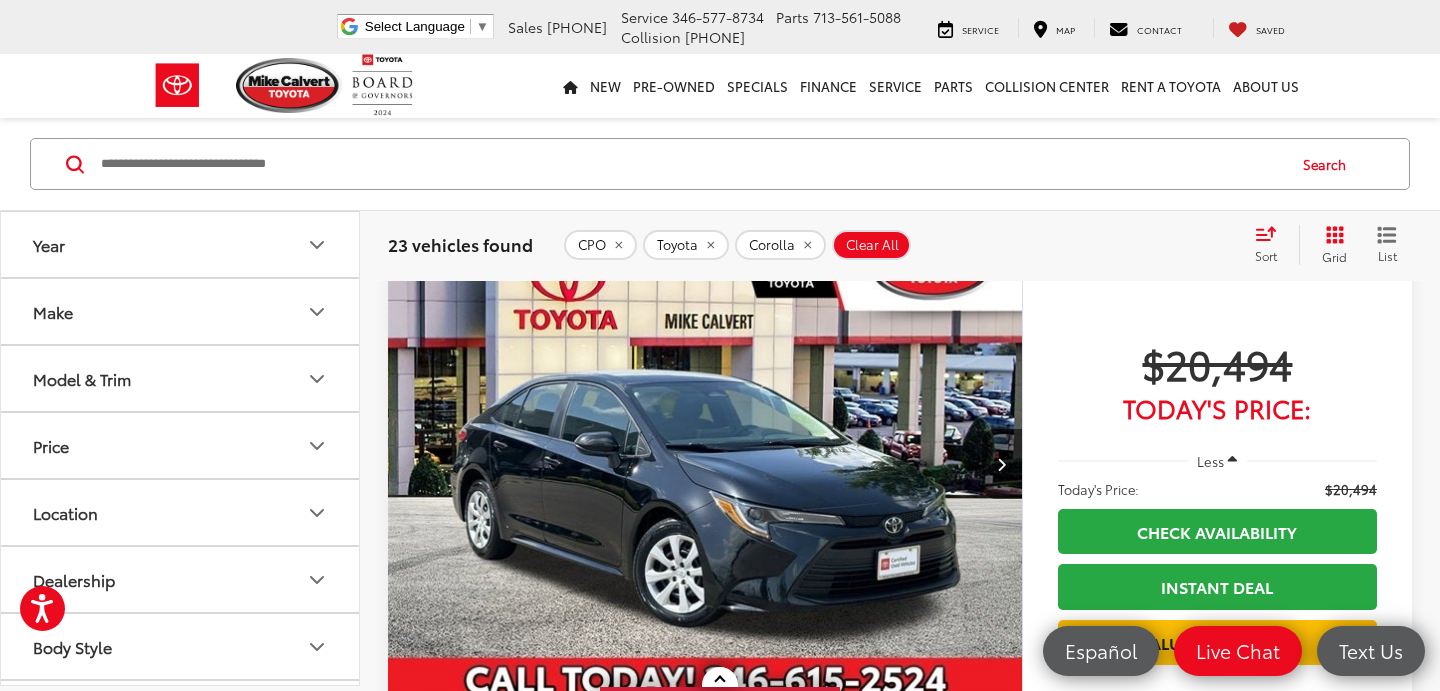 click at bounding box center (1232, 460) 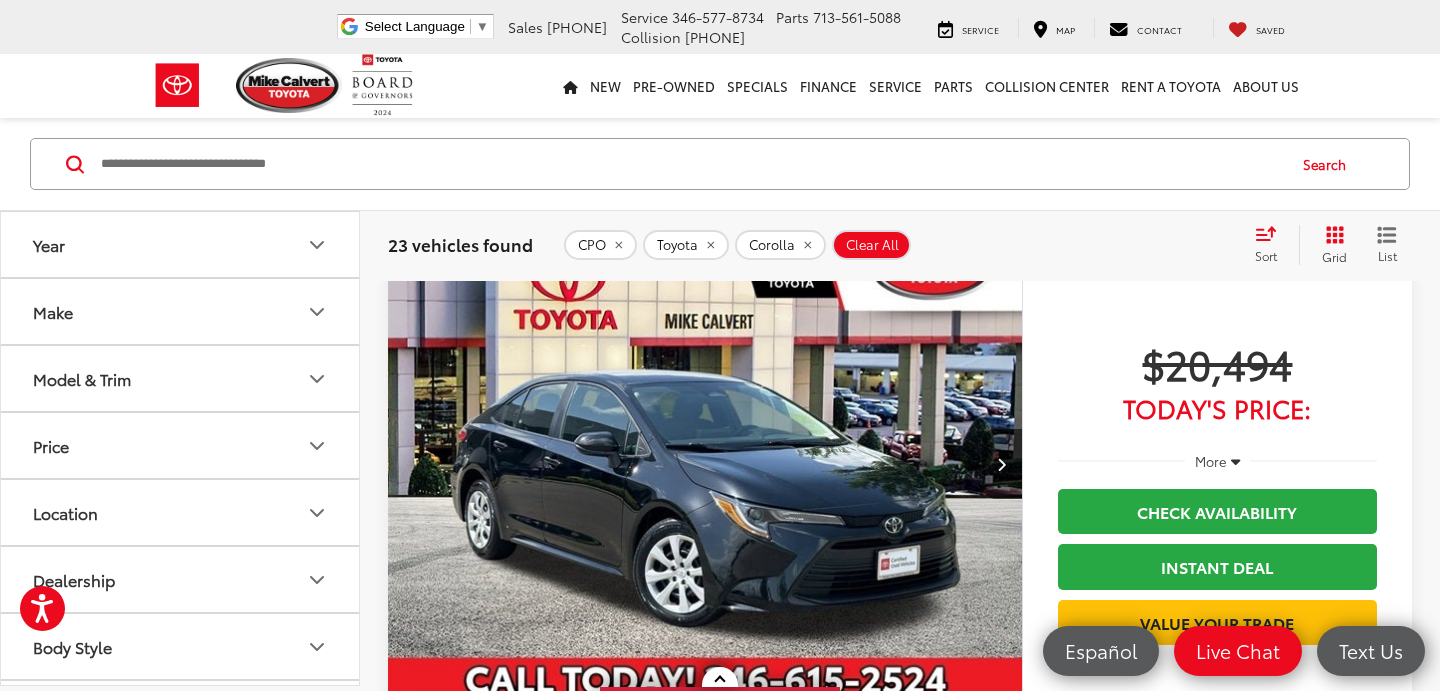 click at bounding box center [1235, 460] 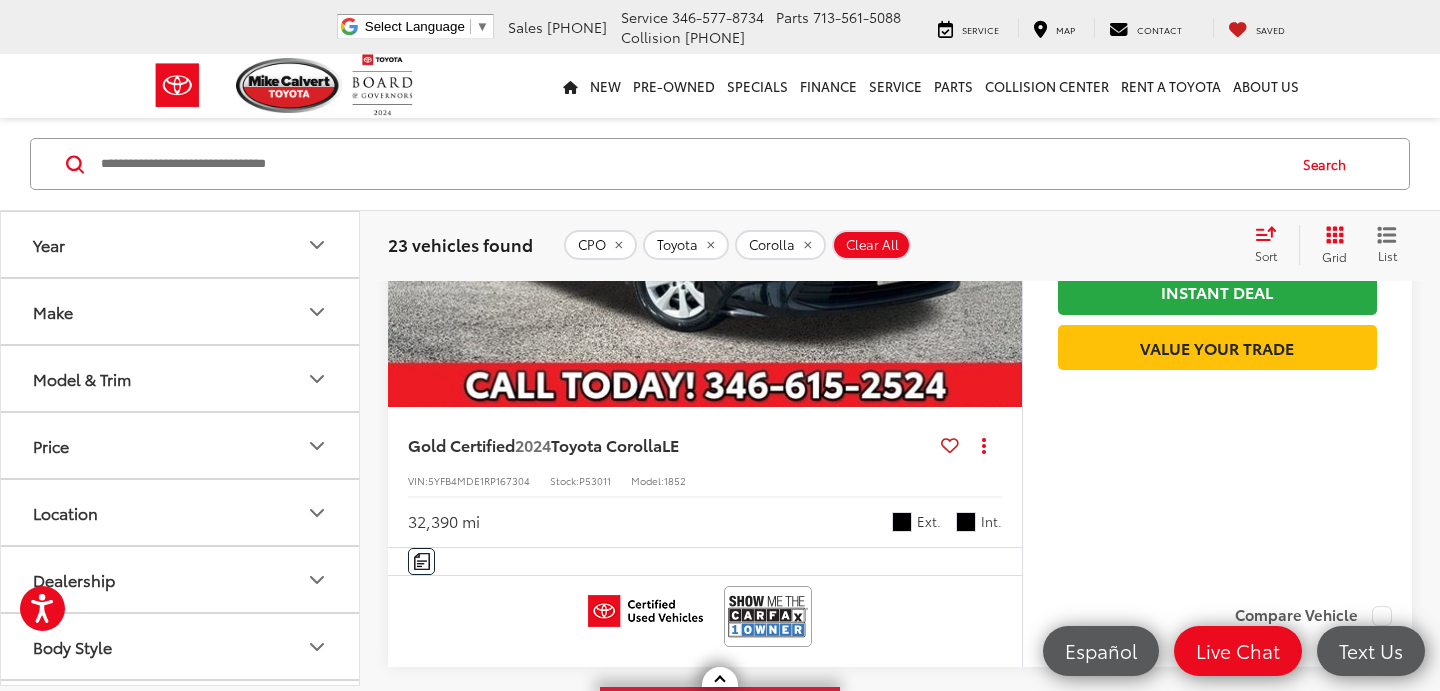 scroll, scrollTop: 1110, scrollLeft: 0, axis: vertical 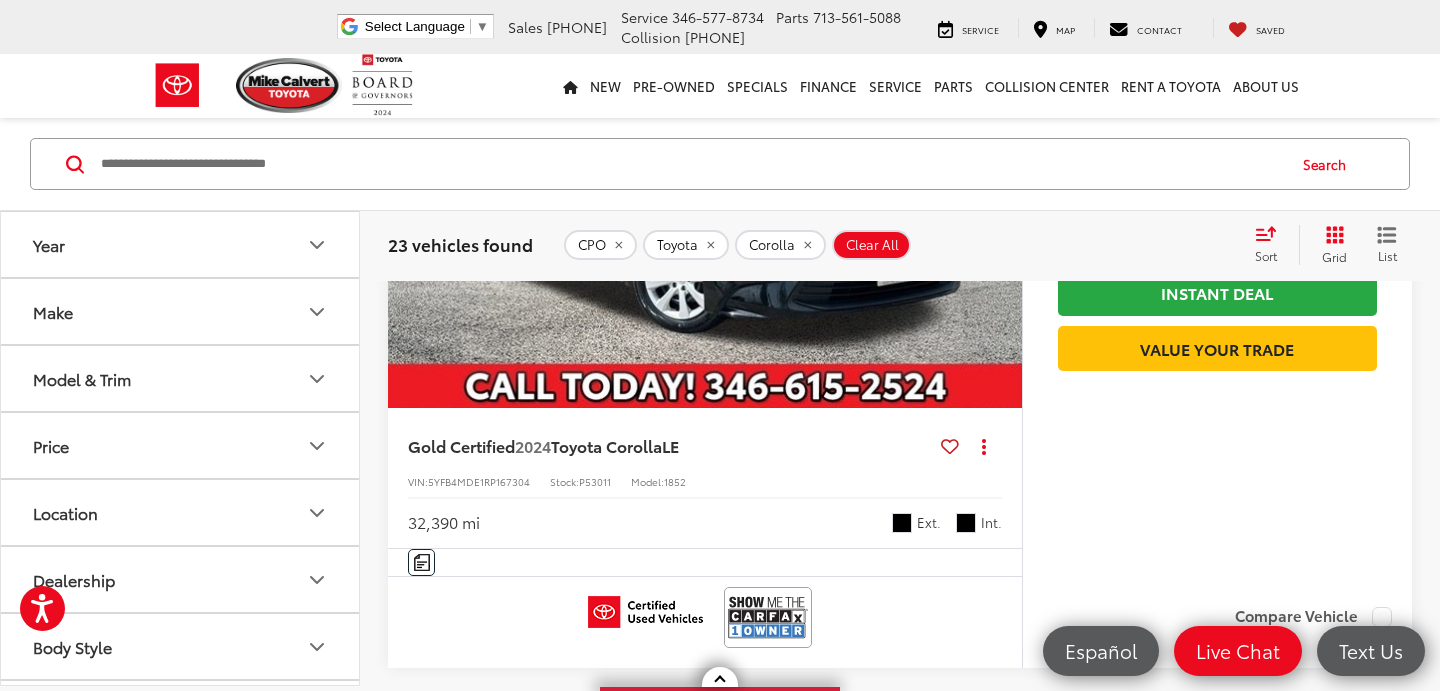 click 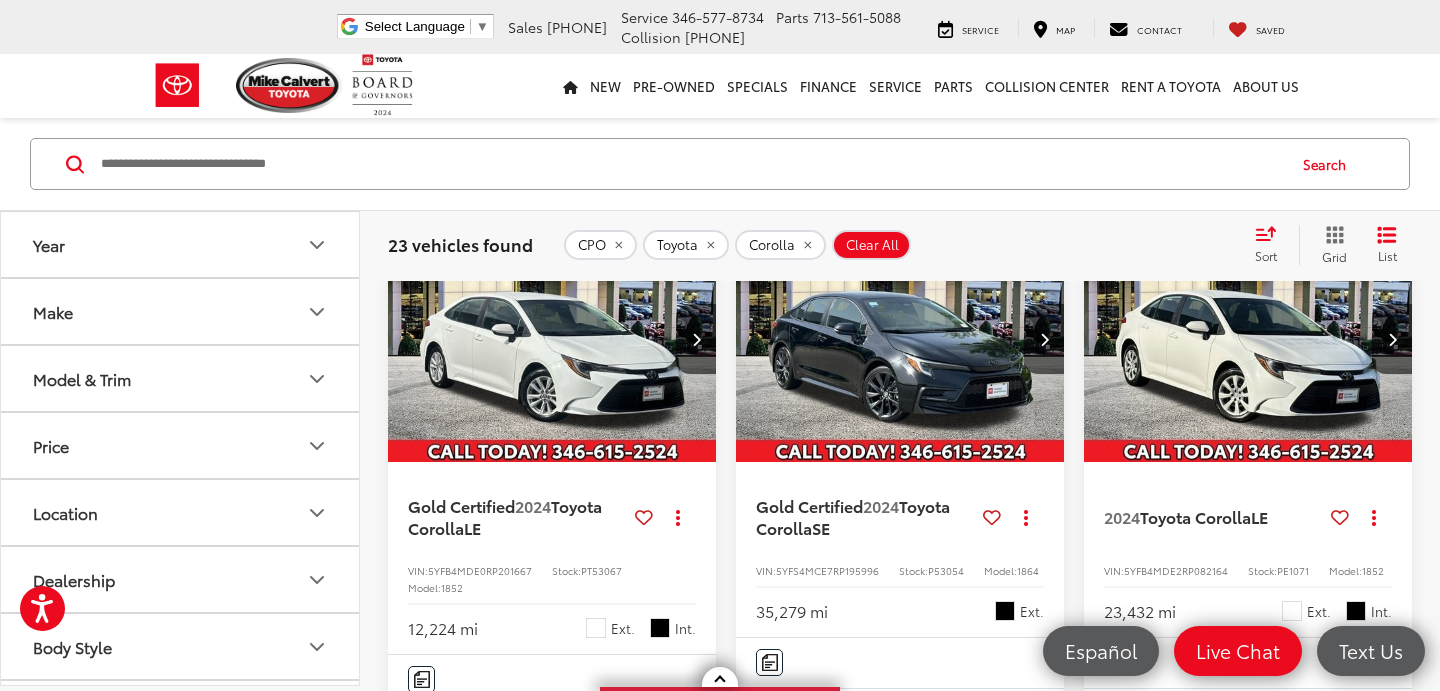 scroll, scrollTop: 433, scrollLeft: 0, axis: vertical 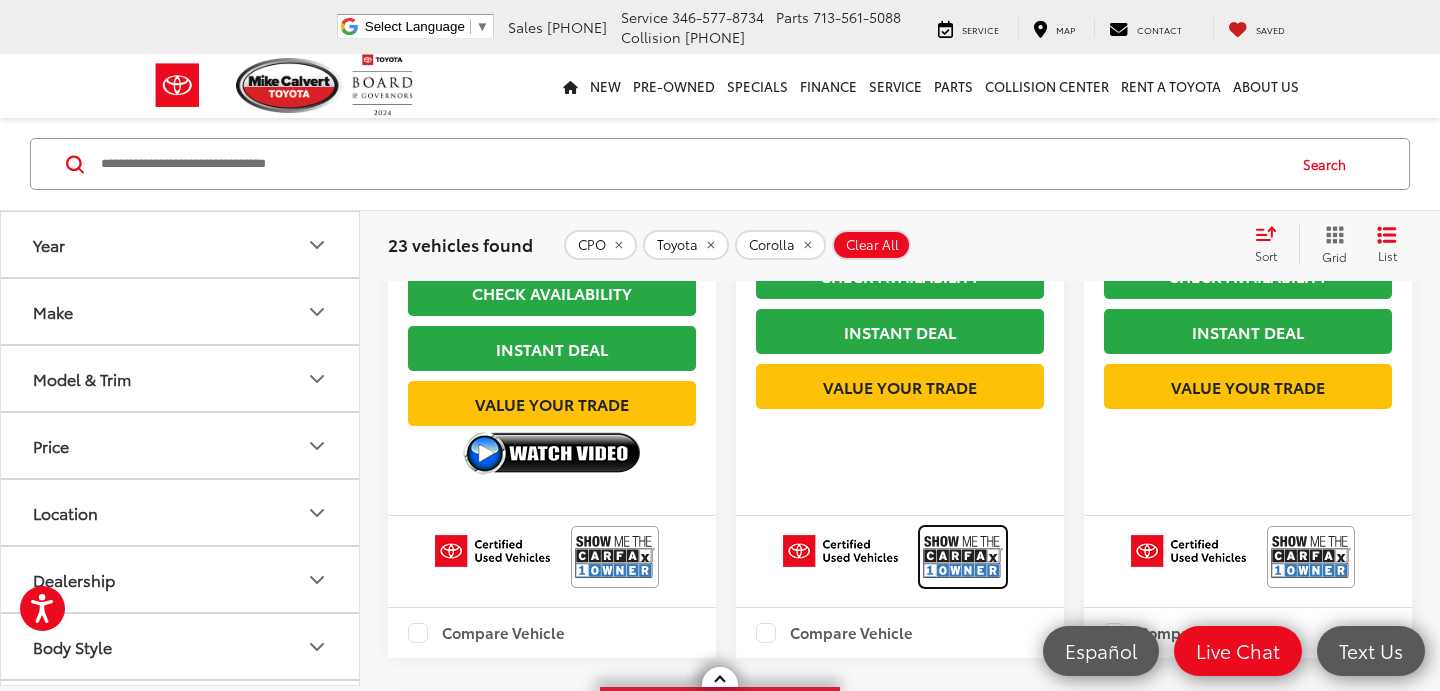 click at bounding box center [963, 556] 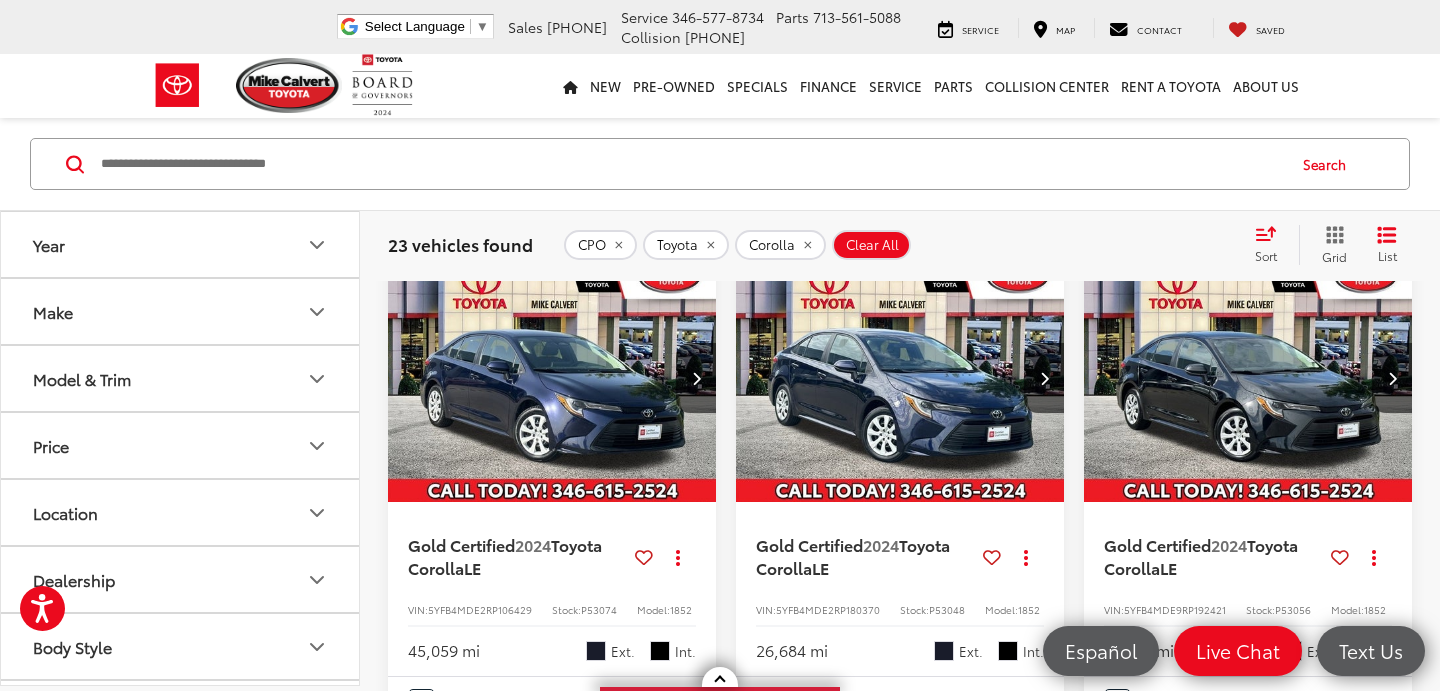 scroll, scrollTop: 2082, scrollLeft: 0, axis: vertical 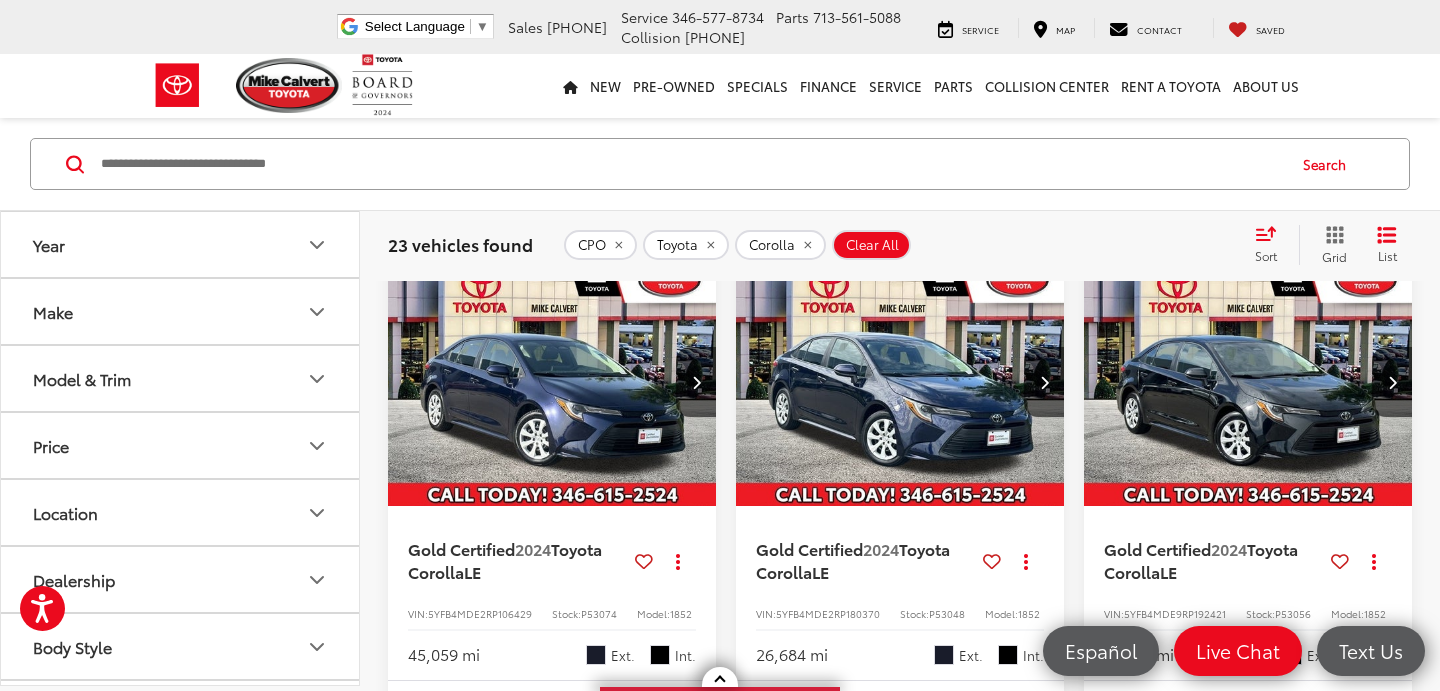 click at bounding box center [900, 383] 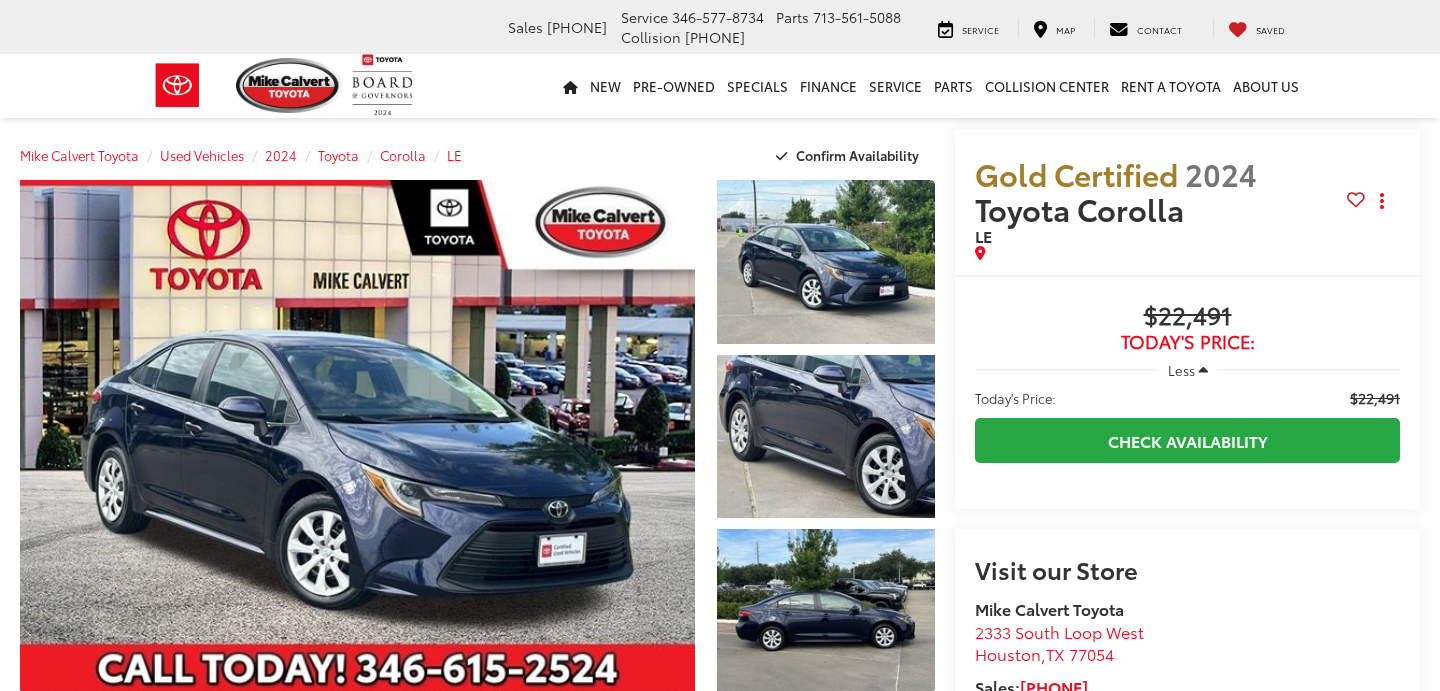 scroll, scrollTop: 0, scrollLeft: 0, axis: both 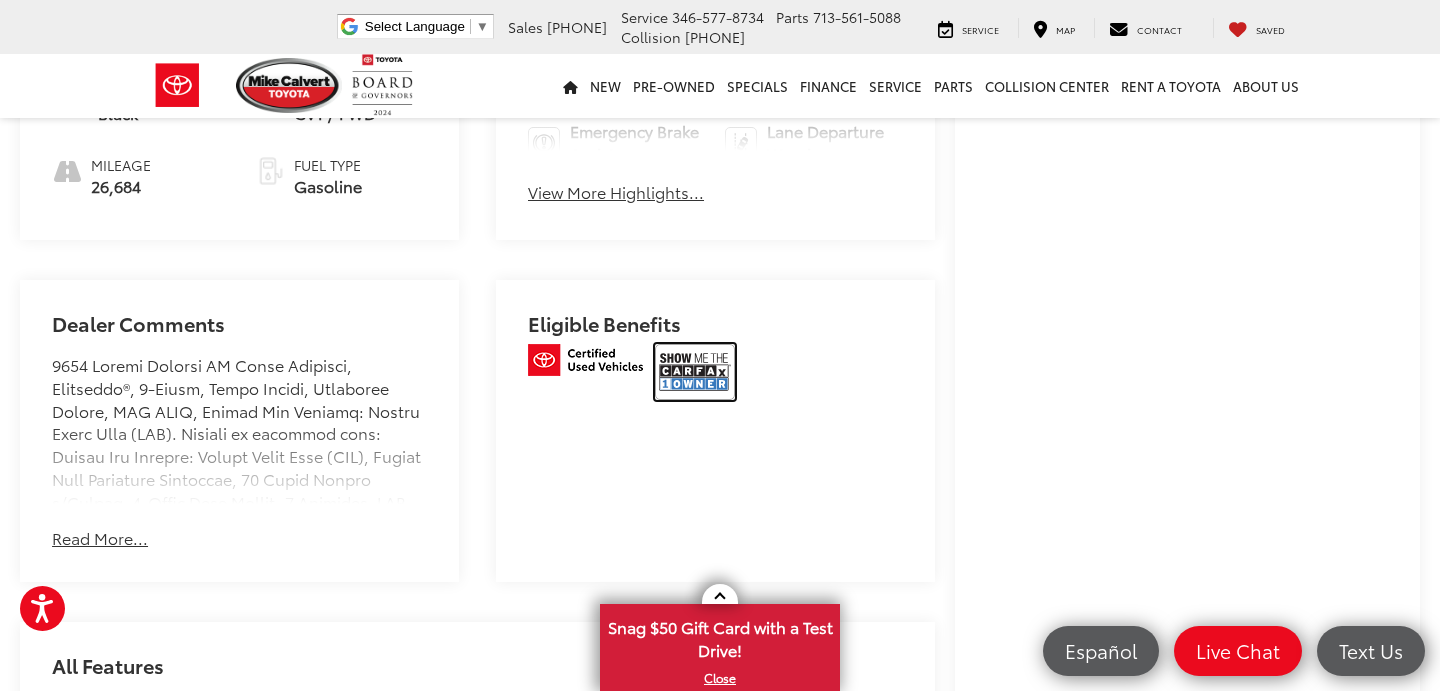 click at bounding box center [695, 372] 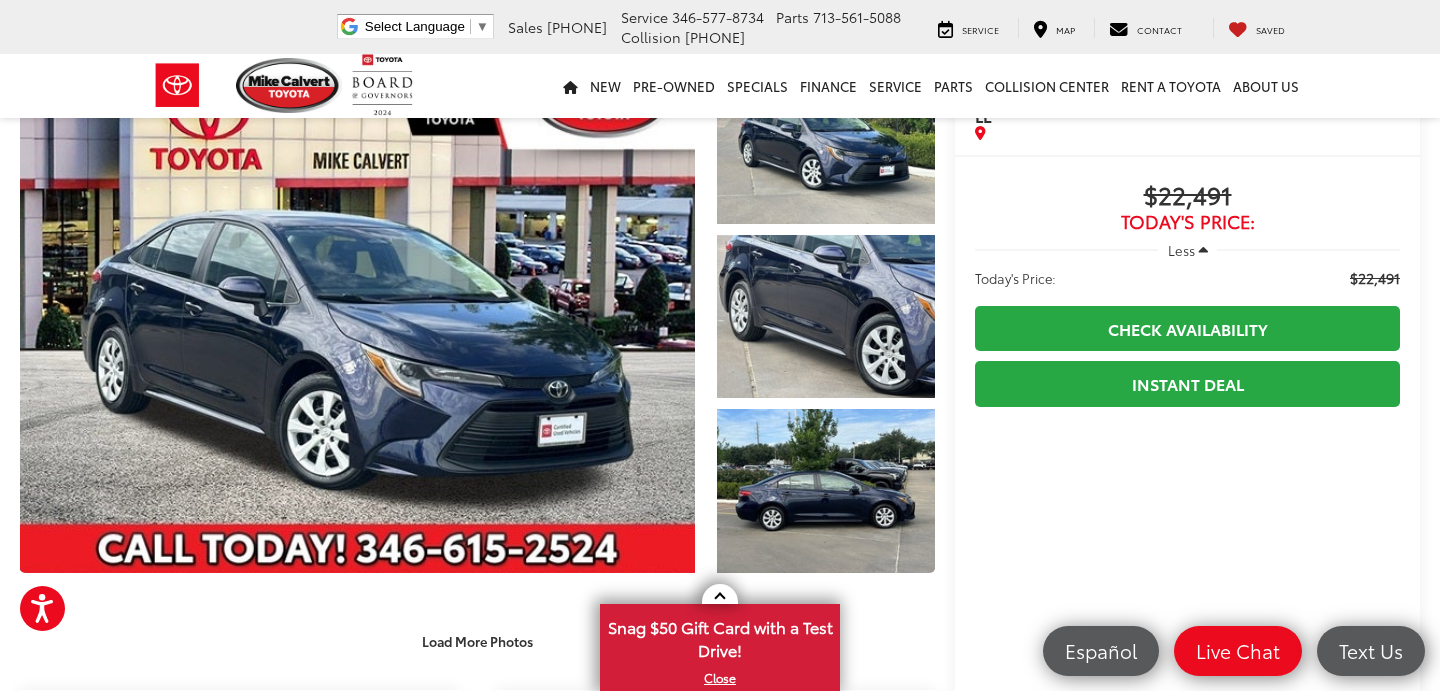 scroll, scrollTop: 117, scrollLeft: 0, axis: vertical 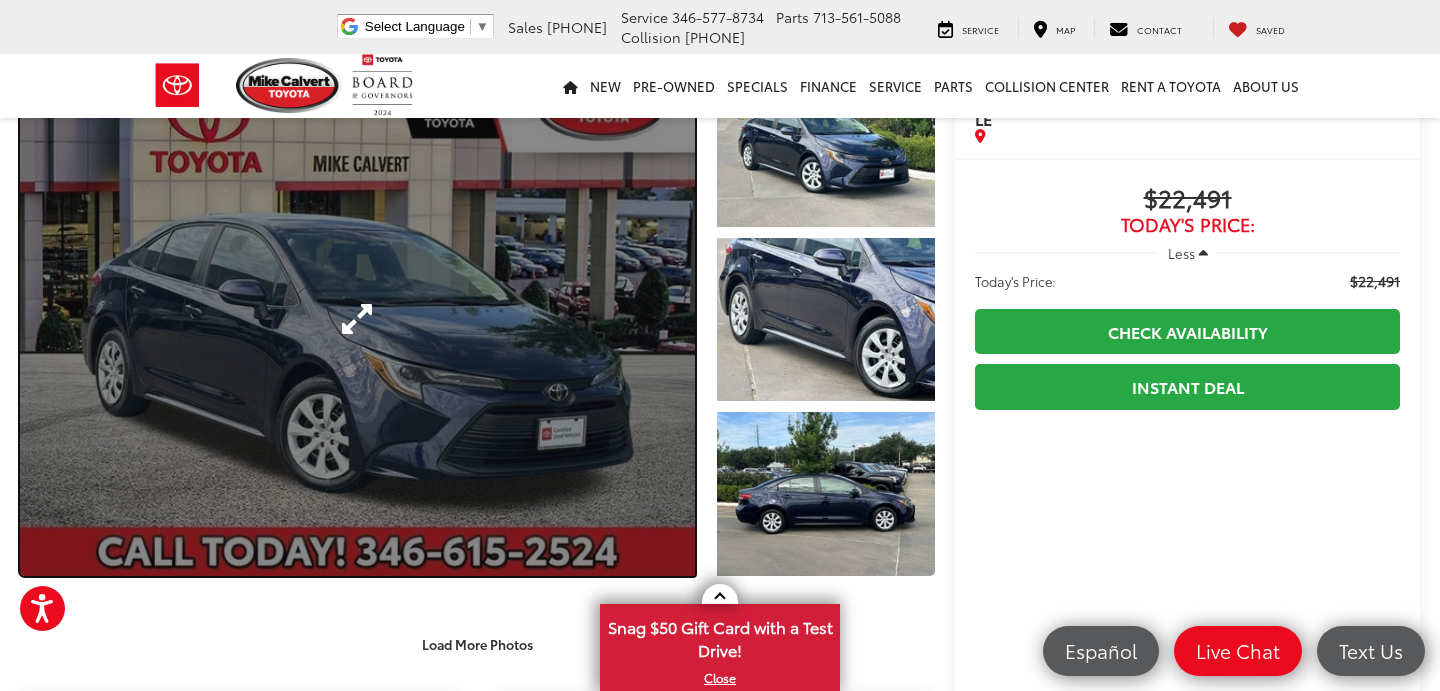 click at bounding box center (357, 319) 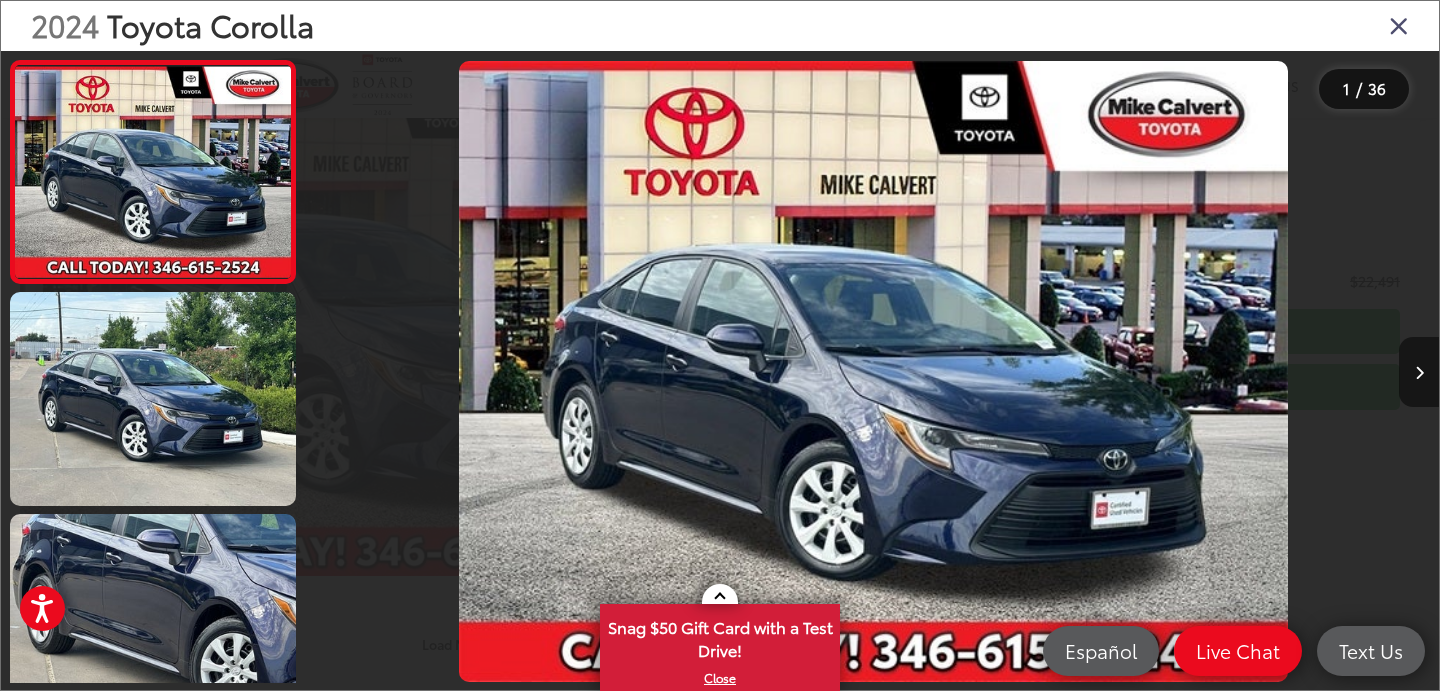 click at bounding box center (1419, 373) 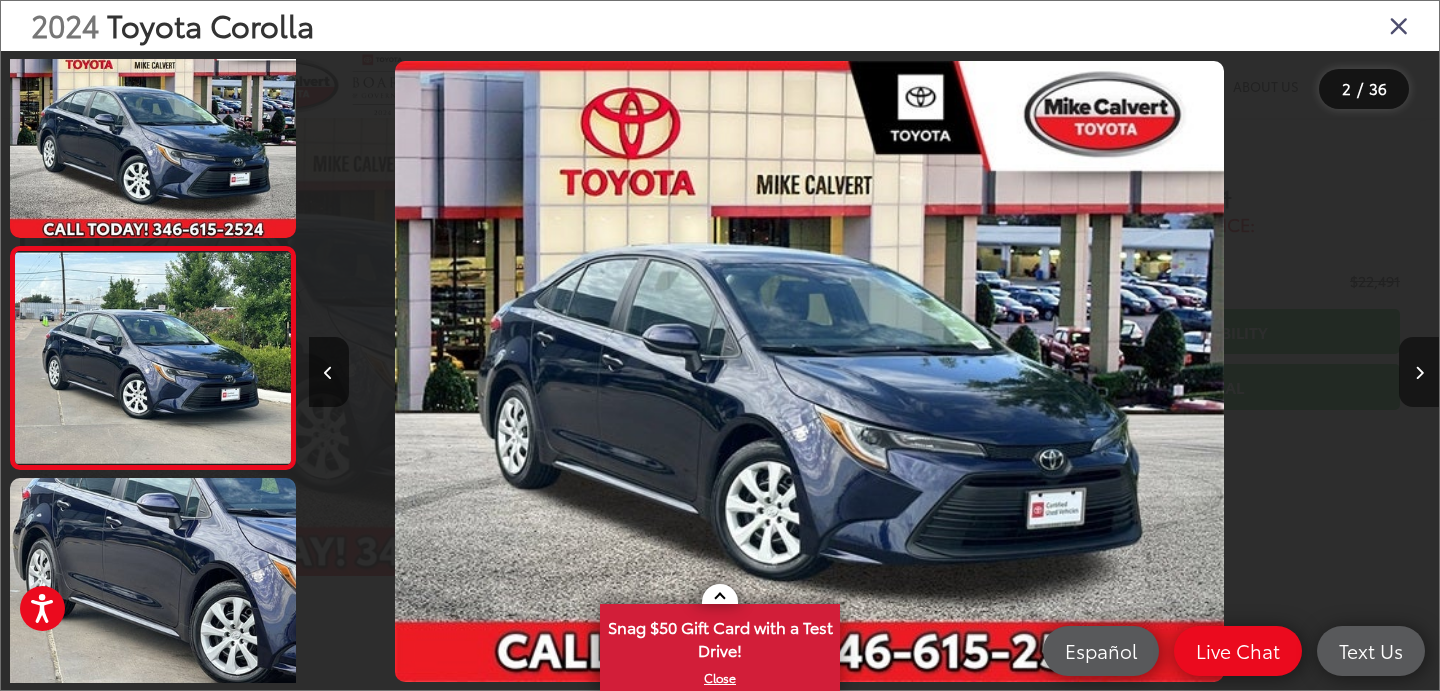 scroll, scrollTop: 81, scrollLeft: 0, axis: vertical 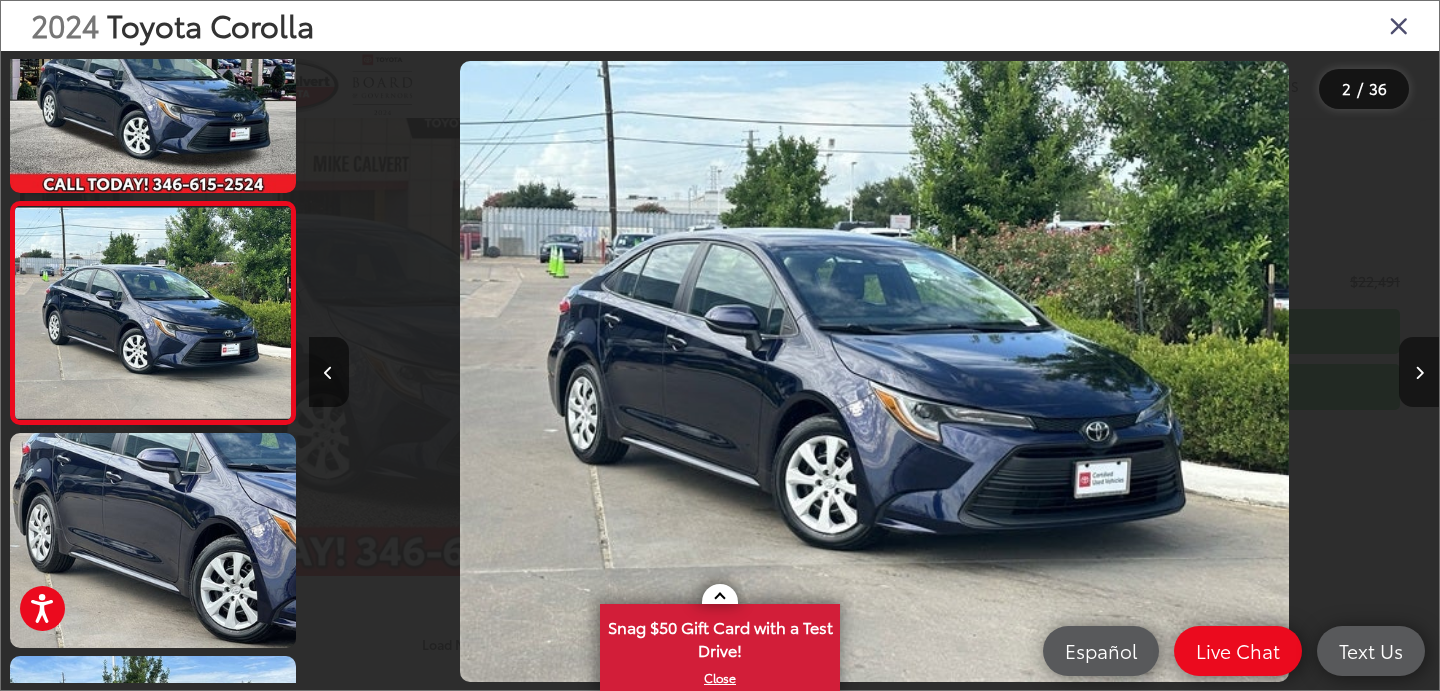 click at bounding box center (1419, 373) 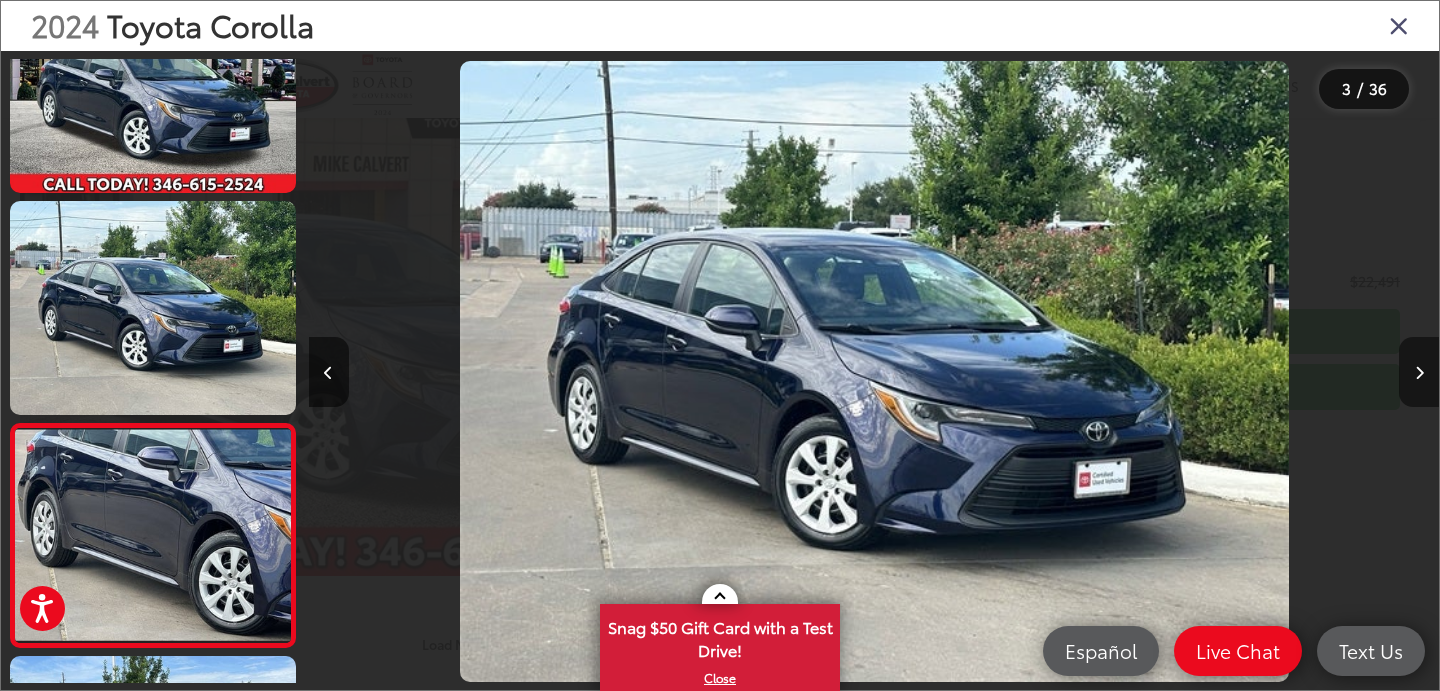 scroll, scrollTop: 0, scrollLeft: 1194, axis: horizontal 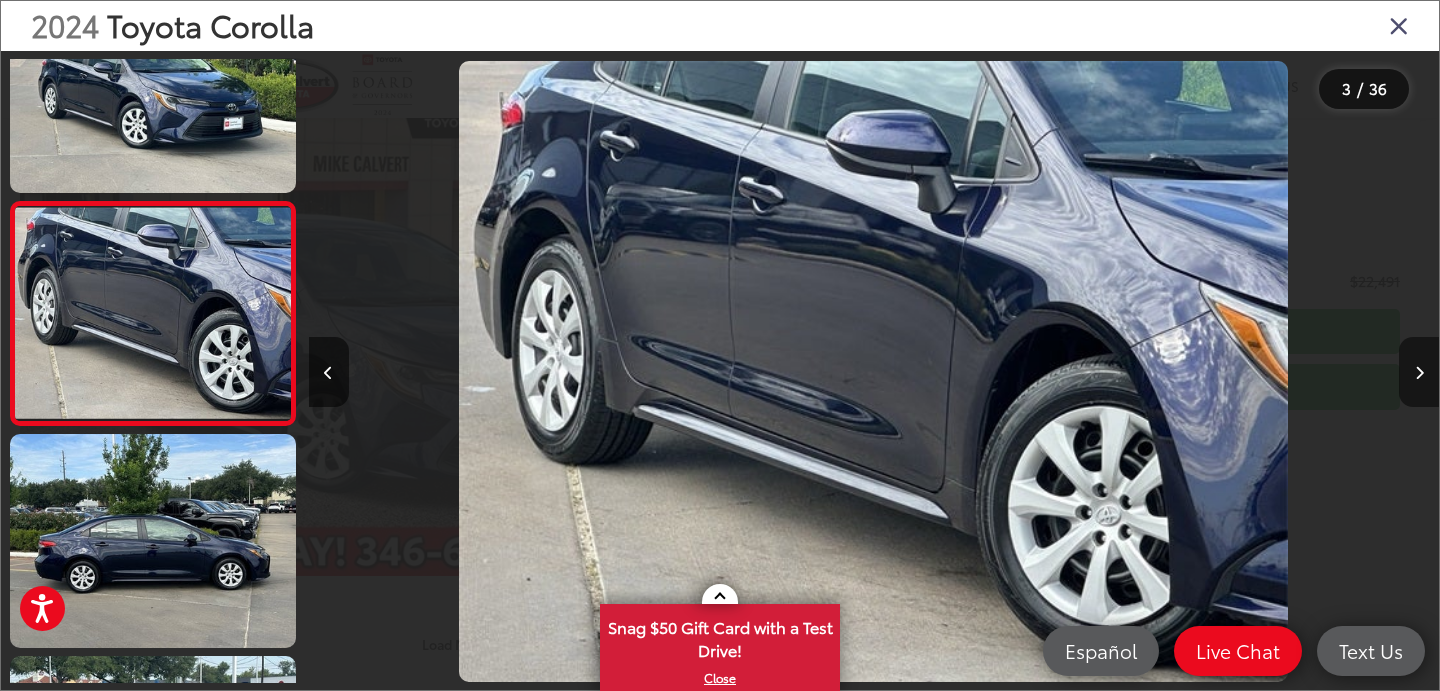 click at bounding box center [1419, 373] 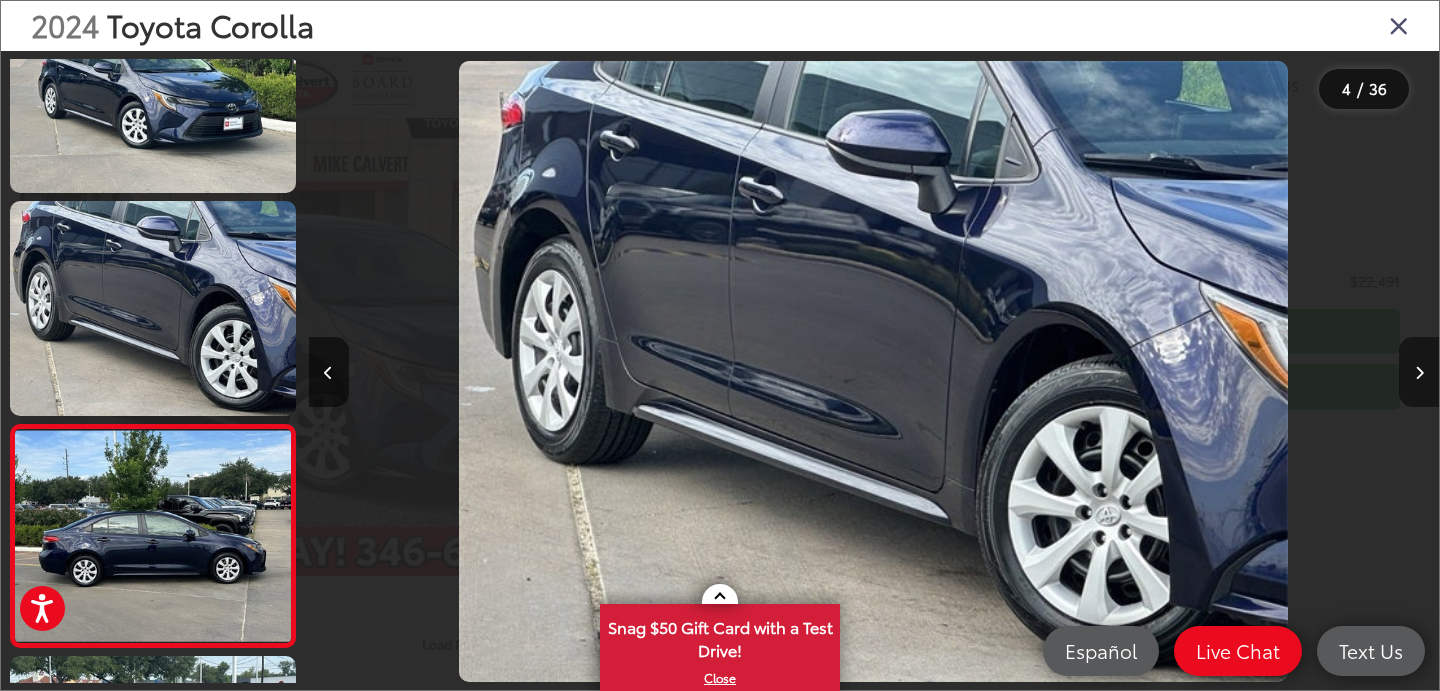 scroll, scrollTop: 0, scrollLeft: 2487, axis: horizontal 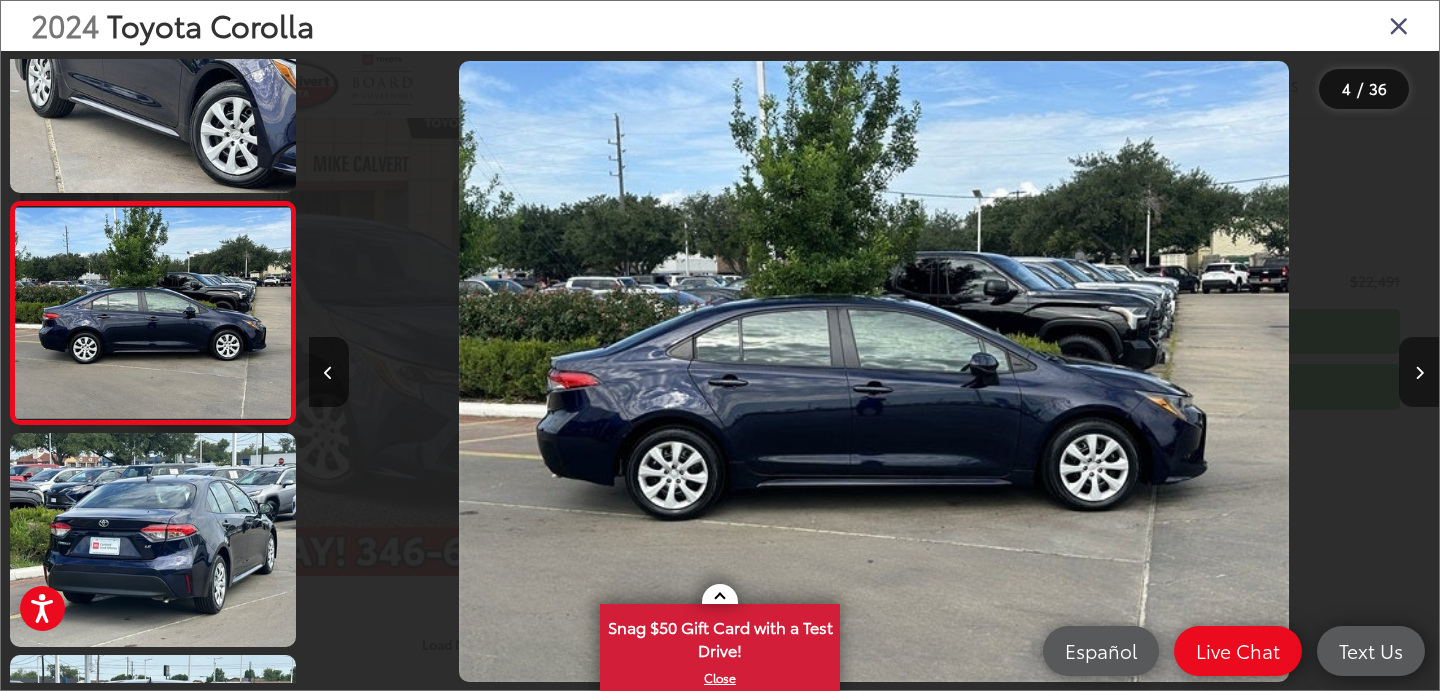 click at bounding box center (1419, 373) 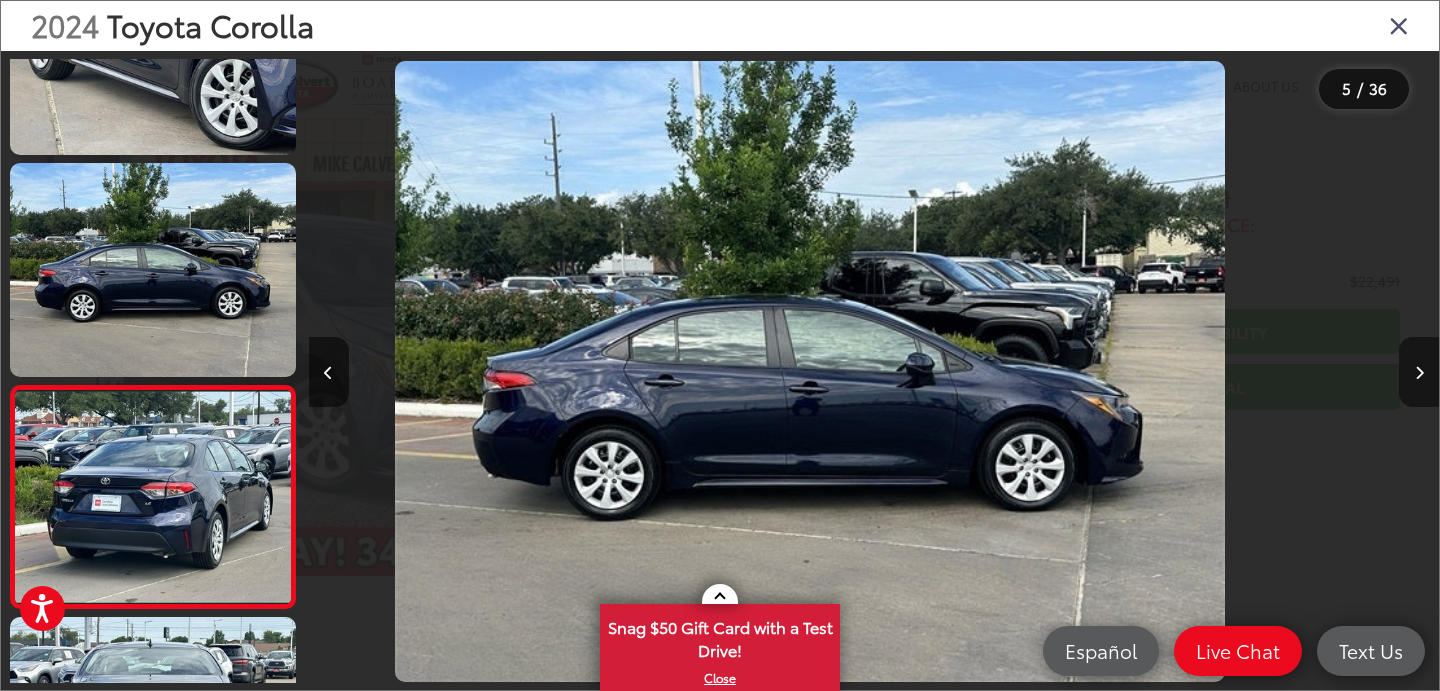 scroll, scrollTop: 680, scrollLeft: 0, axis: vertical 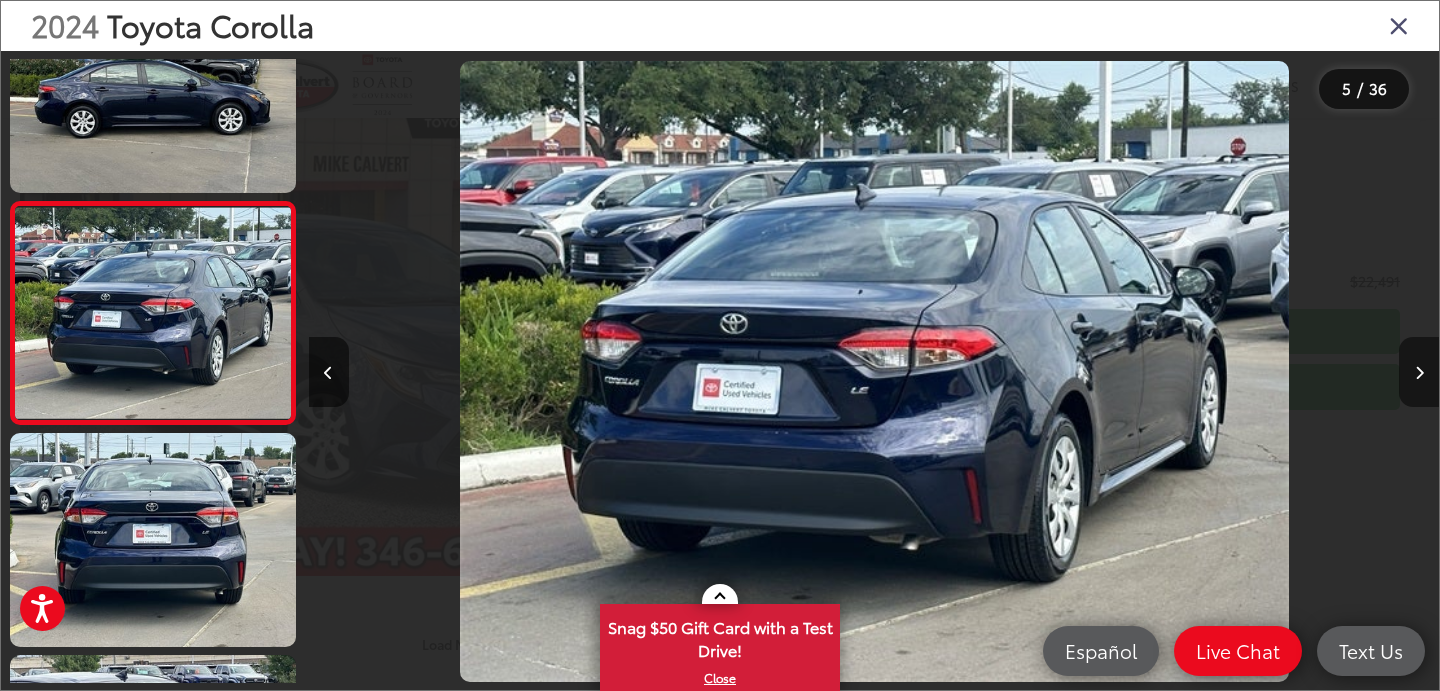 click at bounding box center (1419, 373) 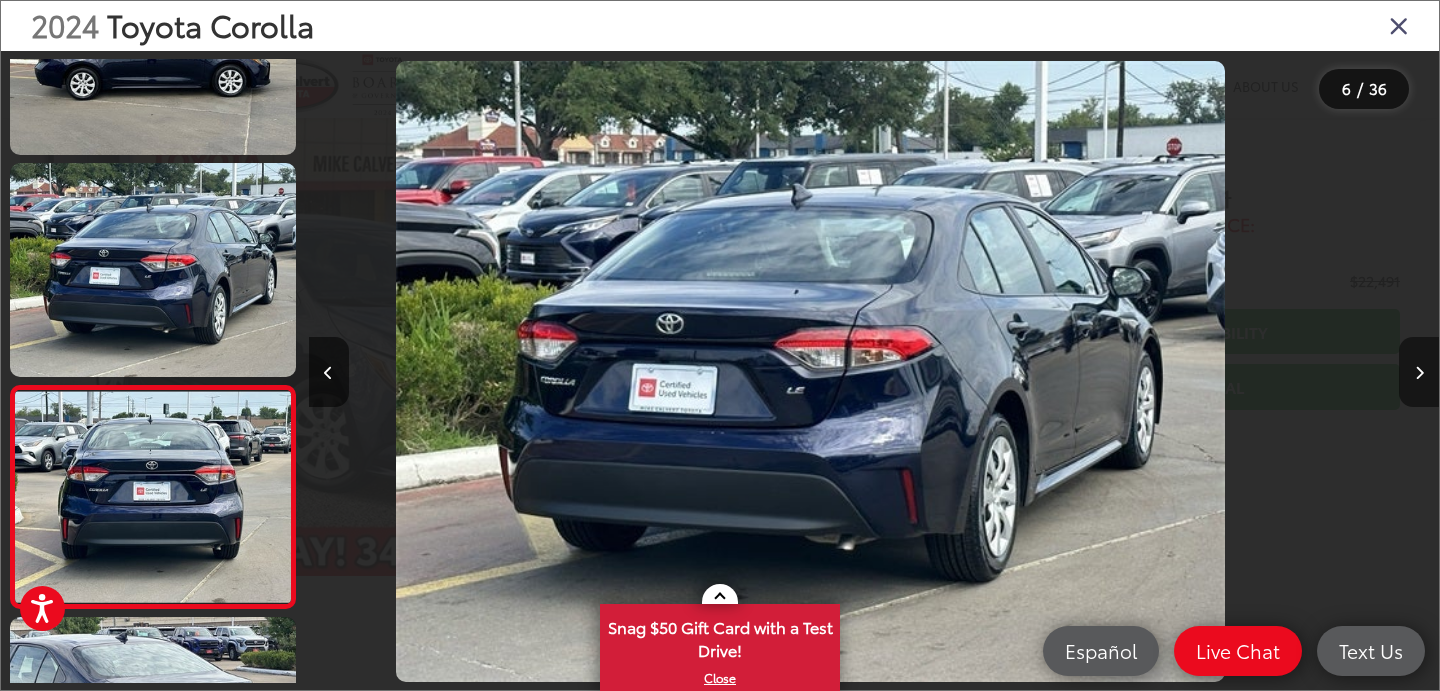 scroll, scrollTop: 886, scrollLeft: 0, axis: vertical 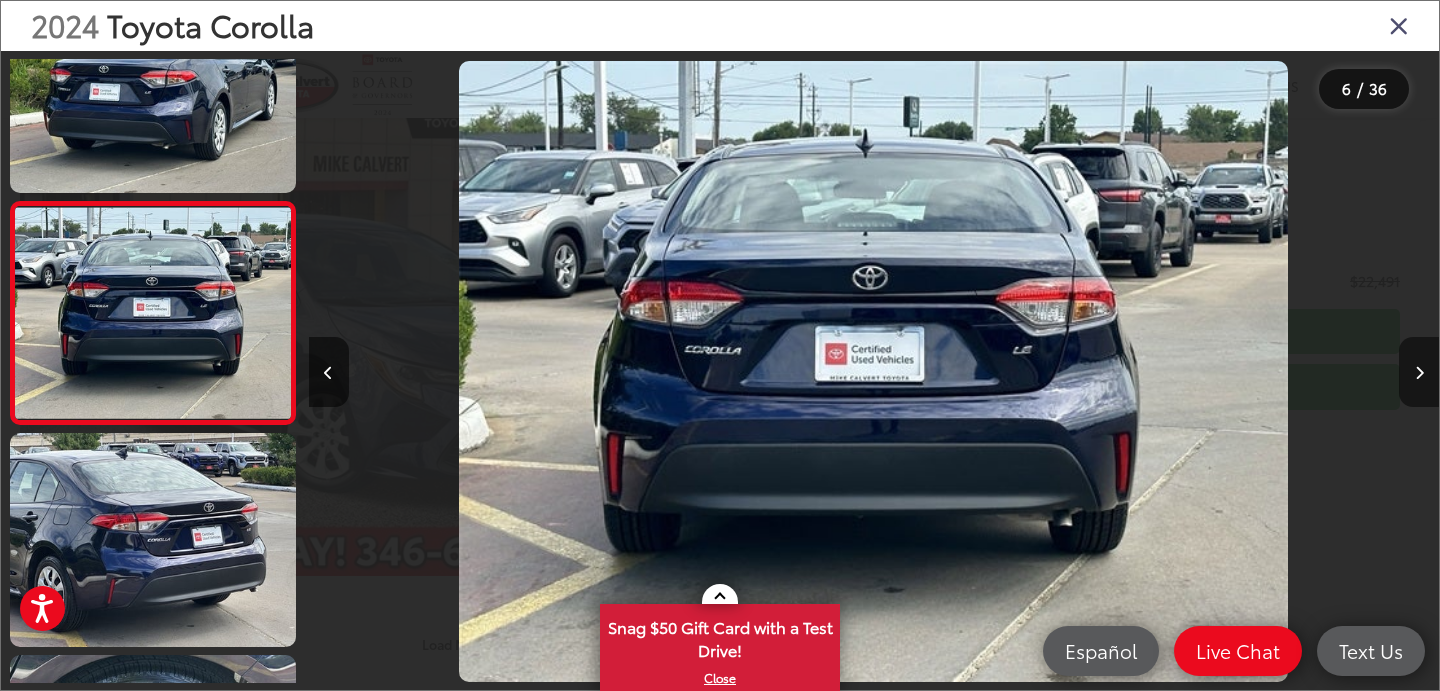 click at bounding box center (1419, 373) 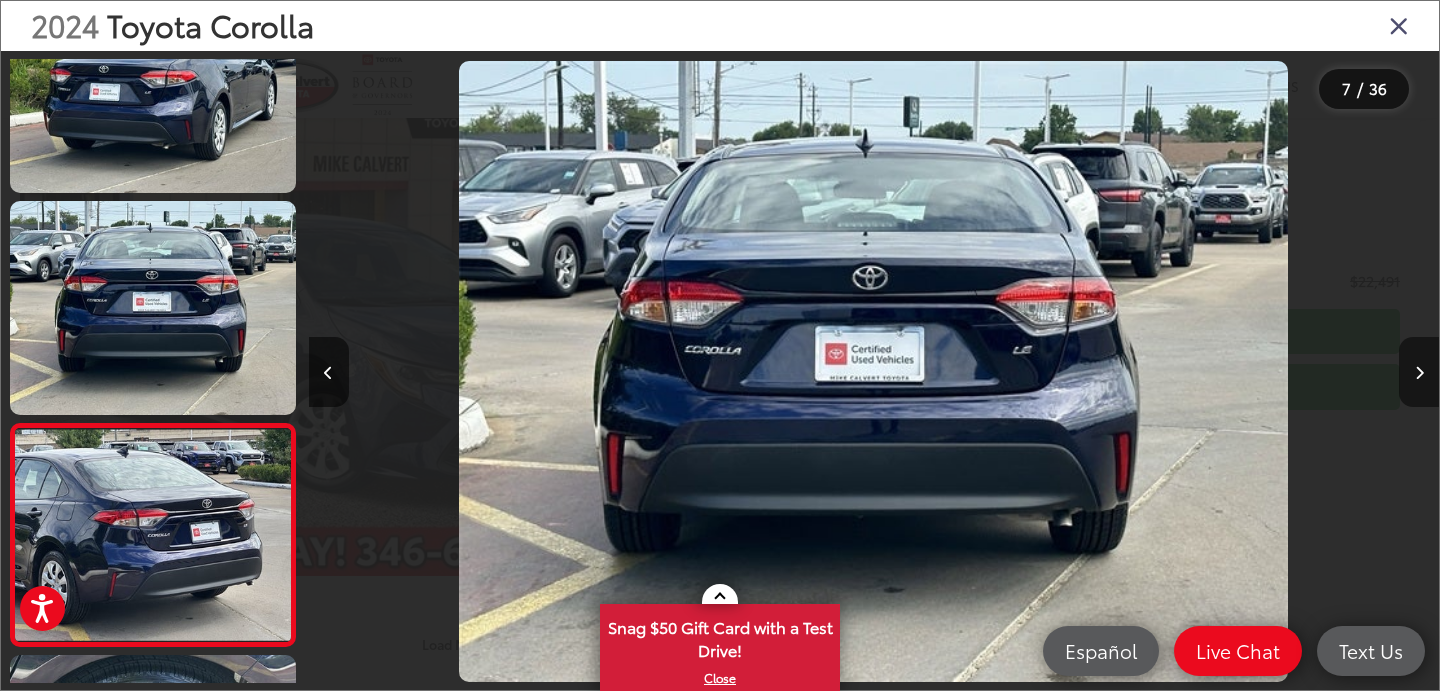 scroll, scrollTop: 0, scrollLeft: 5715, axis: horizontal 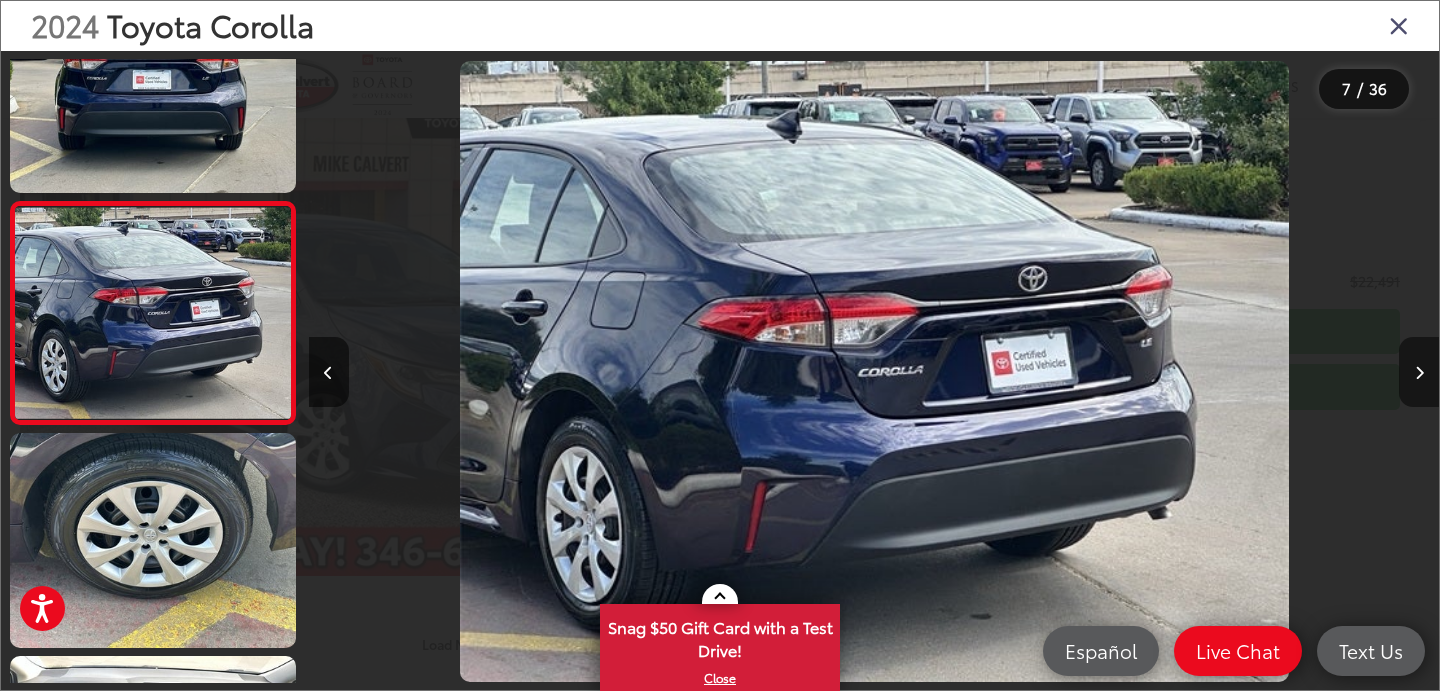 click at bounding box center [1419, 373] 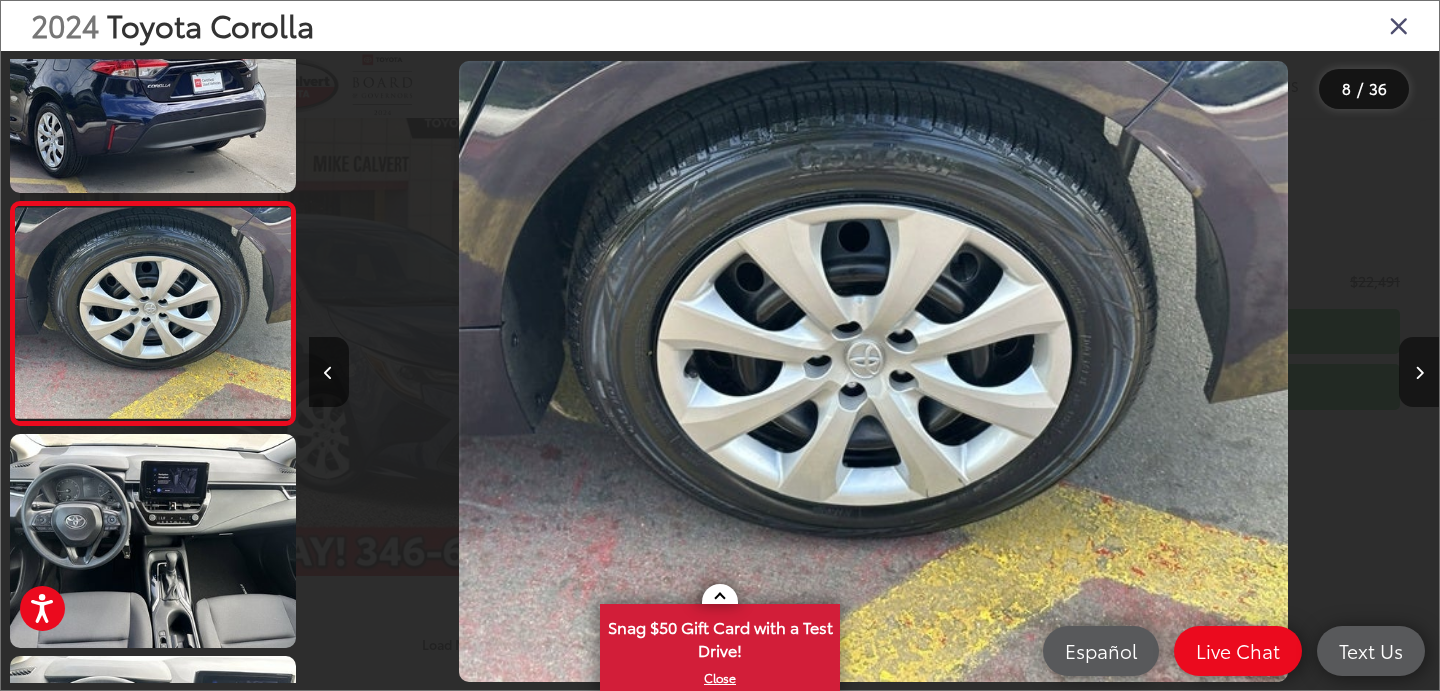 click at bounding box center (1419, 373) 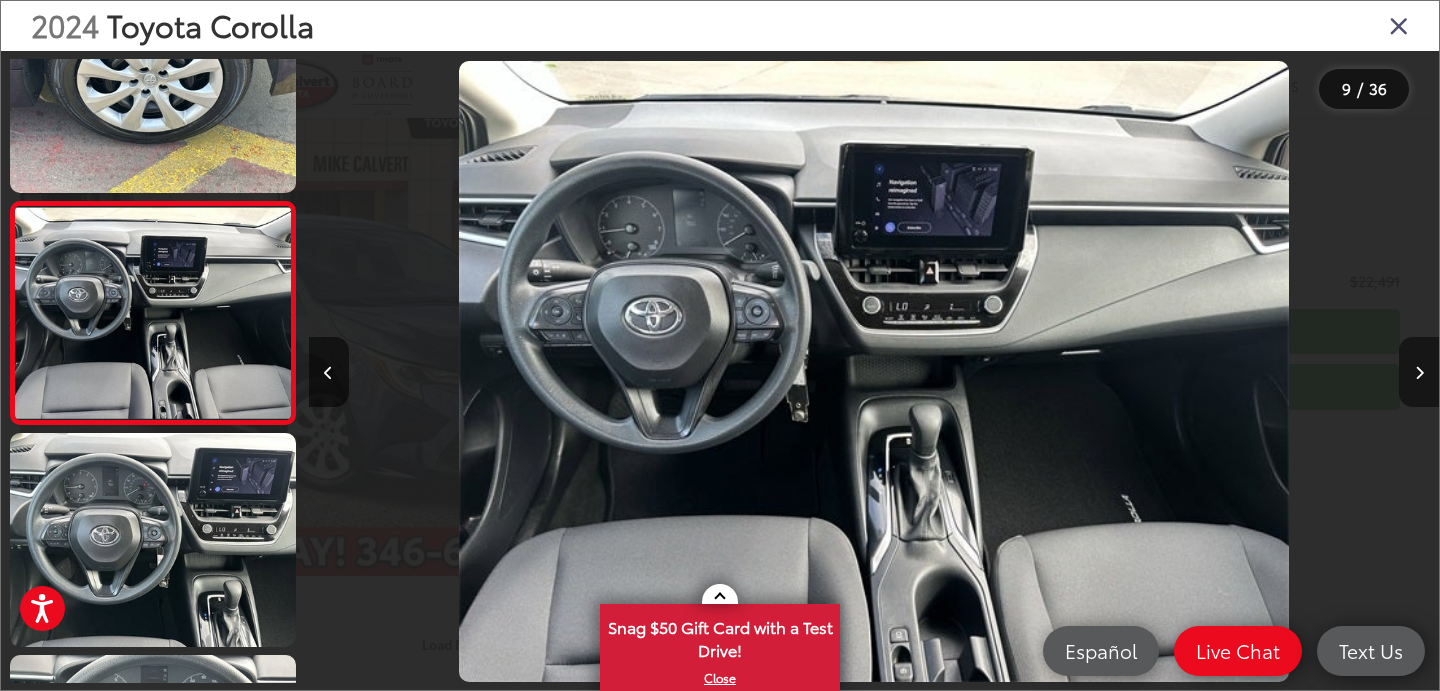 click at bounding box center (1419, 373) 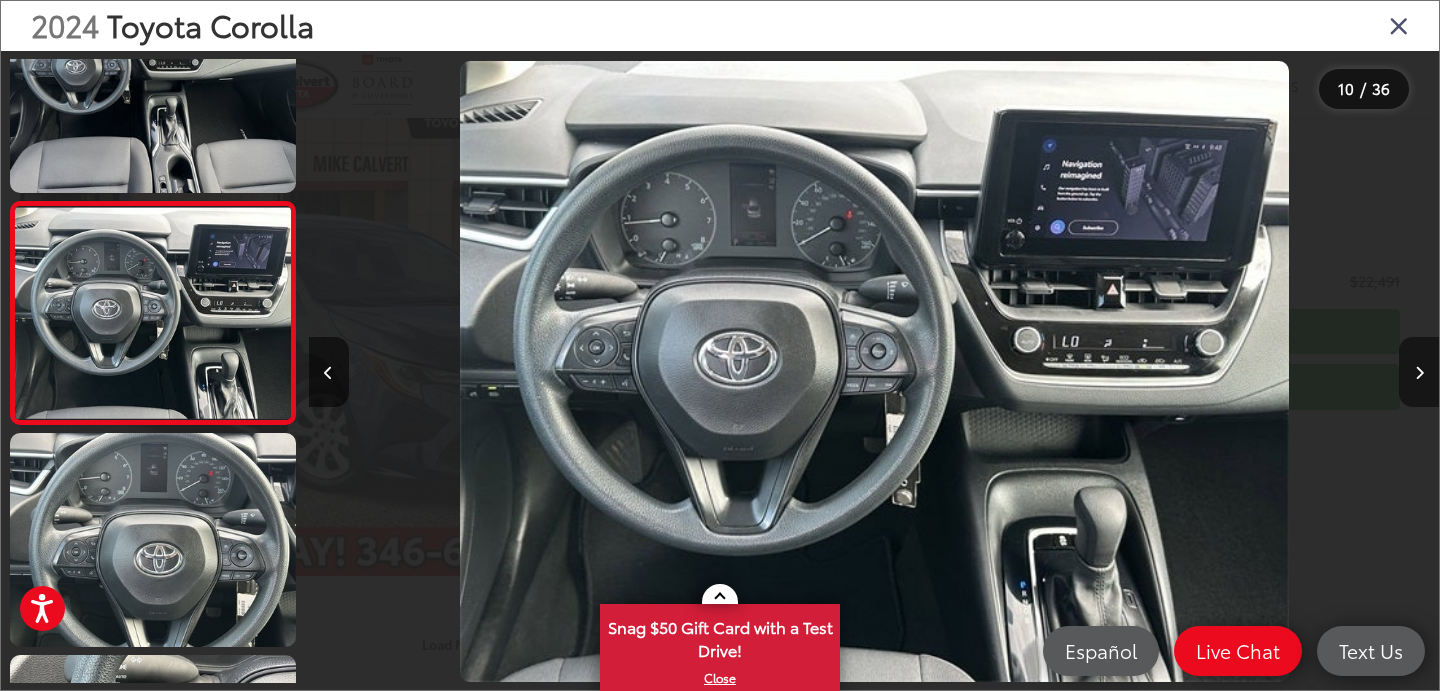 click at bounding box center (1419, 373) 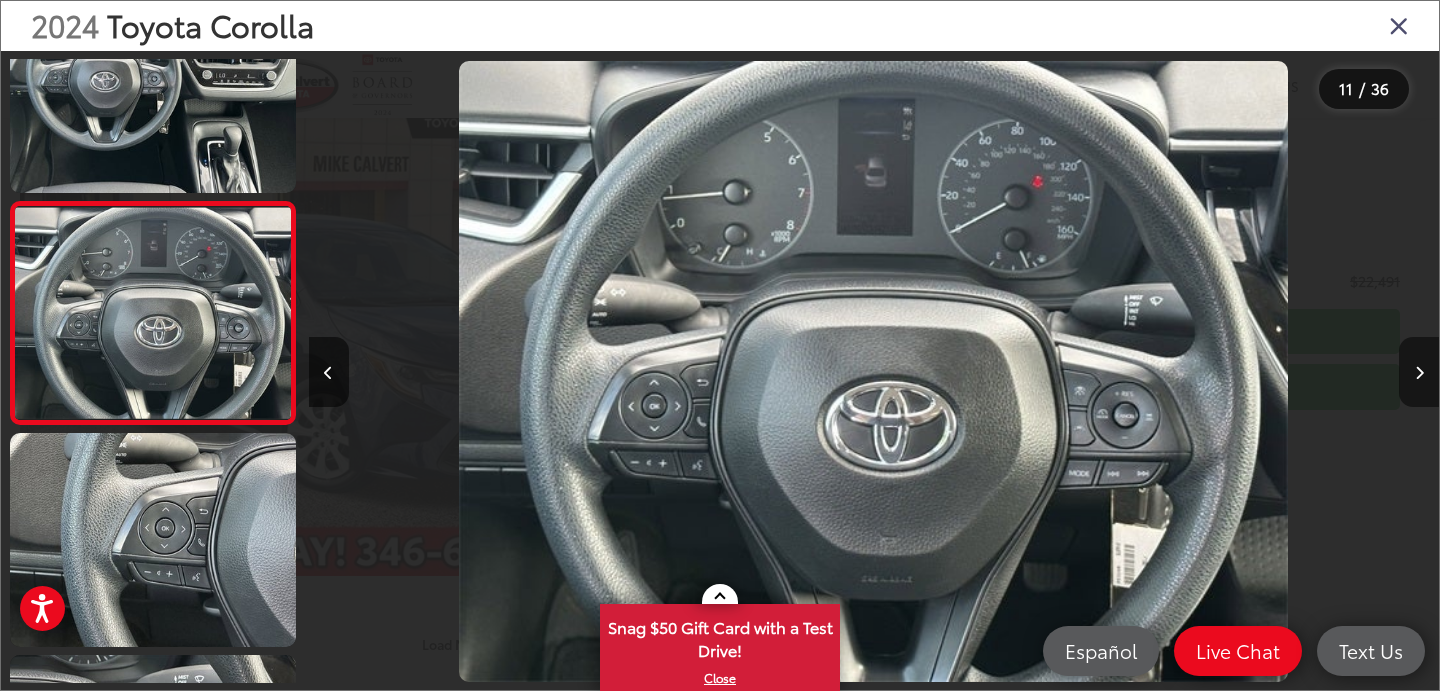 click at bounding box center [1419, 373] 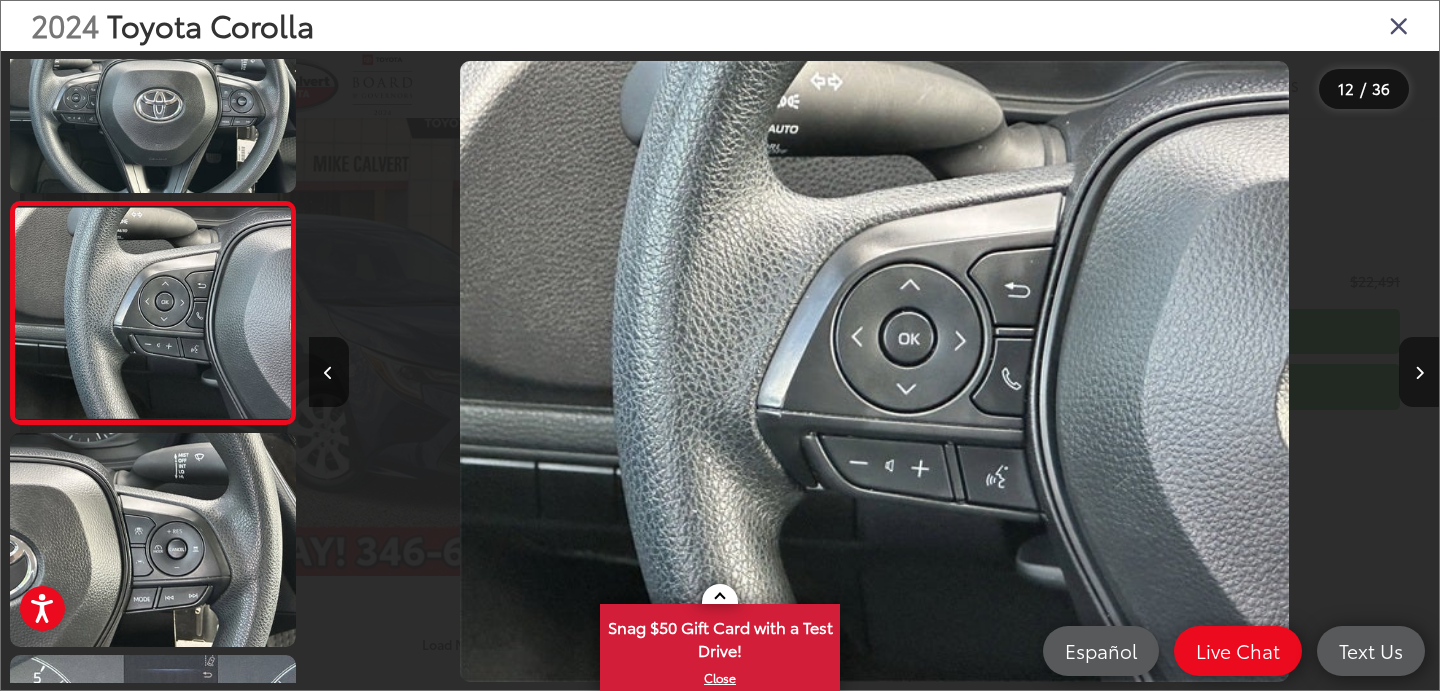click at bounding box center (1419, 373) 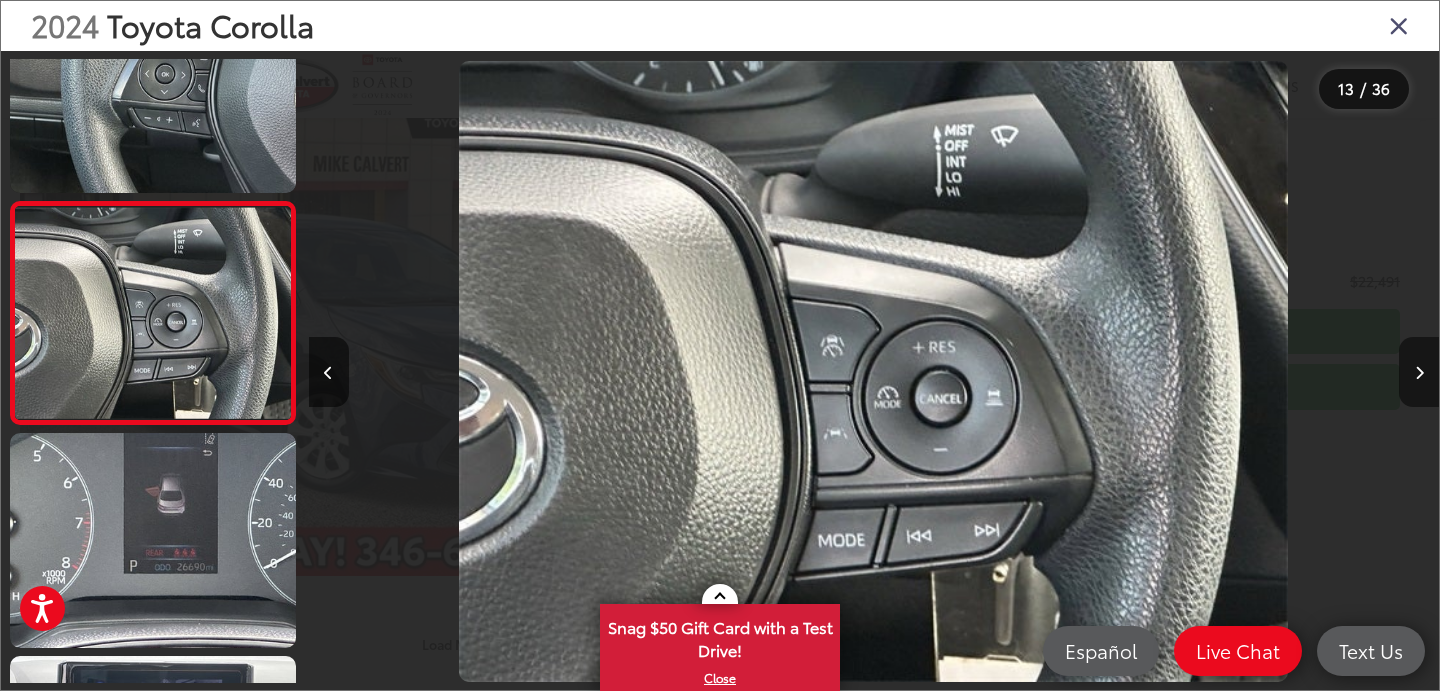 click at bounding box center (1419, 373) 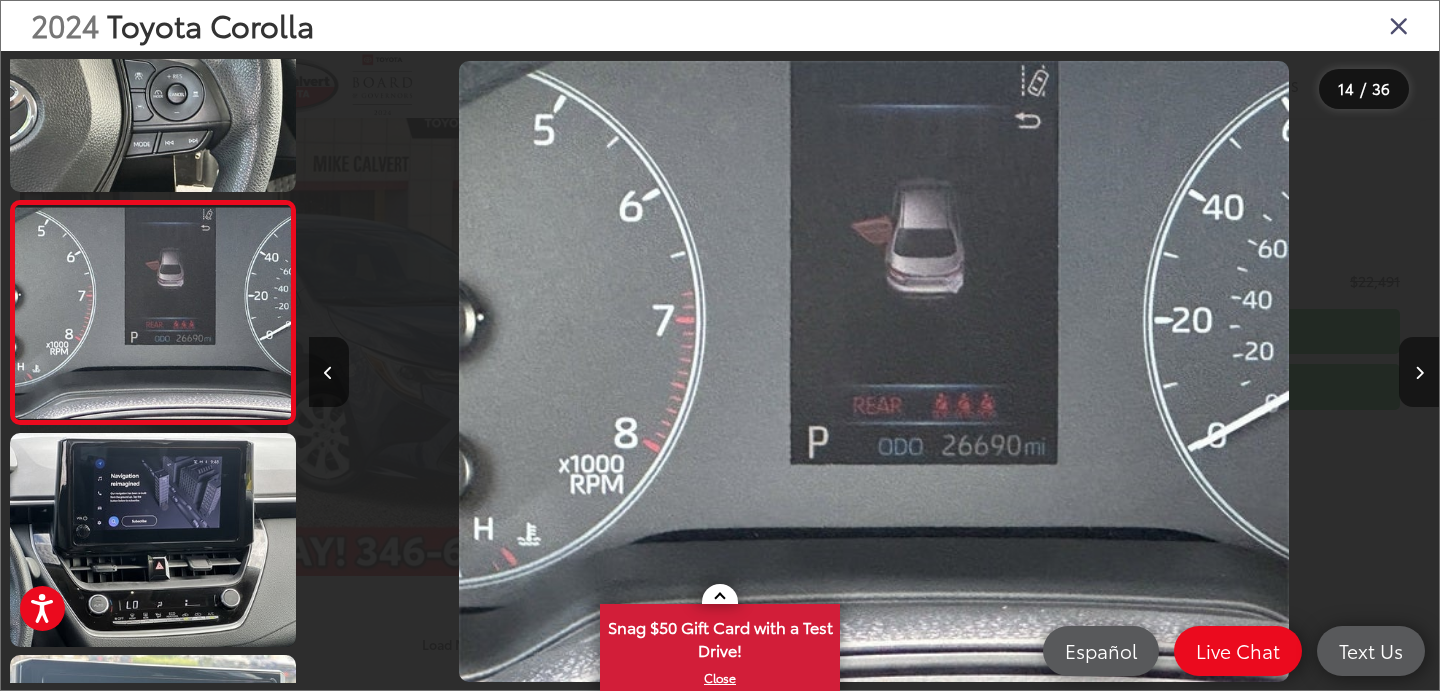 click at bounding box center [1419, 373] 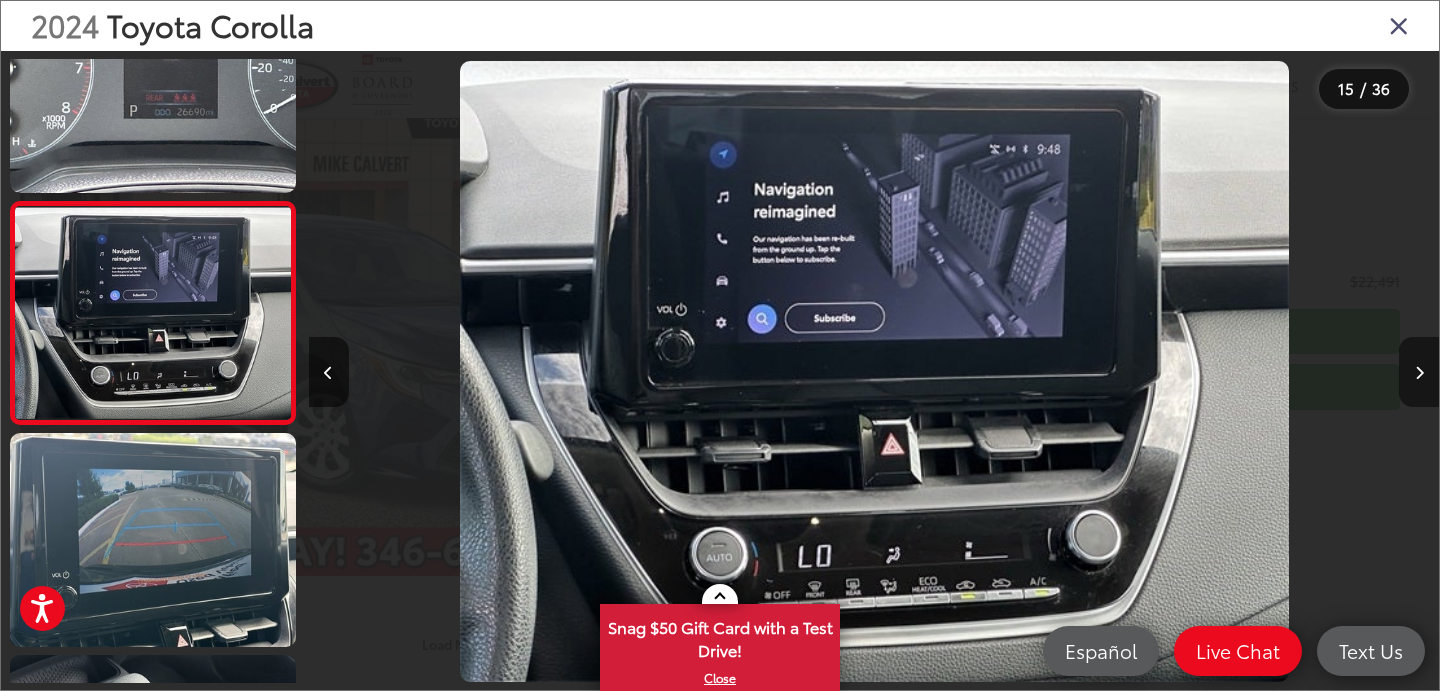 click at bounding box center (1419, 373) 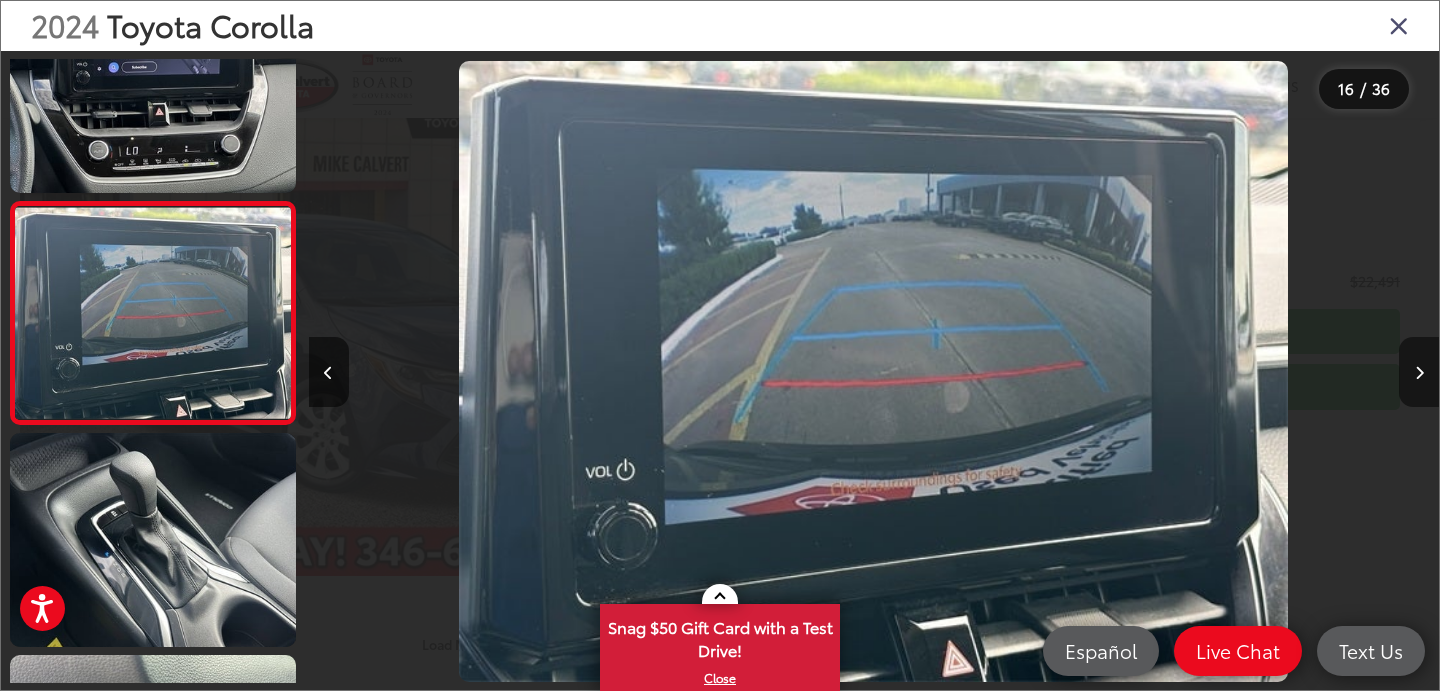 click at bounding box center [1419, 373] 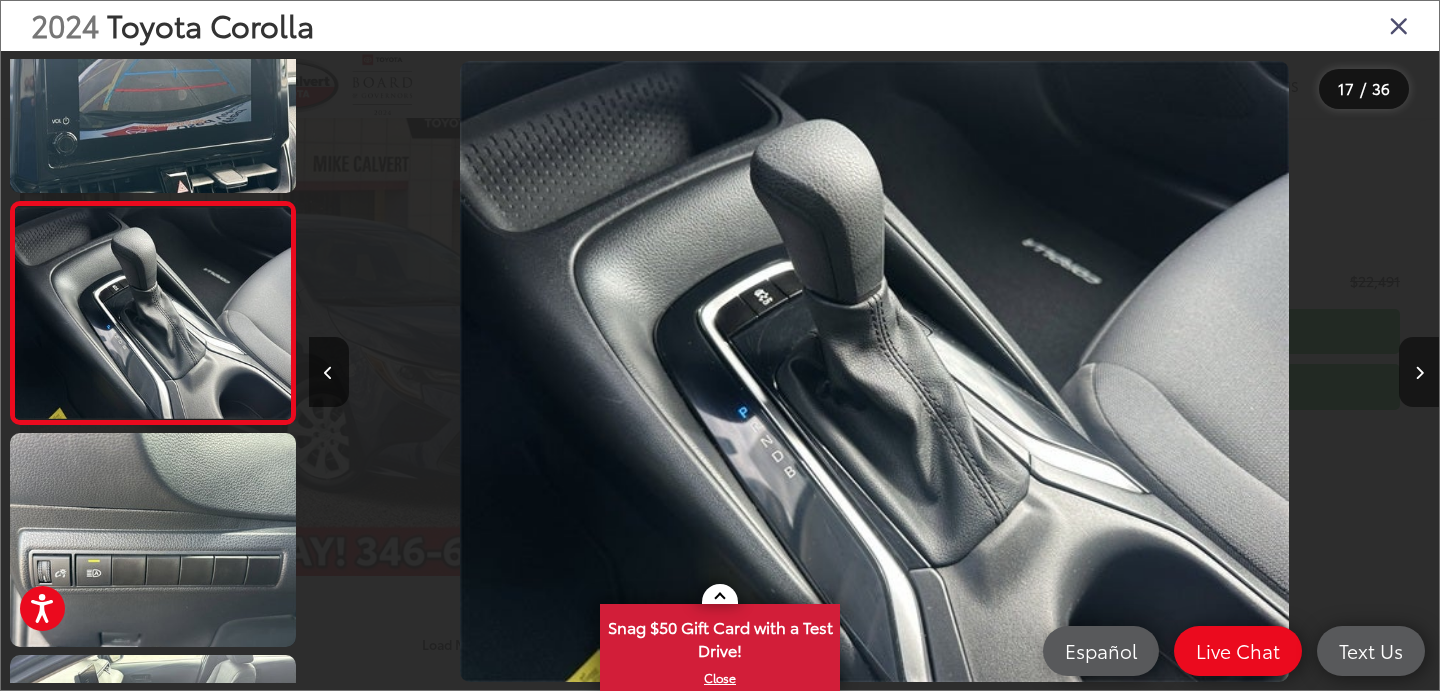 click at bounding box center [1419, 373] 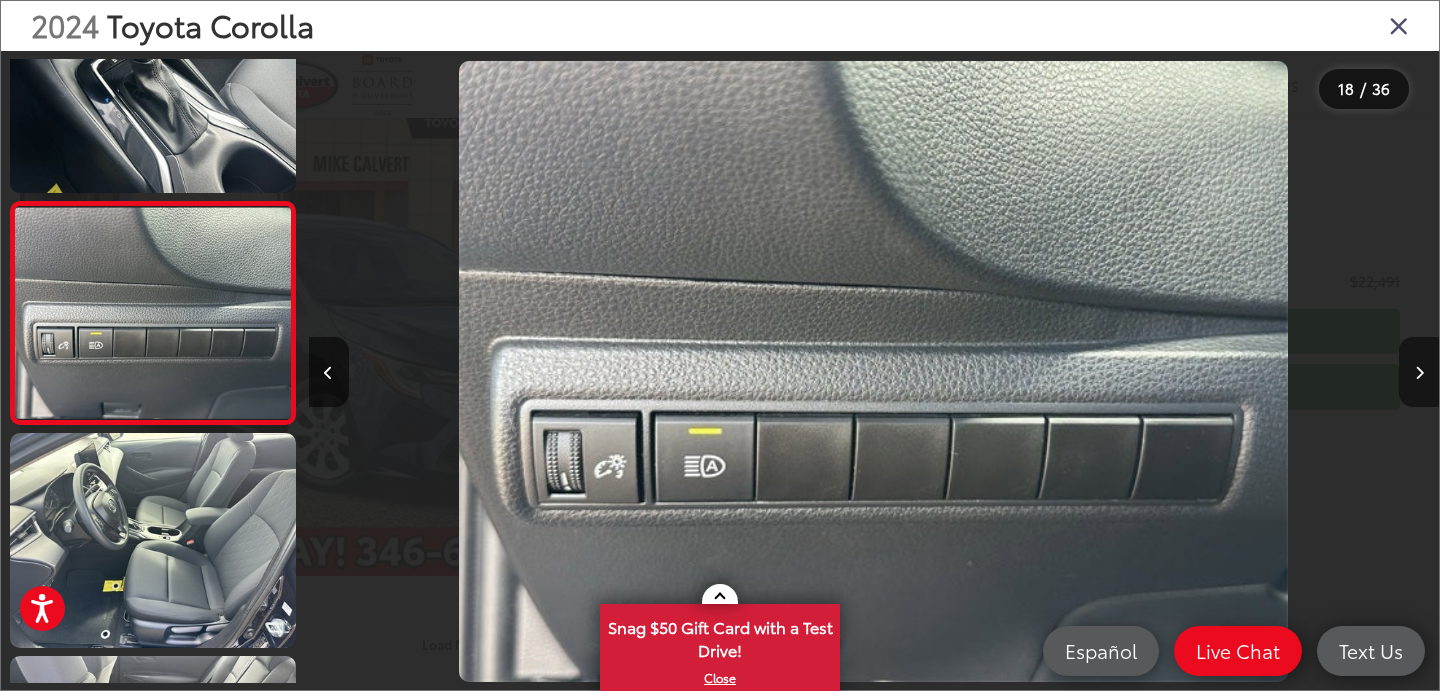 click at bounding box center (1419, 373) 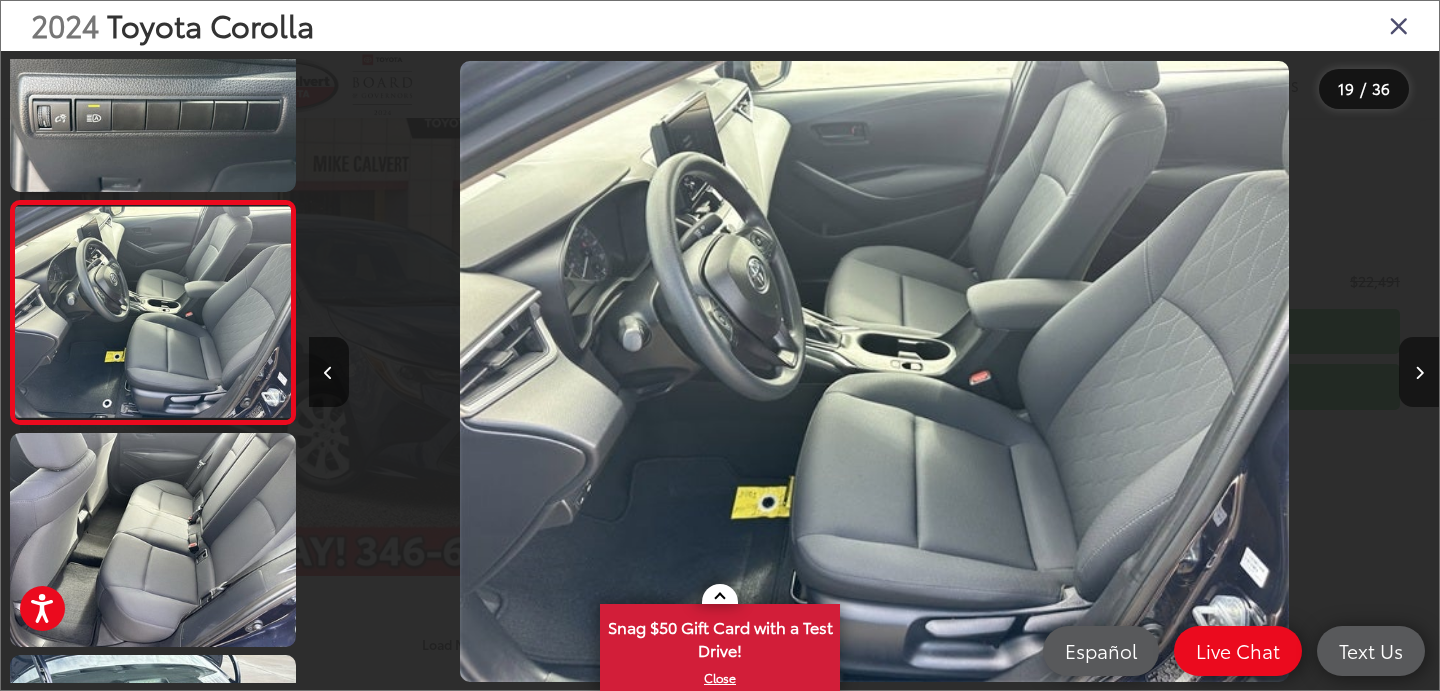 click at bounding box center [1419, 373] 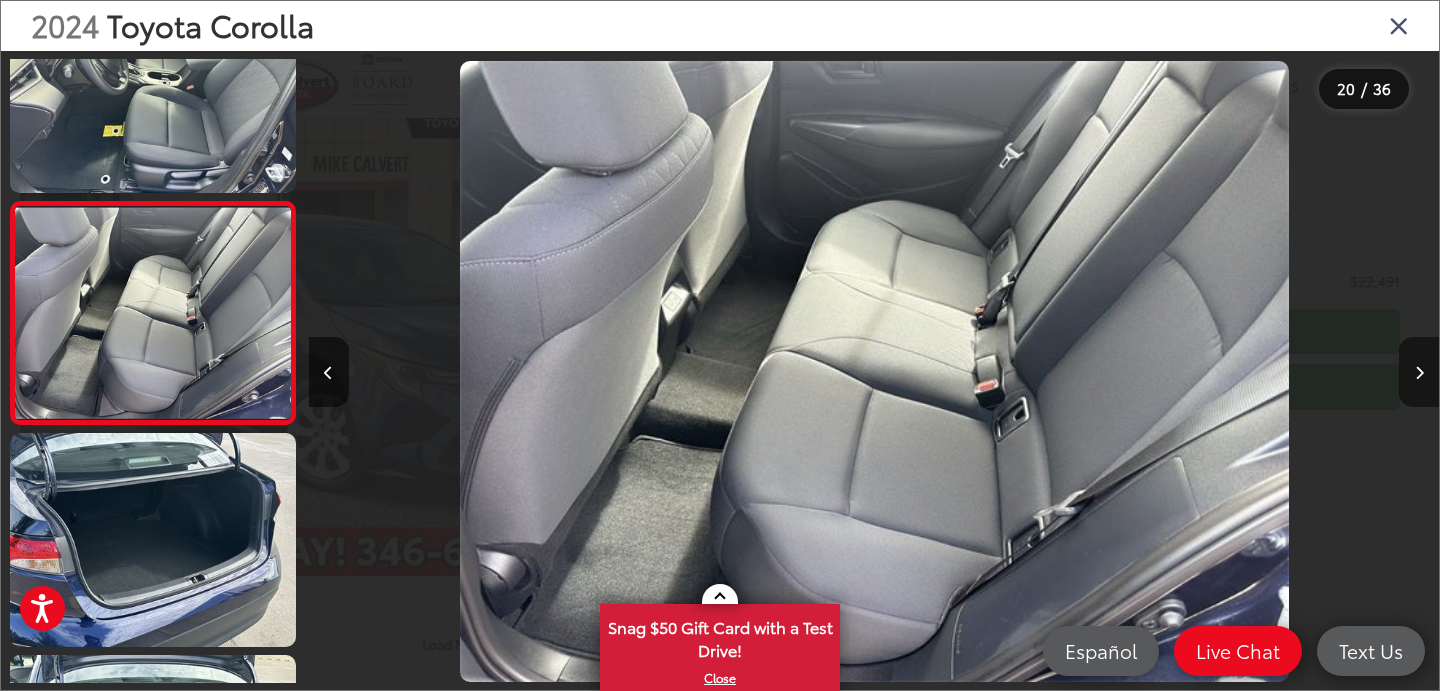 click at bounding box center [1419, 373] 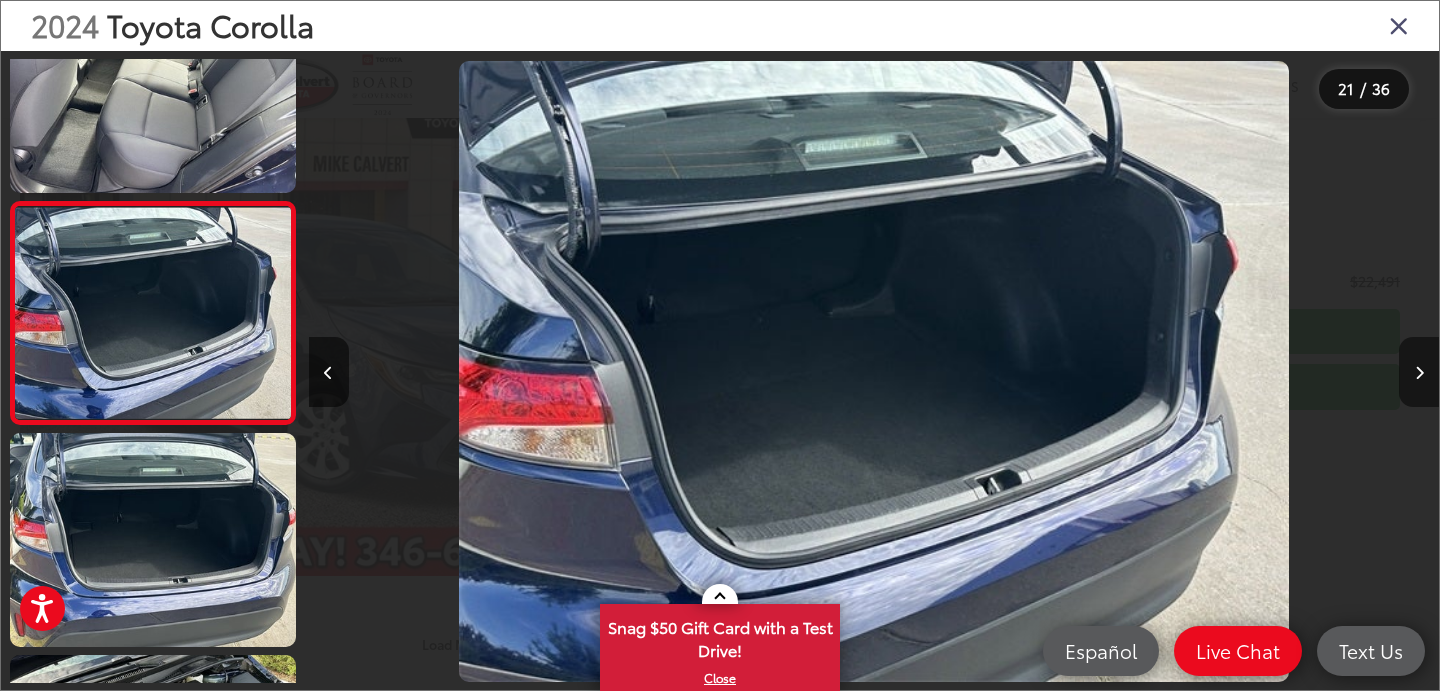 click at bounding box center (1419, 373) 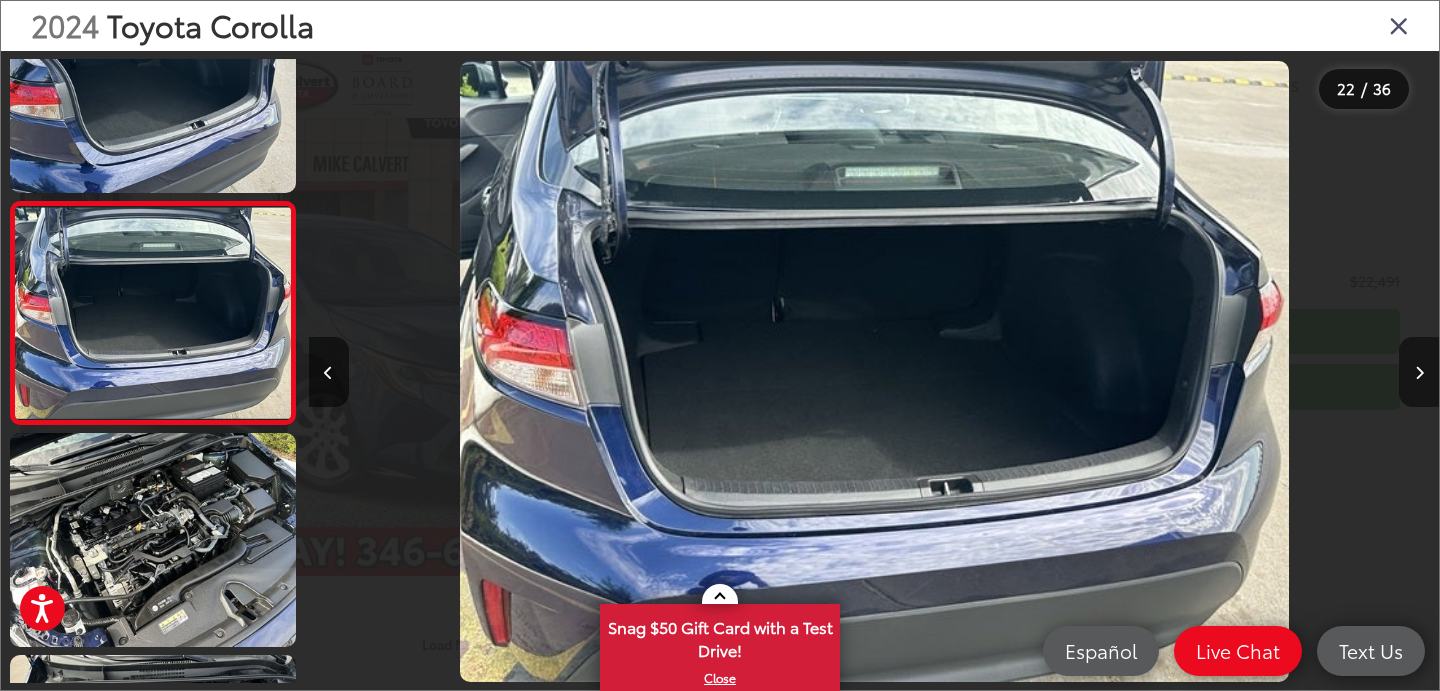 click at bounding box center (1419, 373) 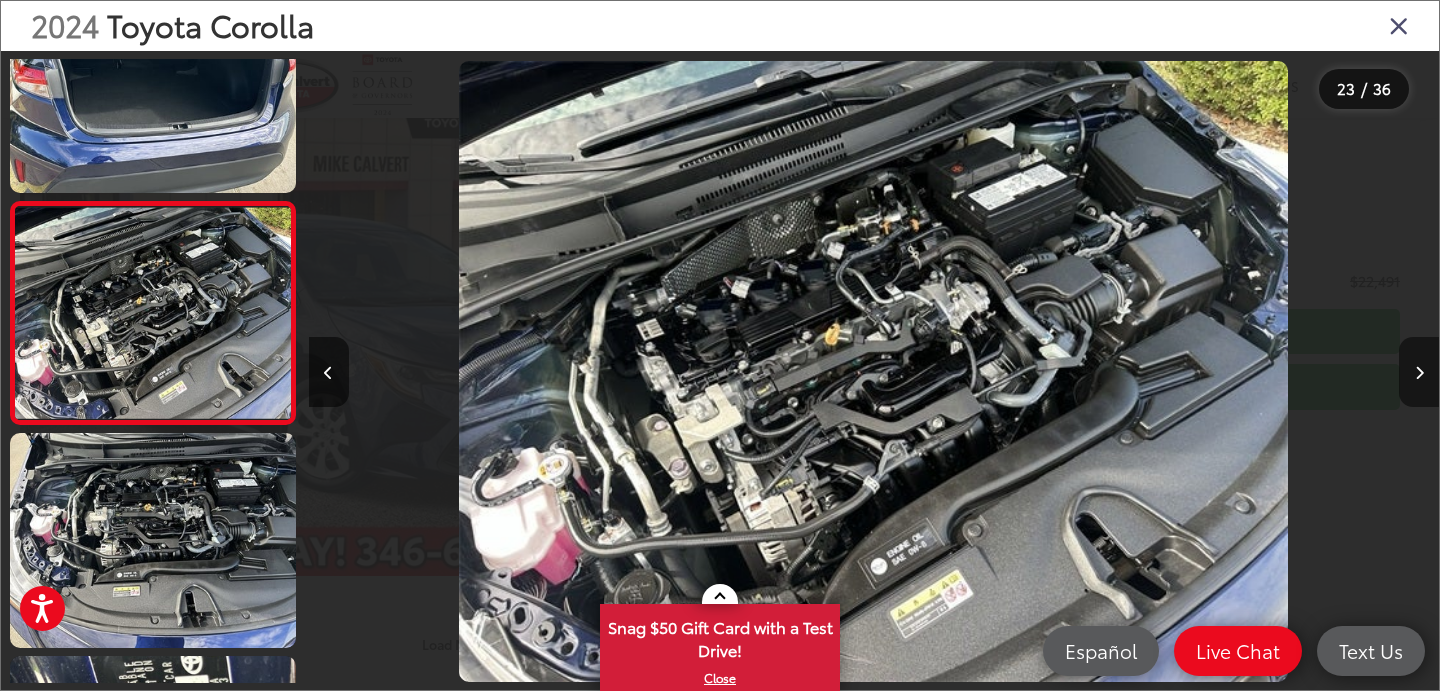 click at bounding box center [1419, 373] 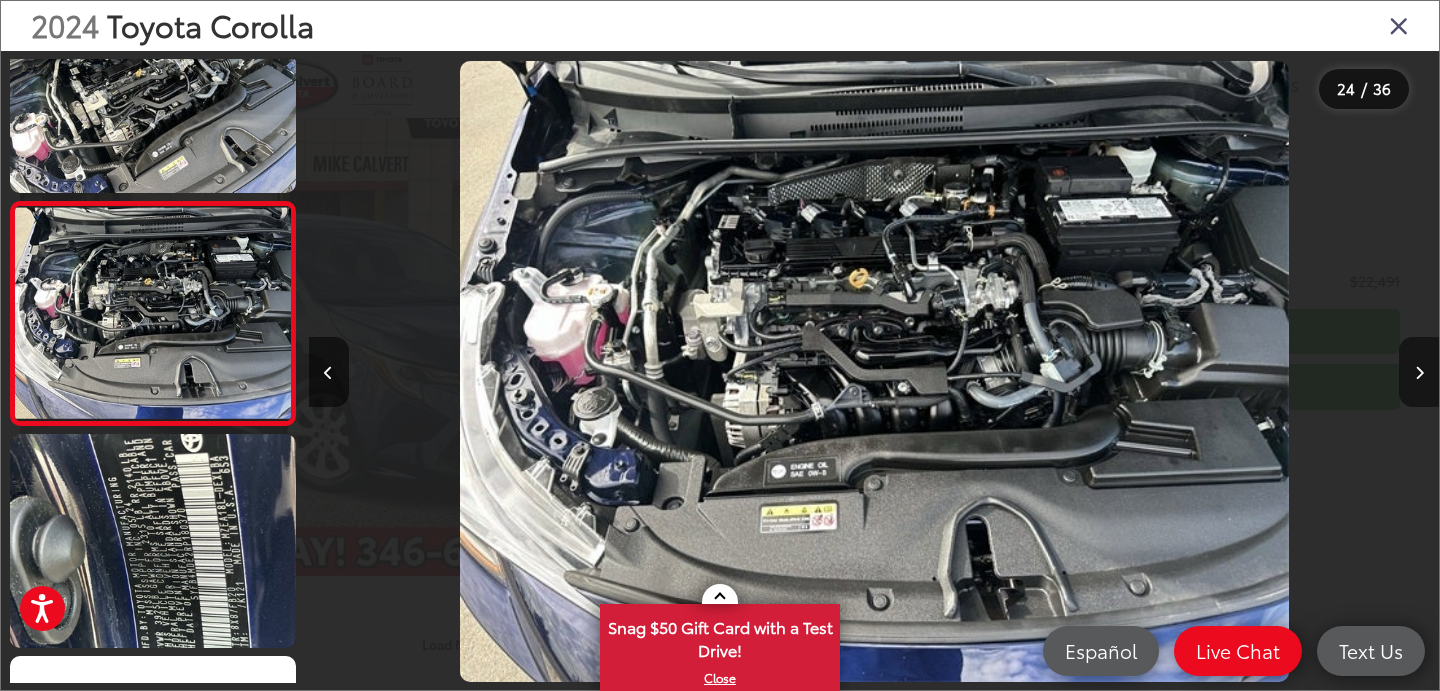 click at bounding box center [1419, 373] 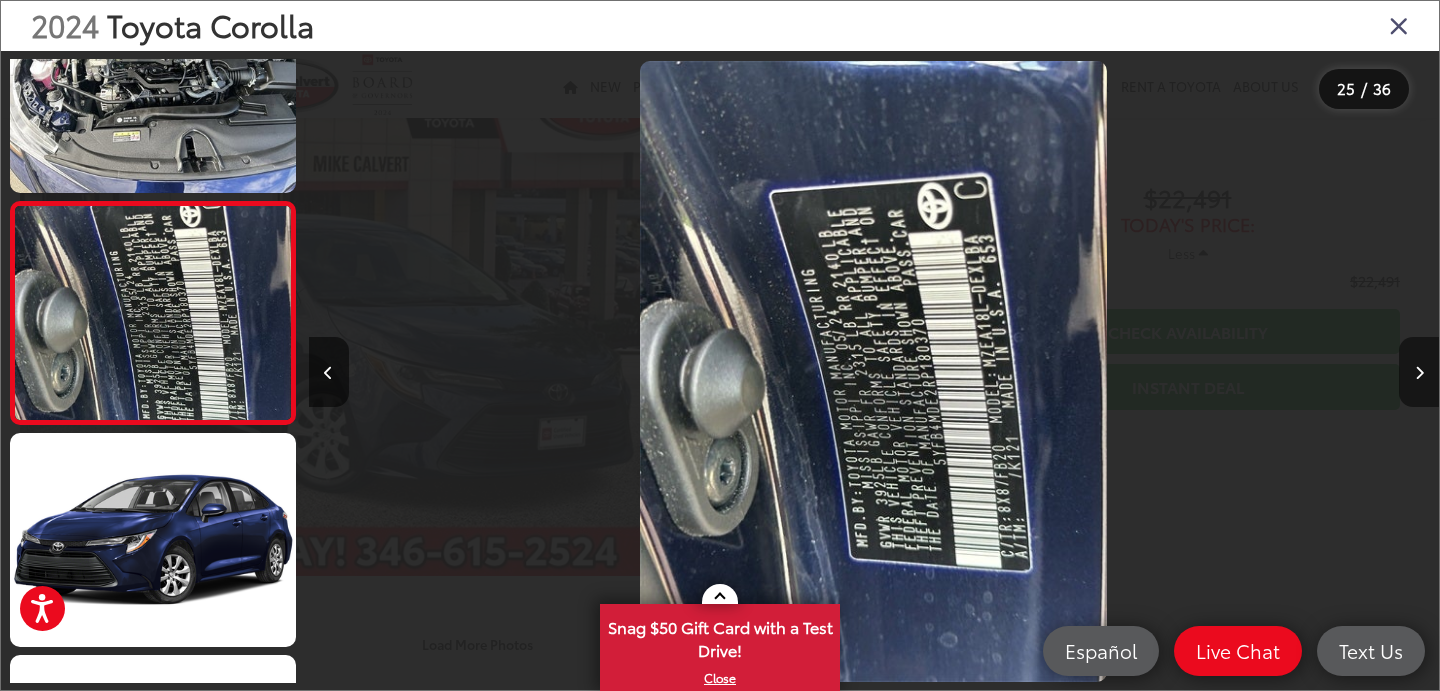 click at bounding box center [1419, 373] 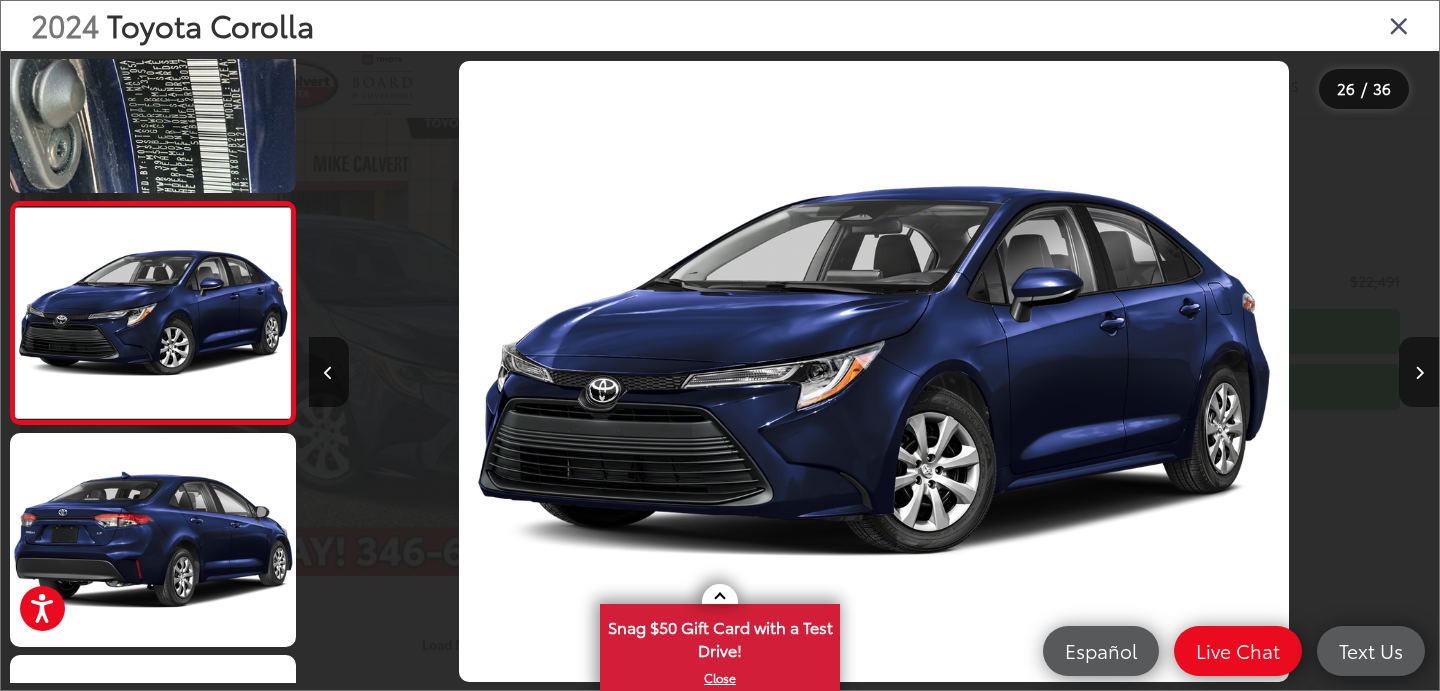 click at bounding box center (1419, 373) 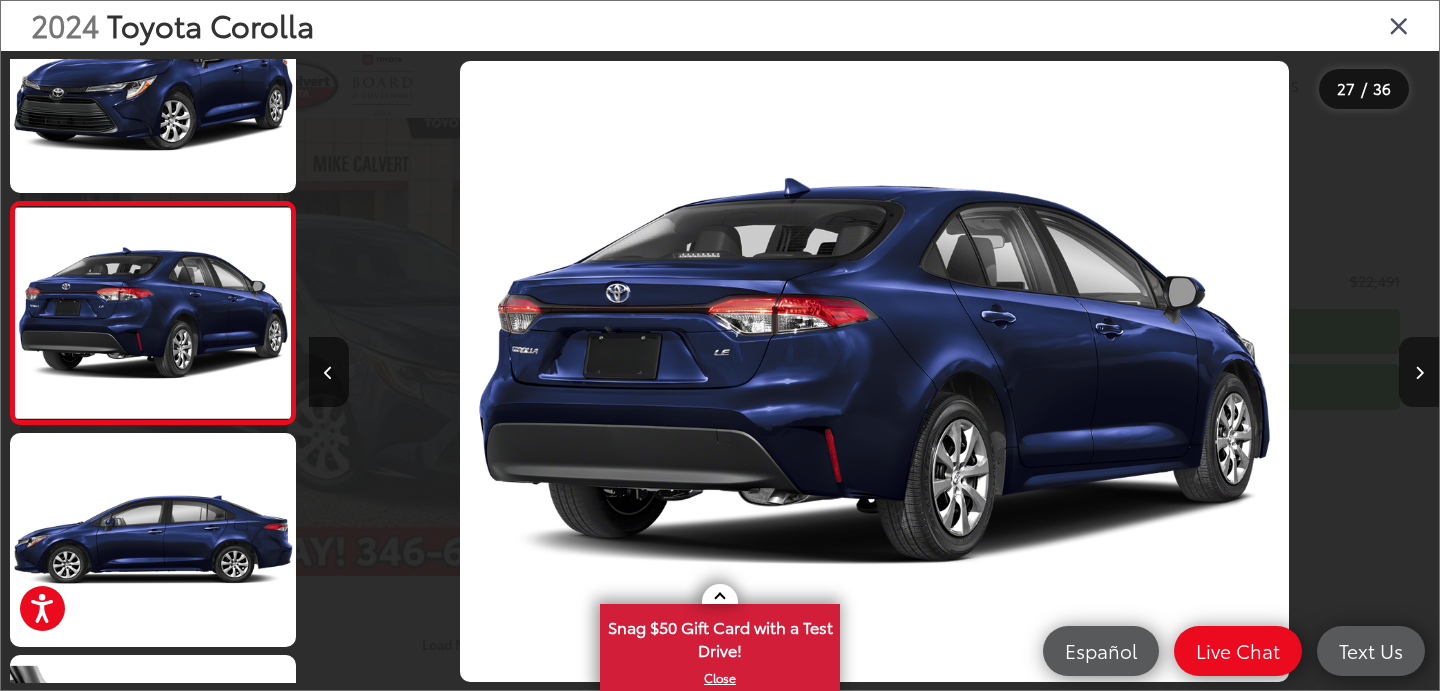 click at bounding box center (1419, 373) 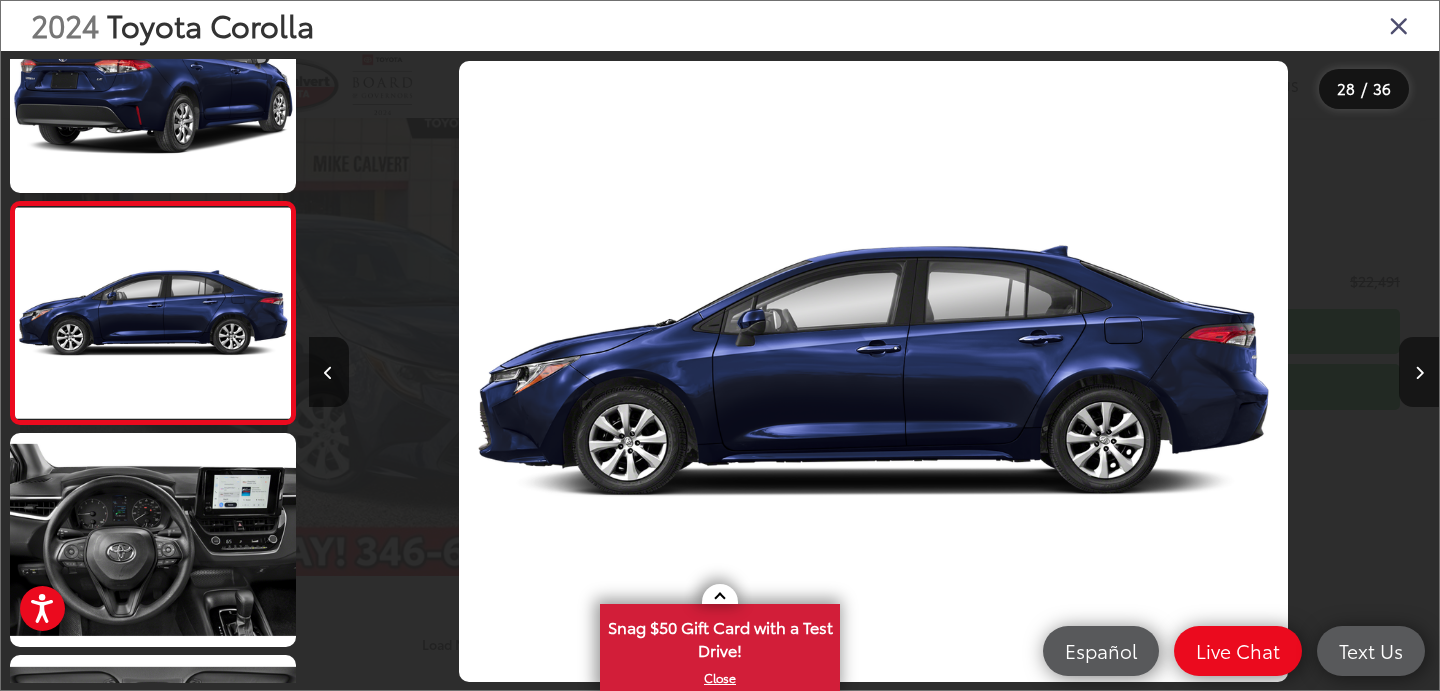 click at bounding box center [1419, 373] 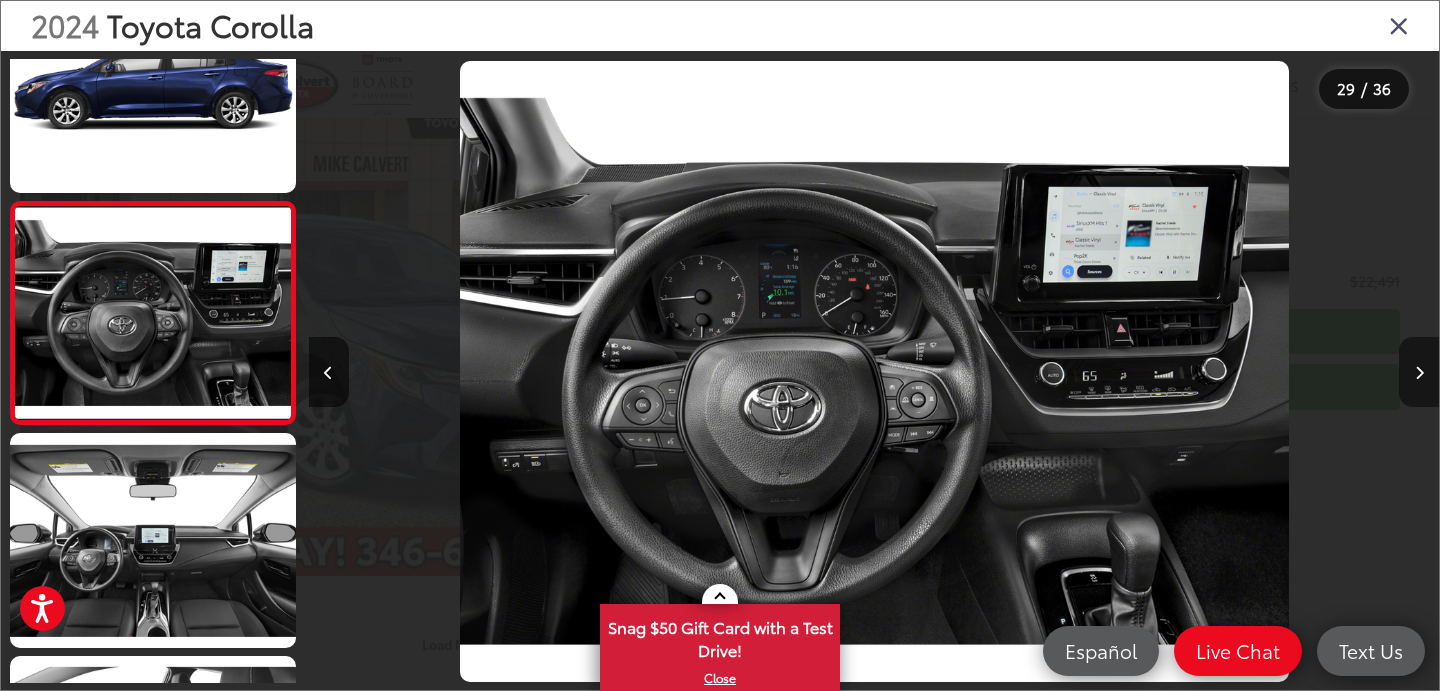 click at bounding box center [1419, 373] 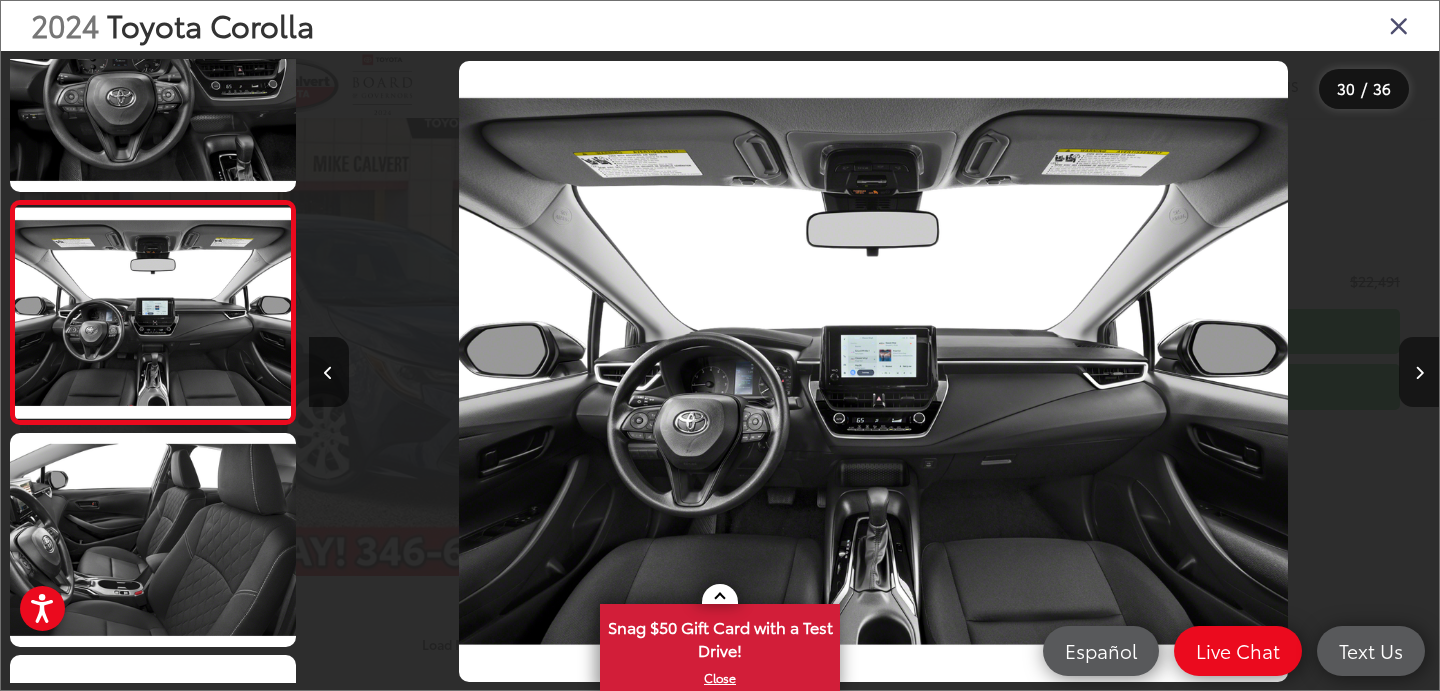 click at bounding box center [1419, 373] 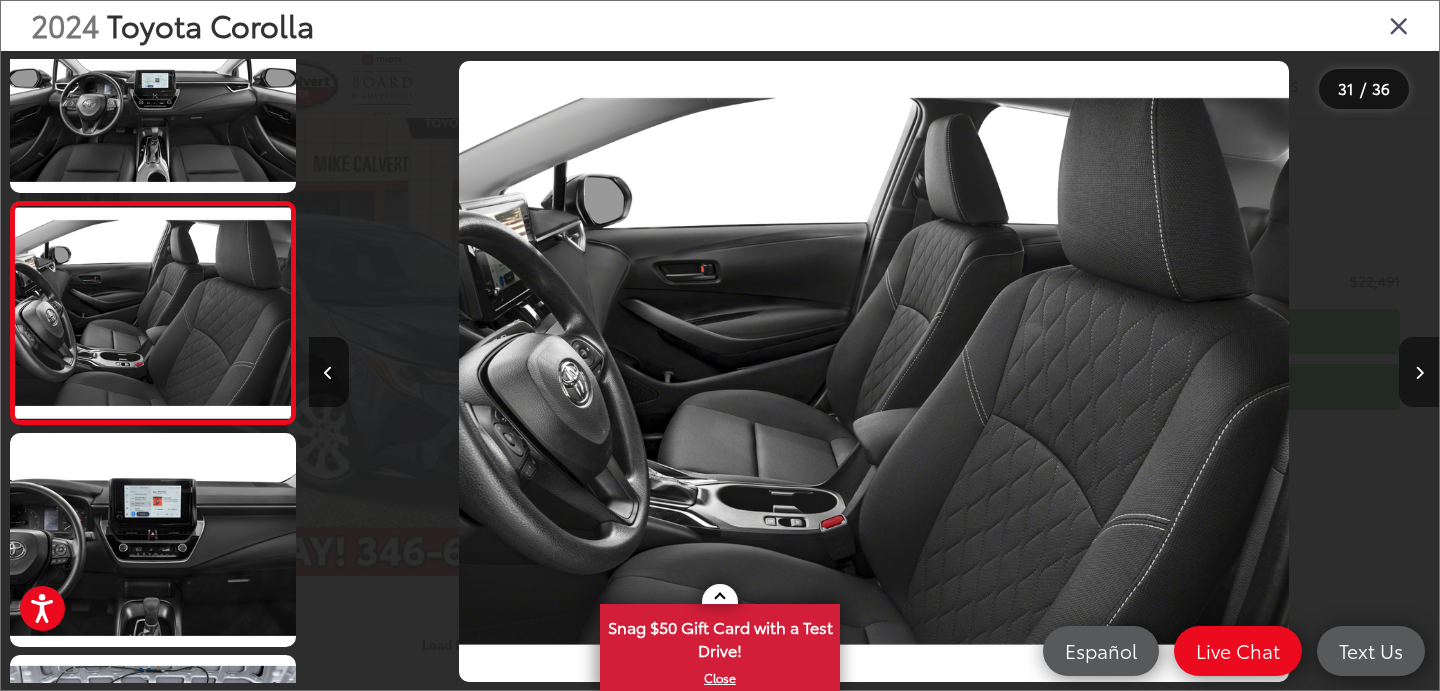 click at bounding box center [1419, 373] 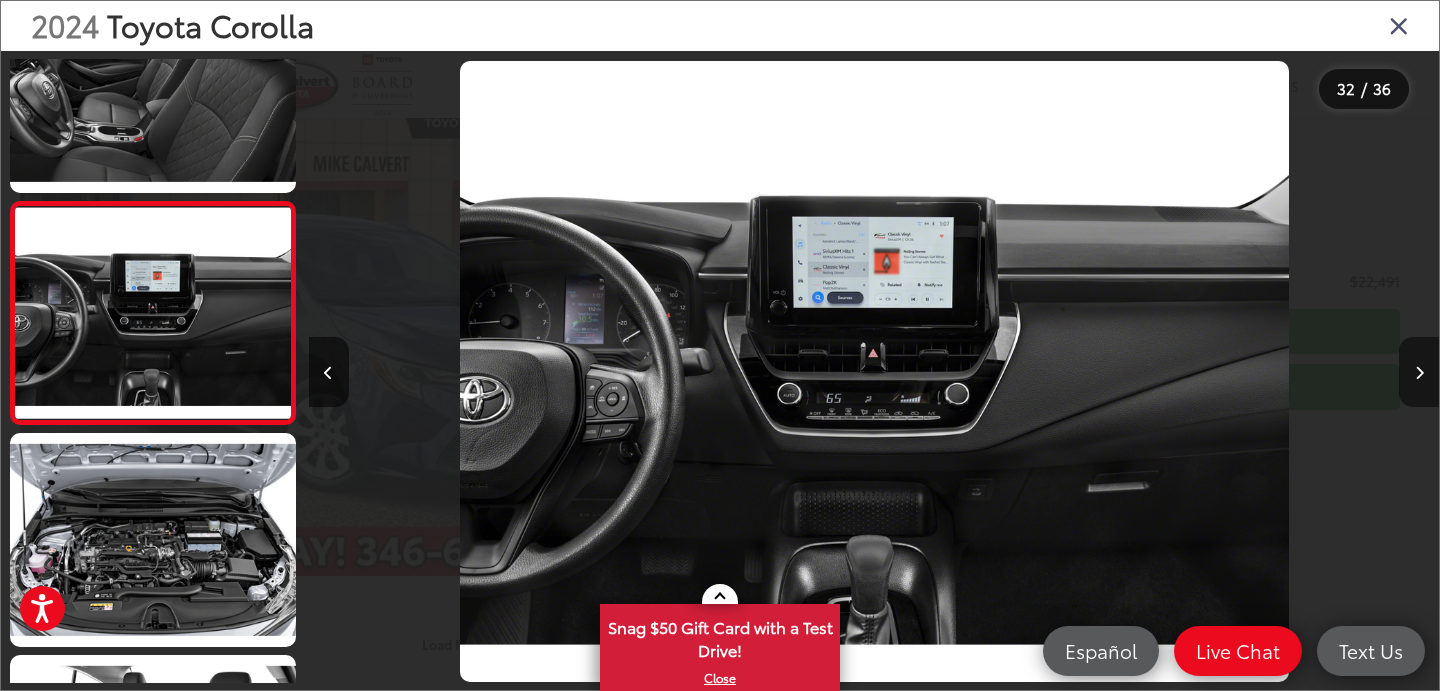 click at bounding box center [1419, 373] 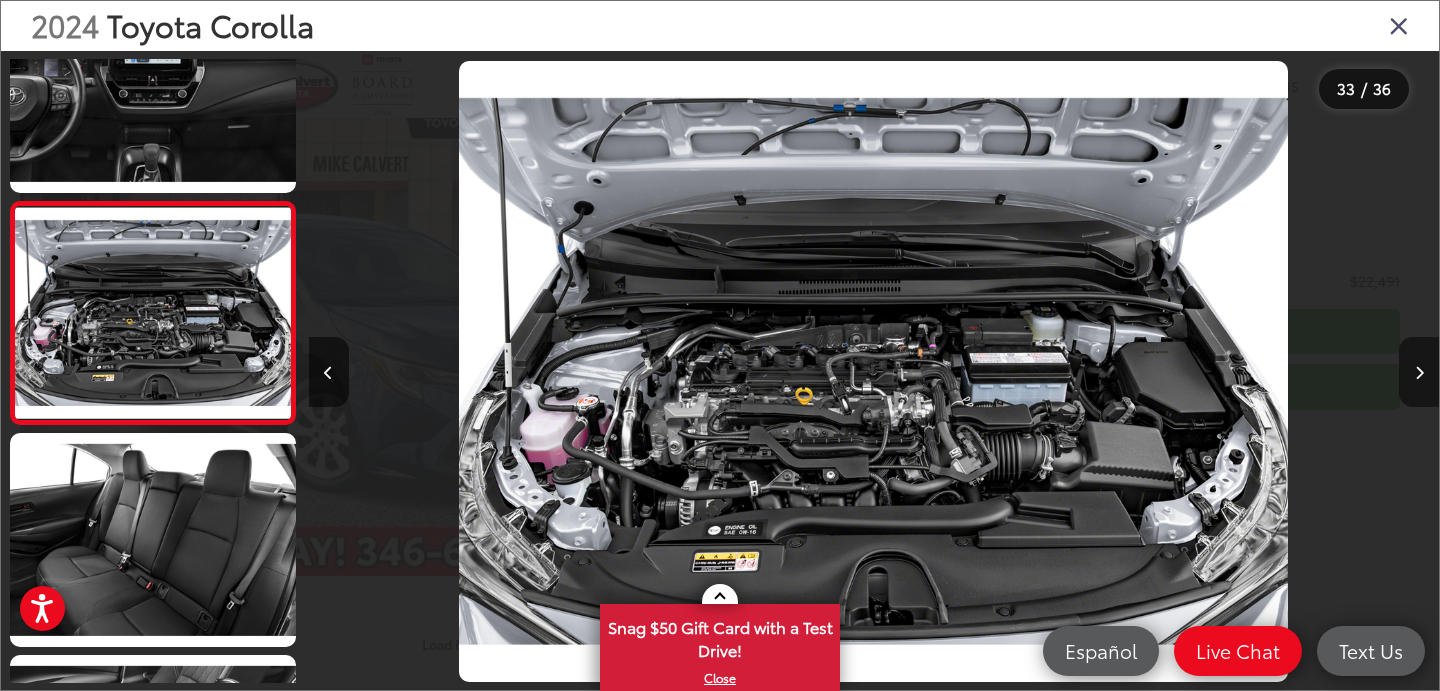 click at bounding box center [1419, 373] 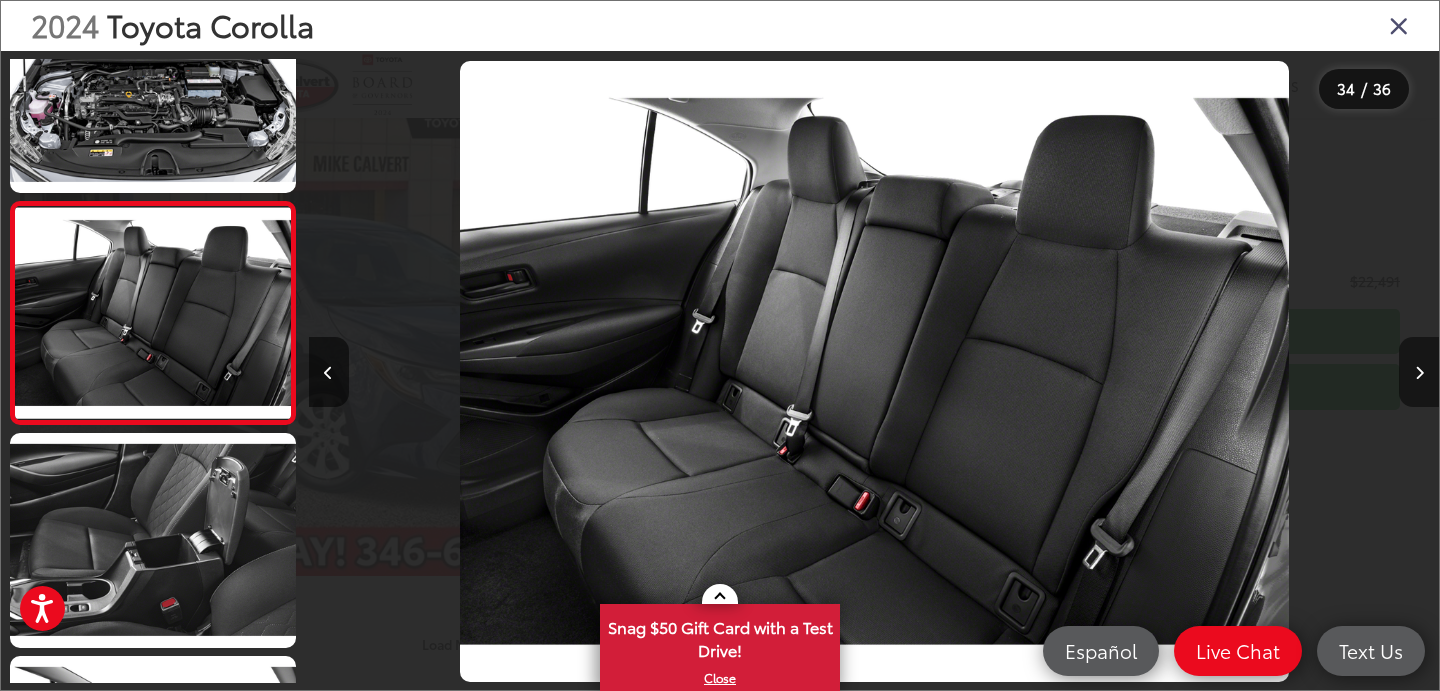 click at bounding box center (1419, 373) 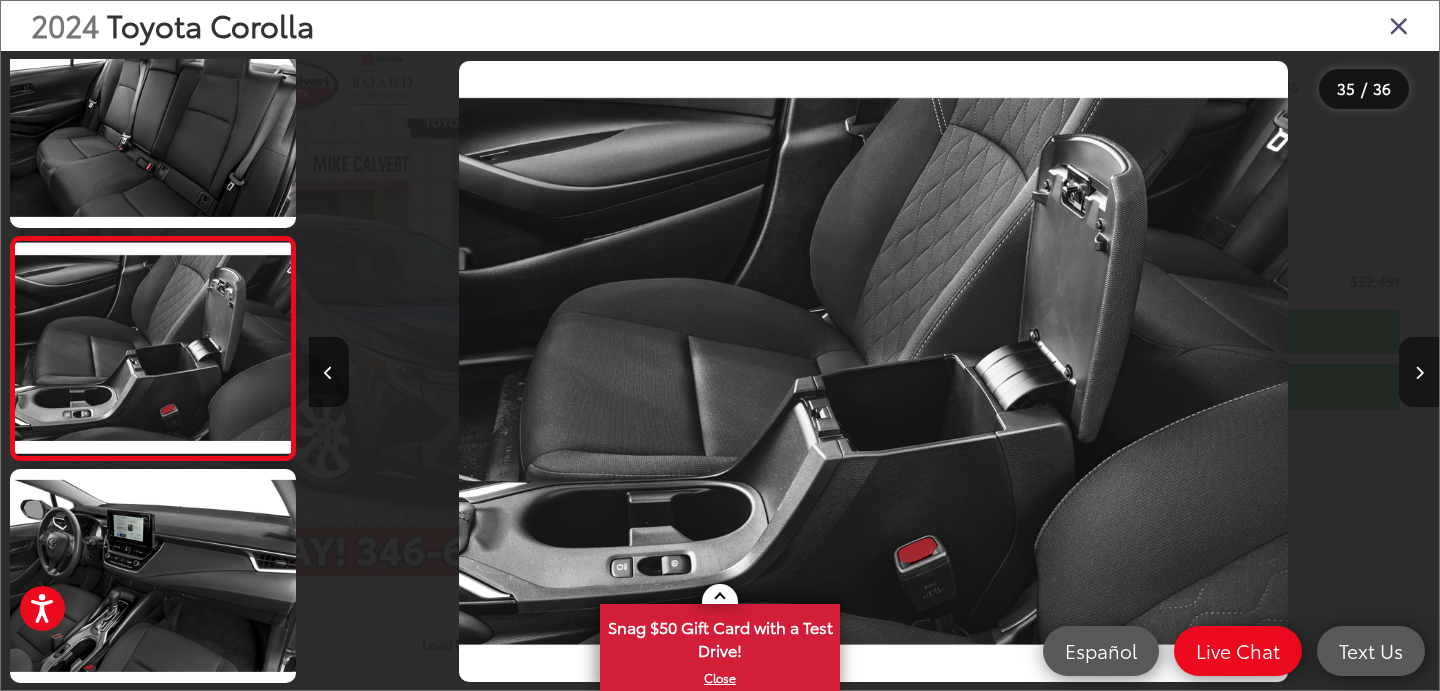 click at bounding box center (1419, 373) 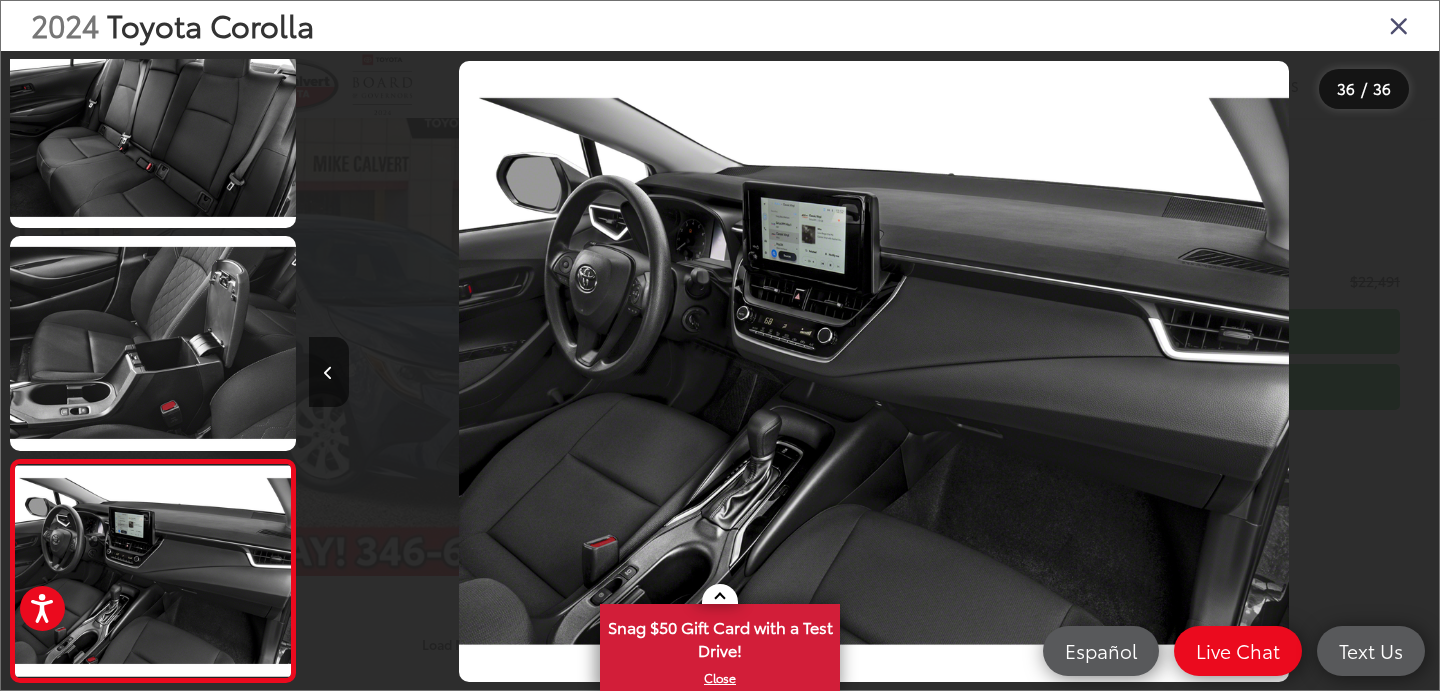 click at bounding box center (1399, 25) 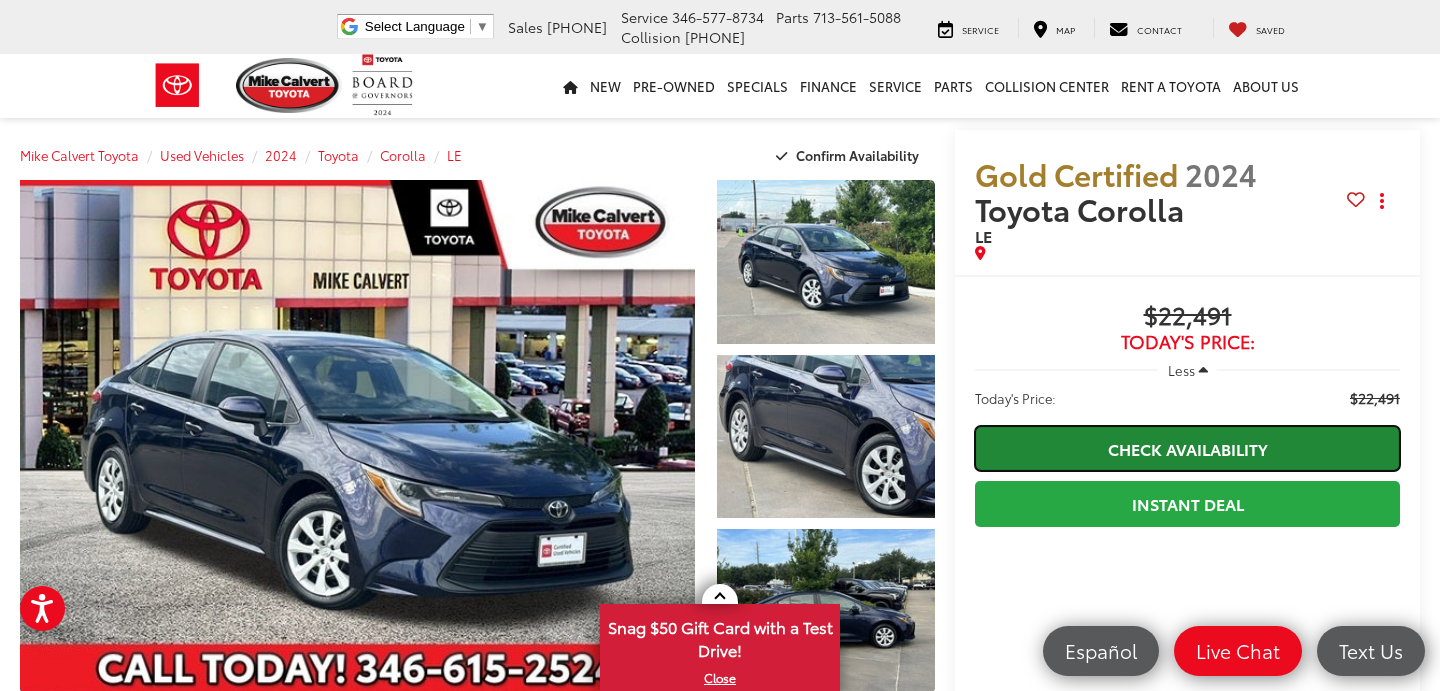 click on "Check Availability" at bounding box center [1187, 448] 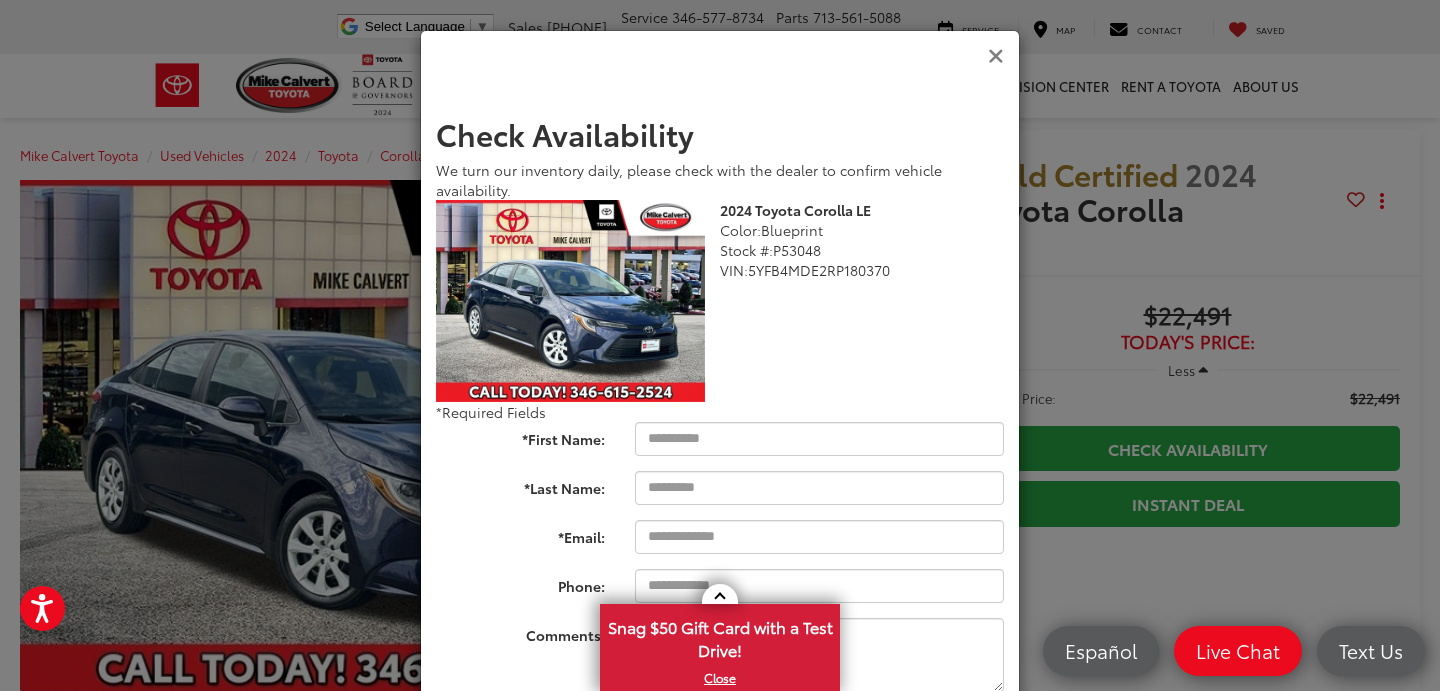 click at bounding box center [996, 56] 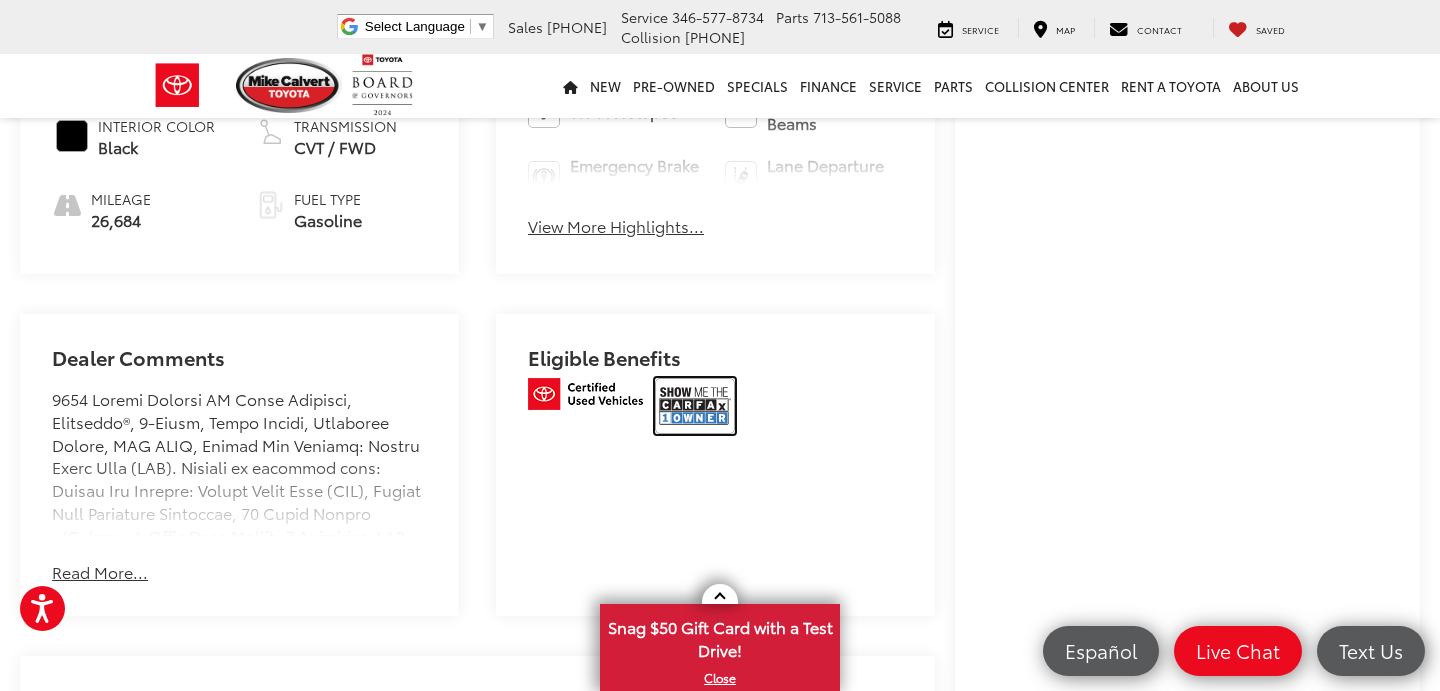 click at bounding box center [695, 406] 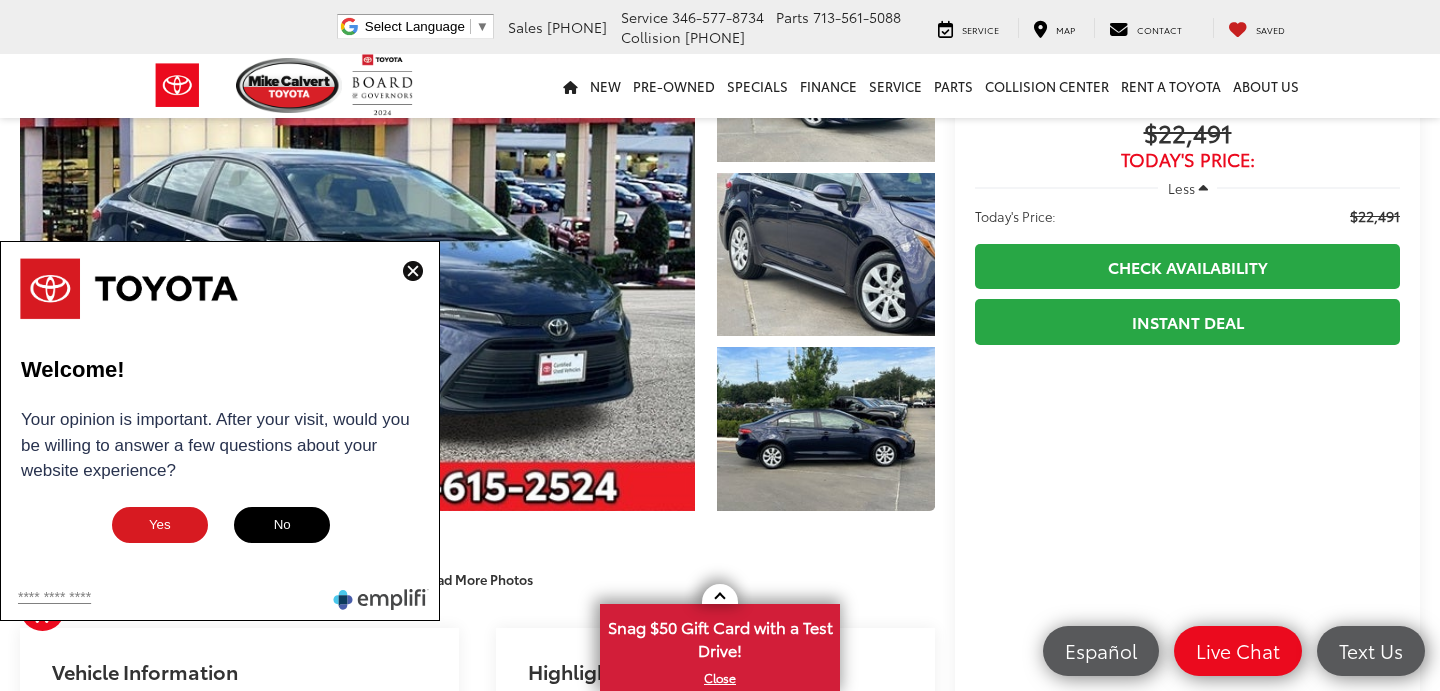 scroll, scrollTop: 200, scrollLeft: 0, axis: vertical 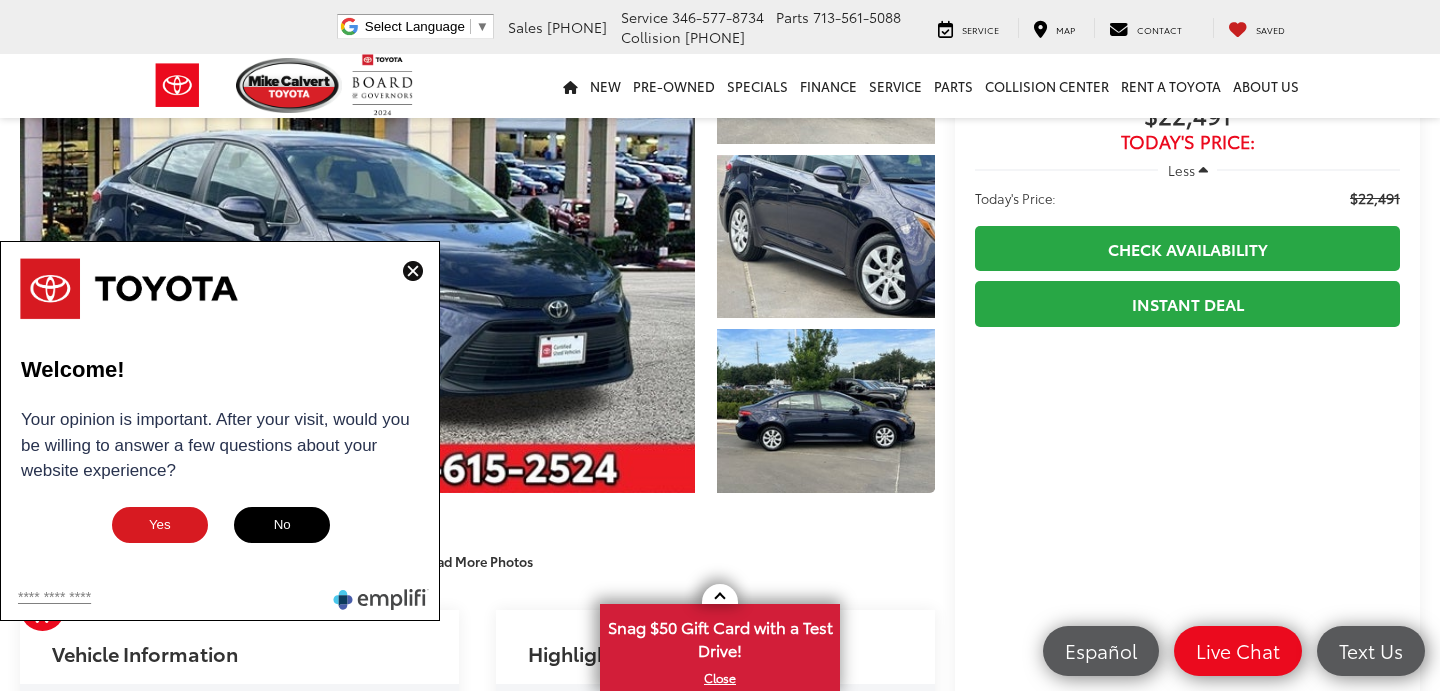 click at bounding box center [413, 271] 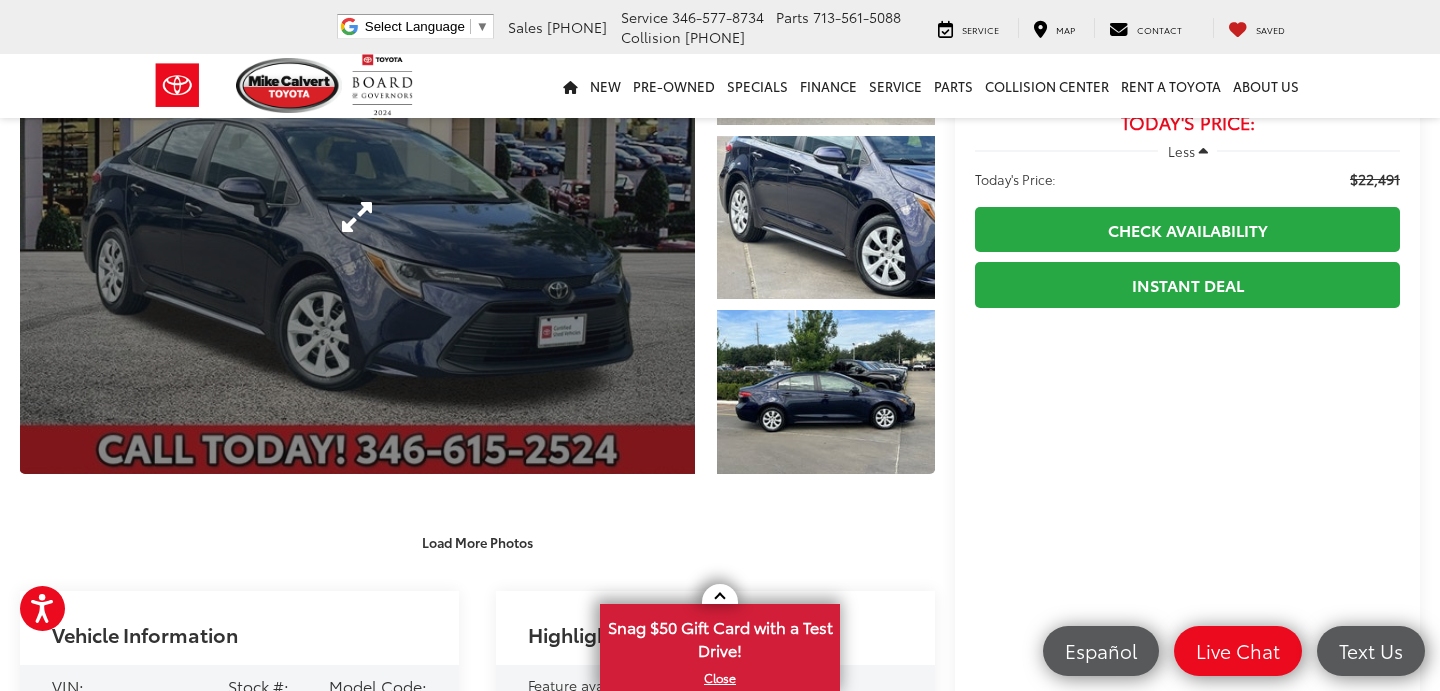scroll, scrollTop: 229, scrollLeft: 0, axis: vertical 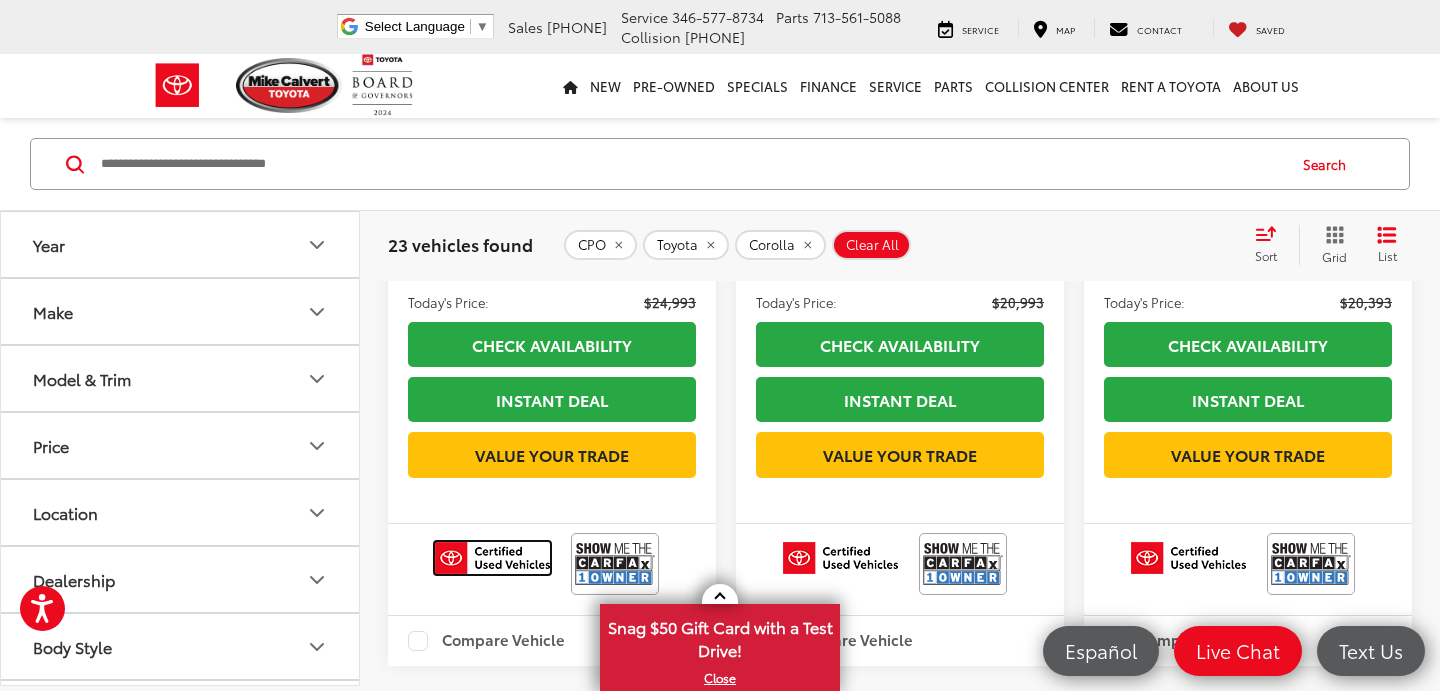 click at bounding box center [492, 558] 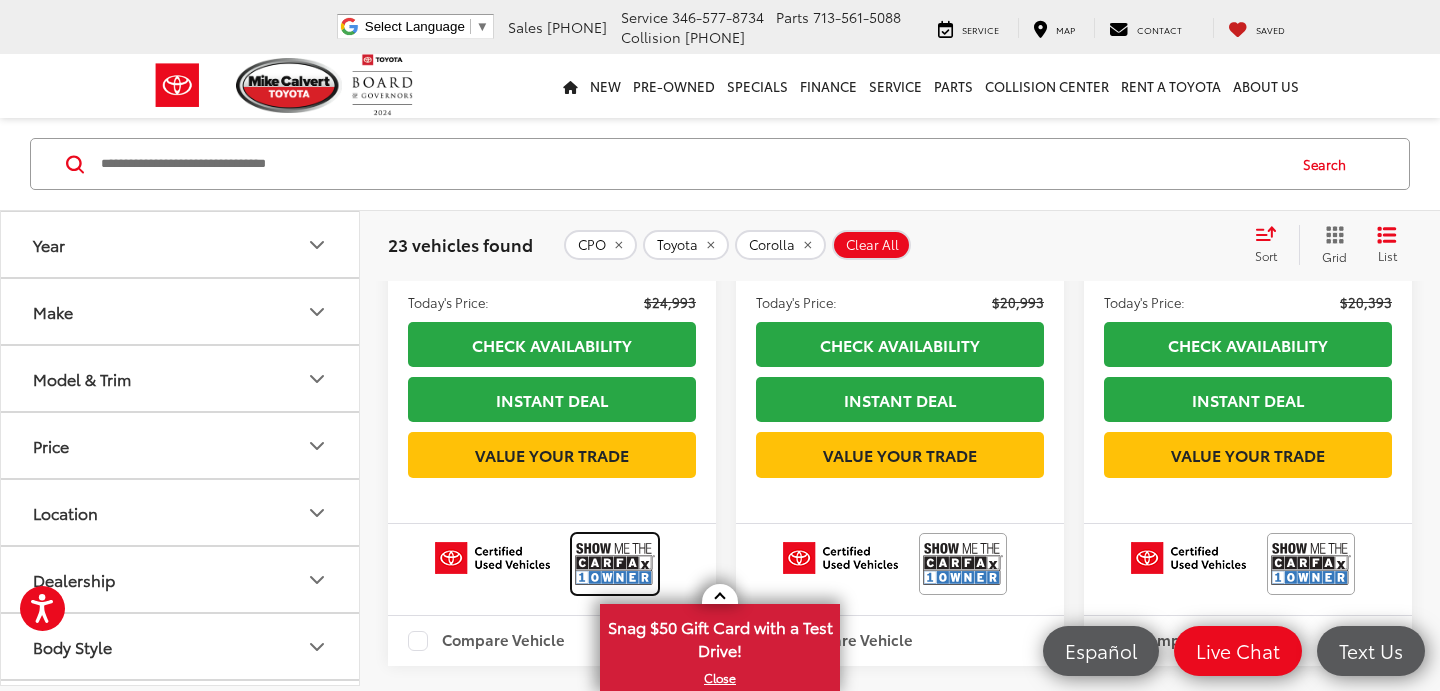 click at bounding box center [615, 563] 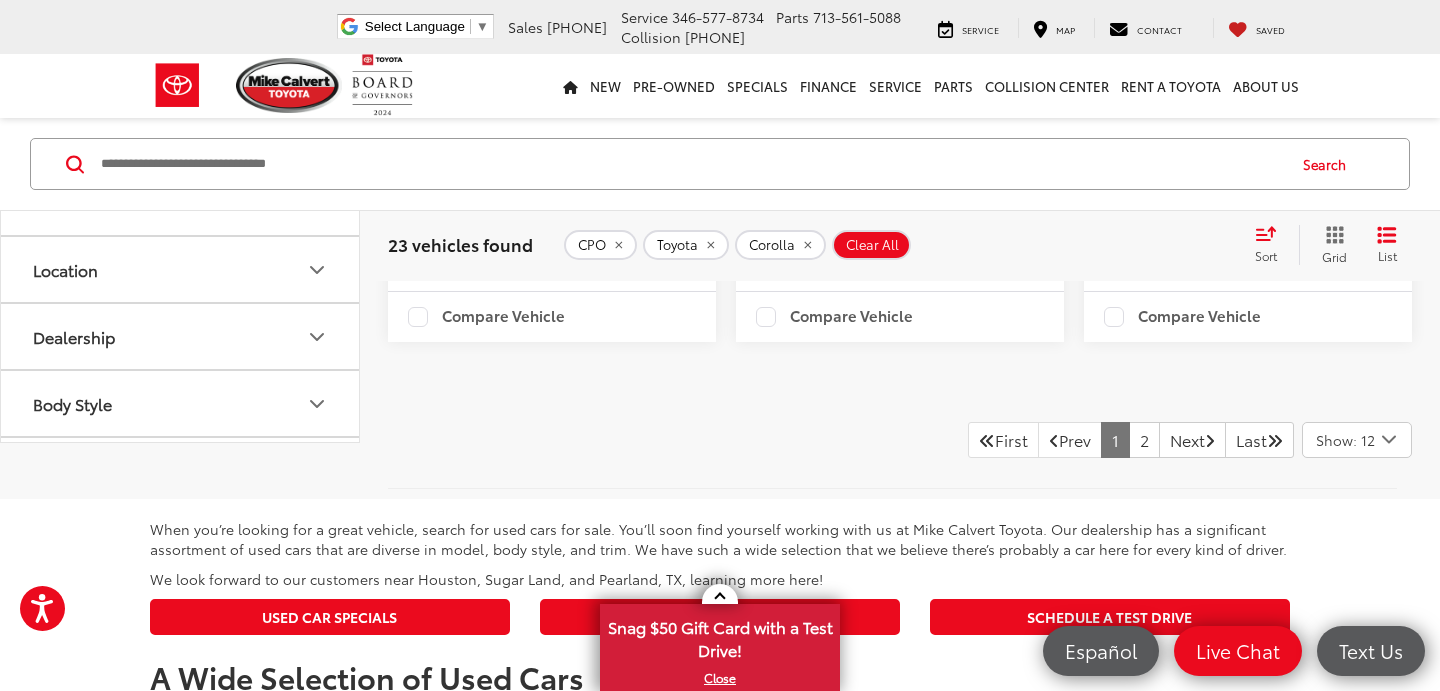 scroll, scrollTop: 3963, scrollLeft: 0, axis: vertical 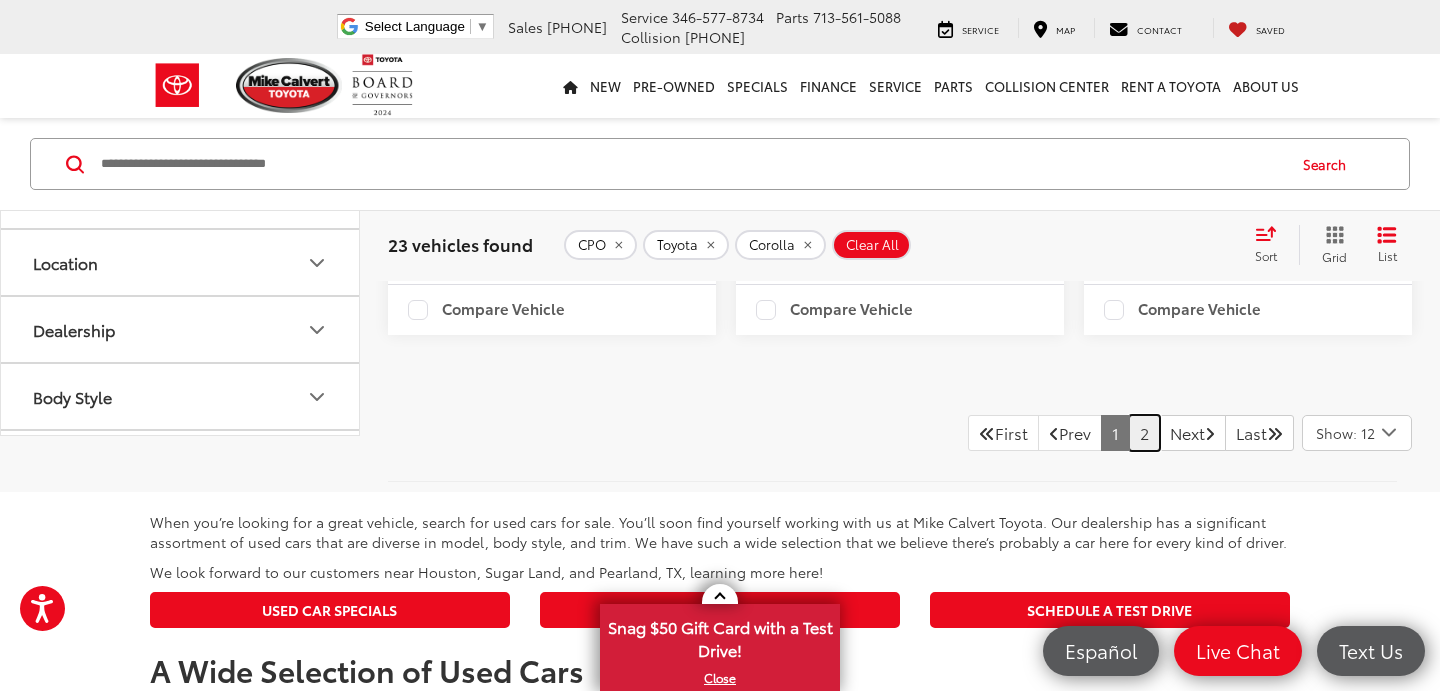 click on "2" at bounding box center (1144, 433) 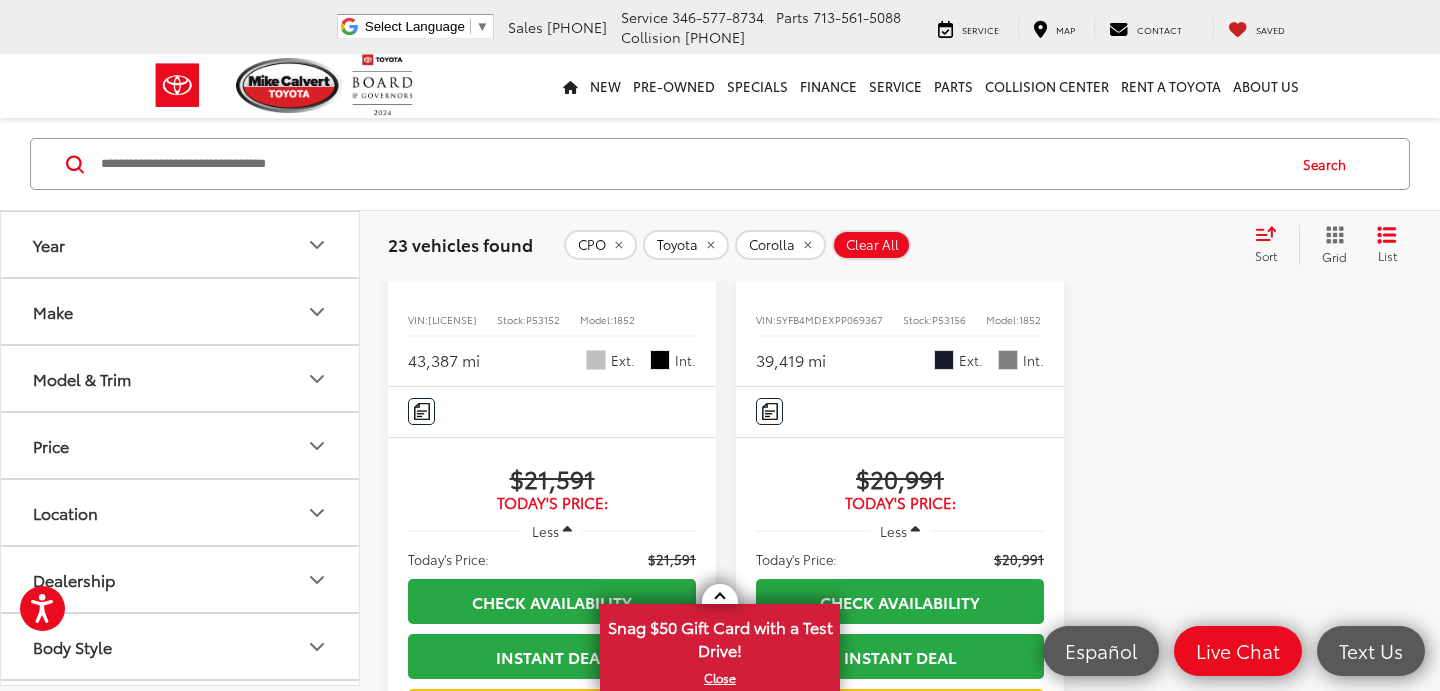 scroll, scrollTop: 3298, scrollLeft: 0, axis: vertical 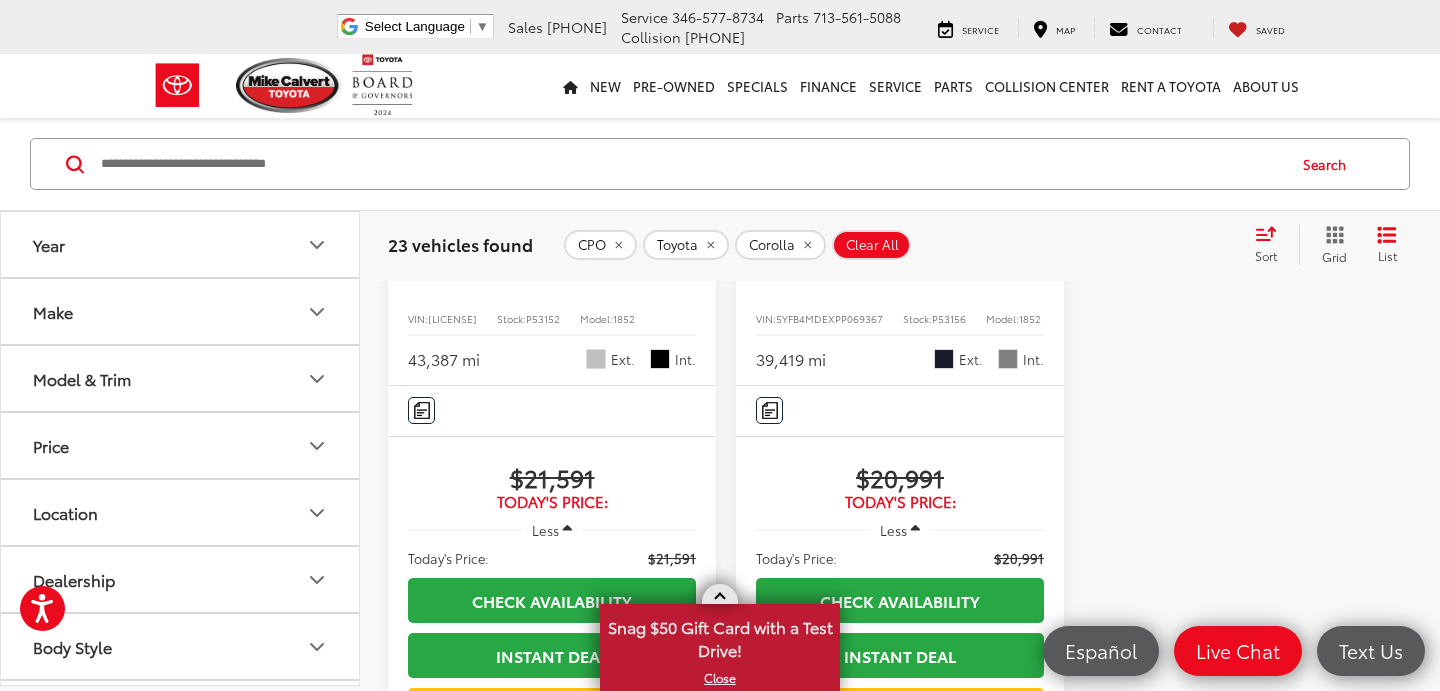 click at bounding box center (720, 594) 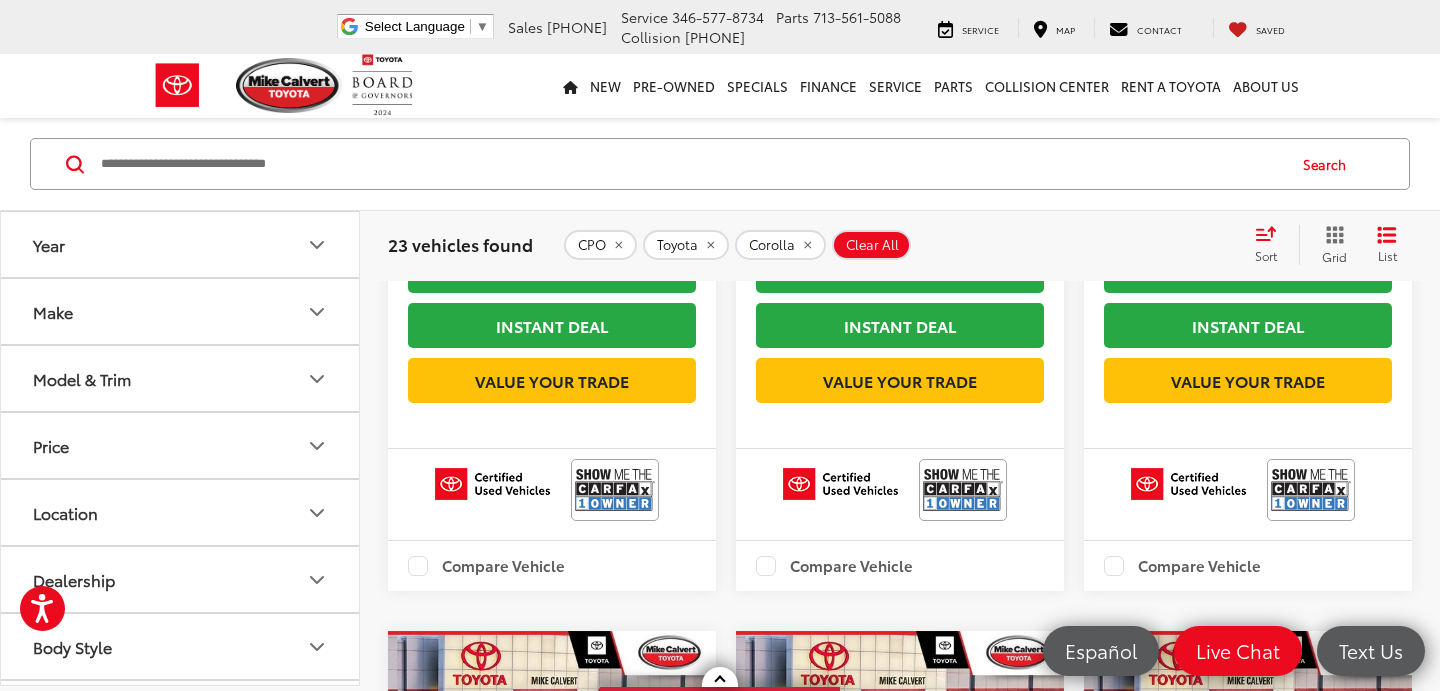 scroll, scrollTop: 0, scrollLeft: 0, axis: both 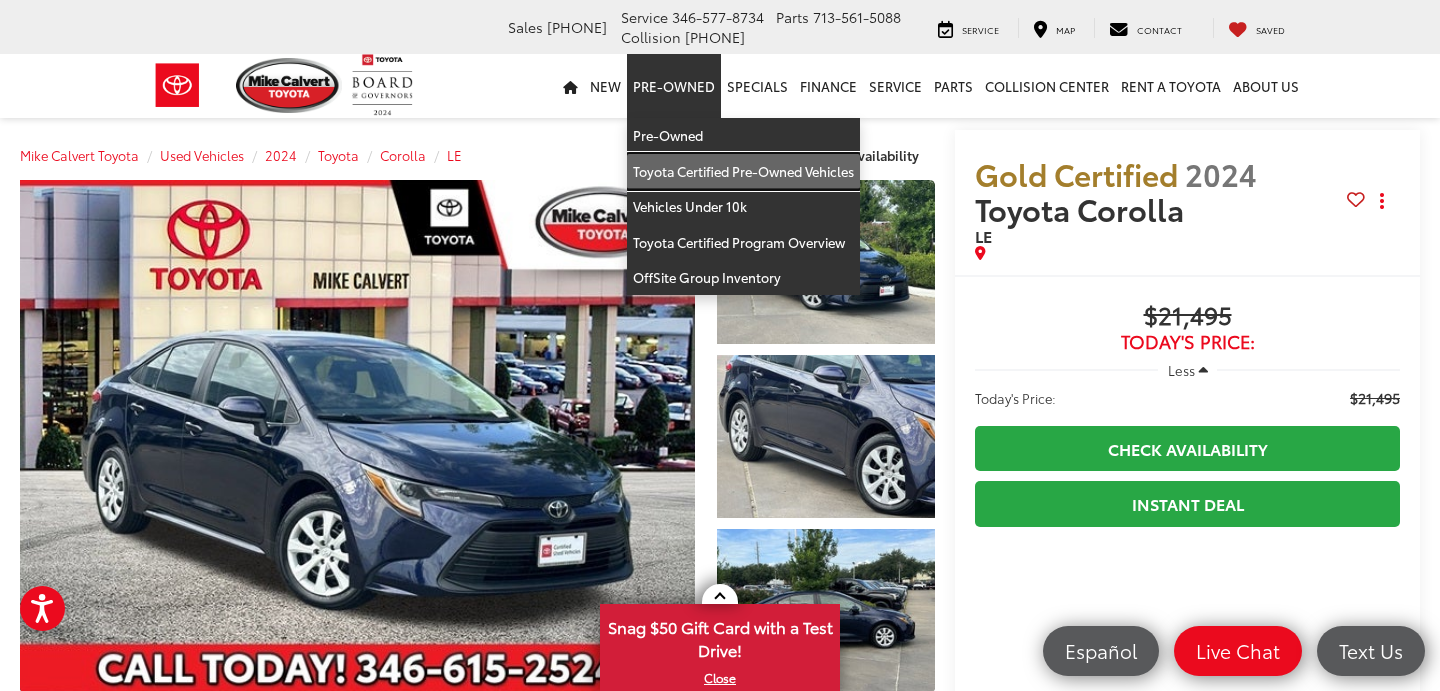 click on "Toyota Certified Pre-Owned Vehicles" at bounding box center [743, 172] 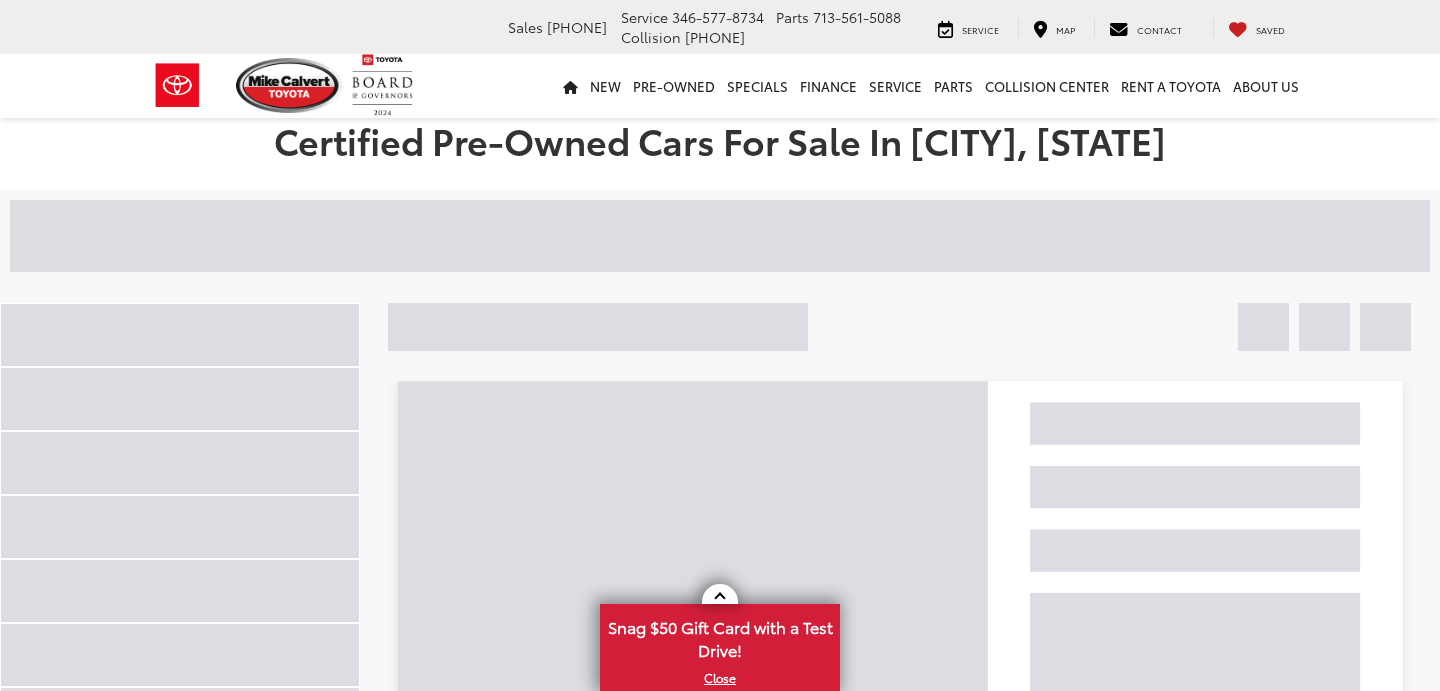scroll, scrollTop: 0, scrollLeft: 0, axis: both 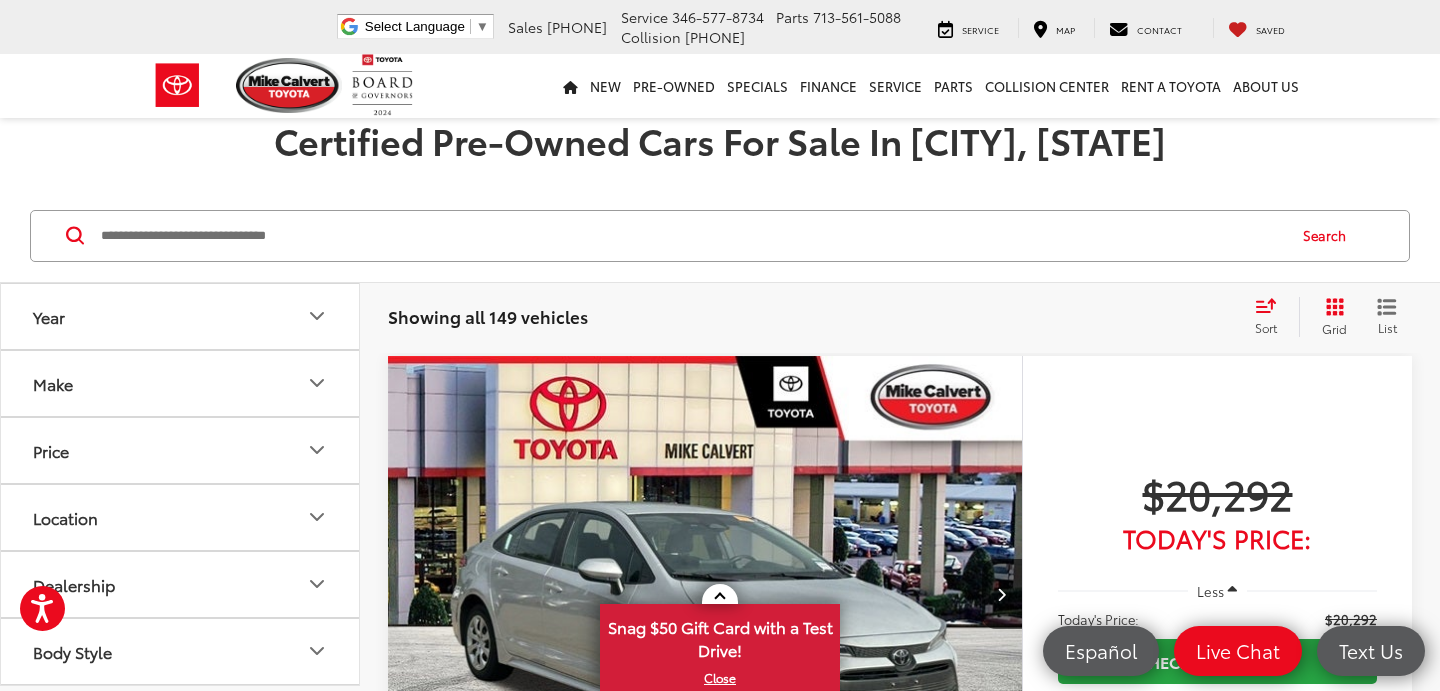 click on "Make" at bounding box center [181, 383] 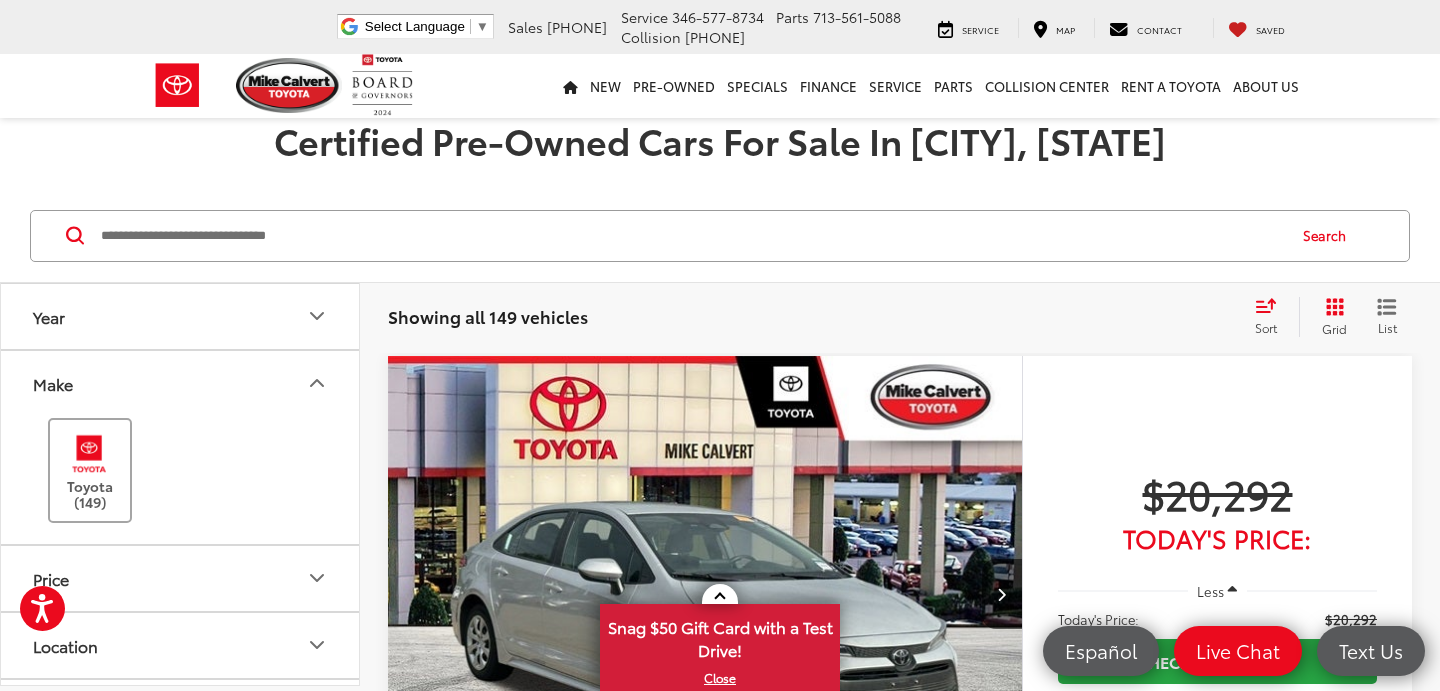 click at bounding box center [89, 453] 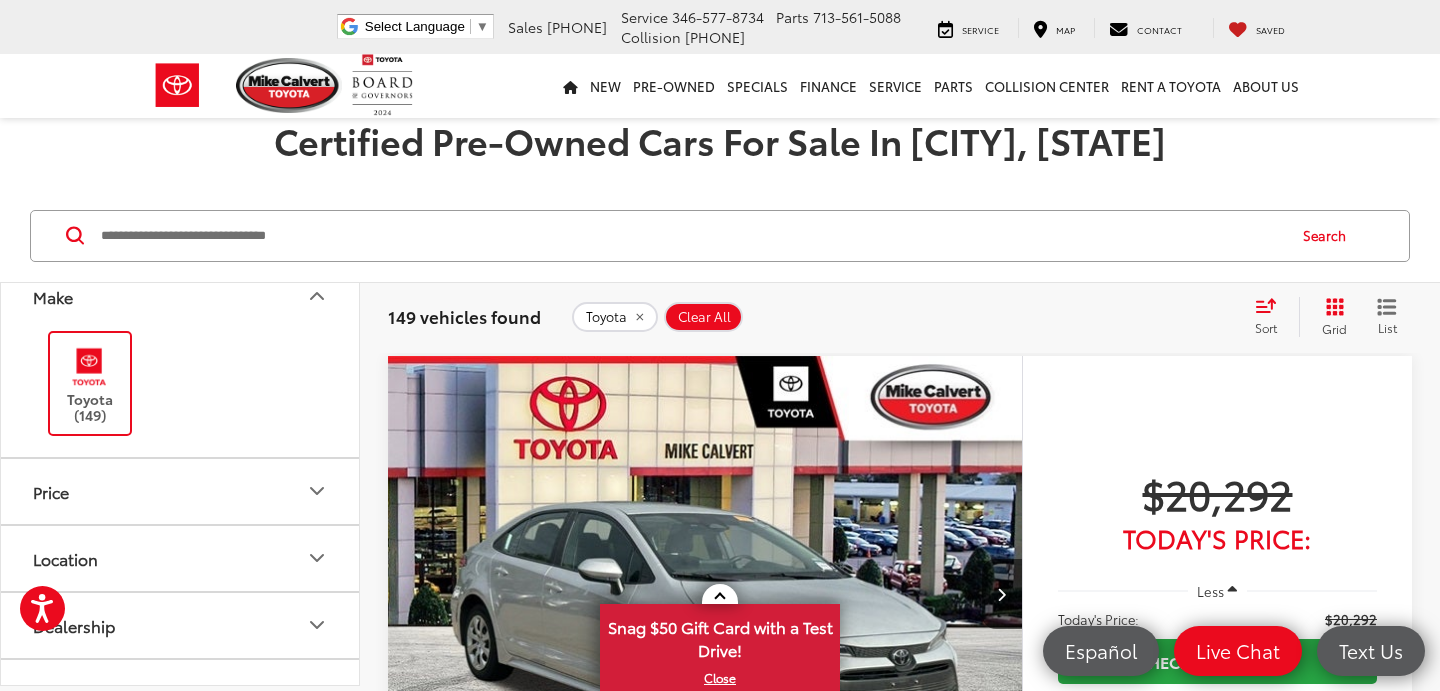 scroll, scrollTop: 0, scrollLeft: 0, axis: both 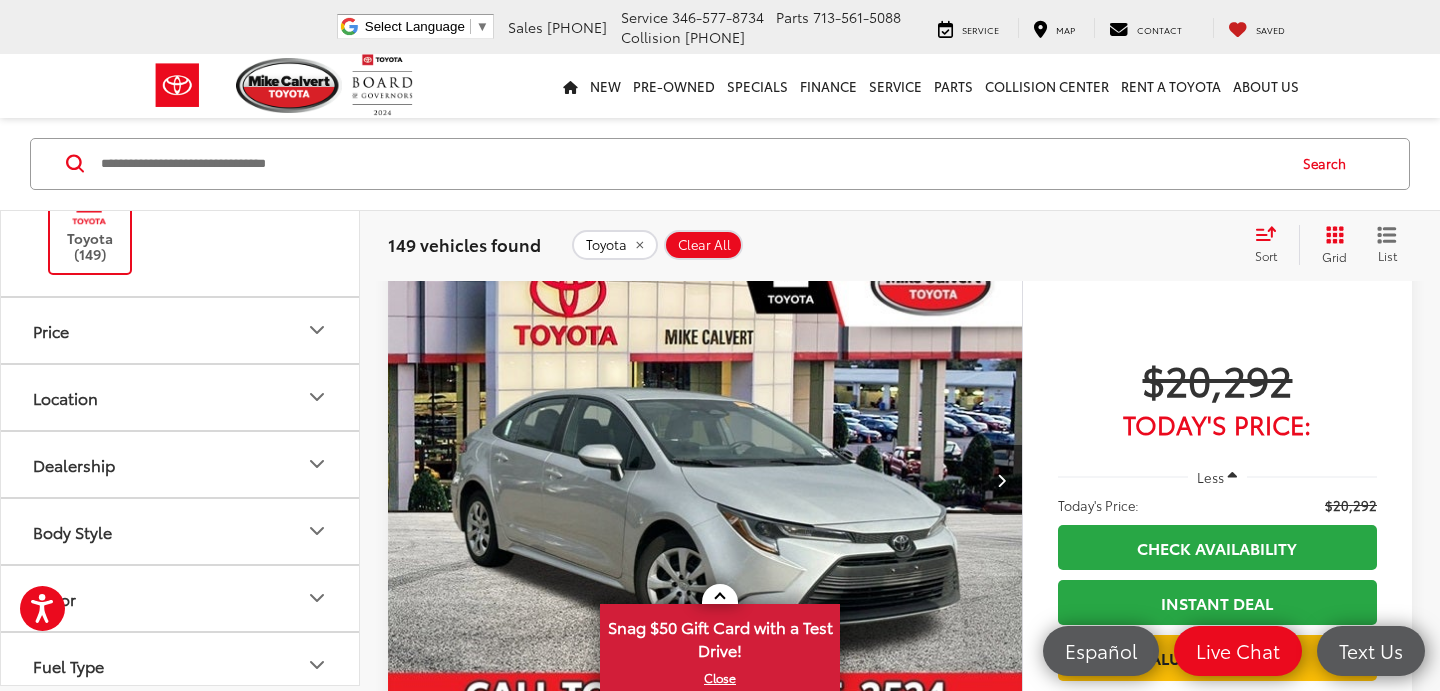 click 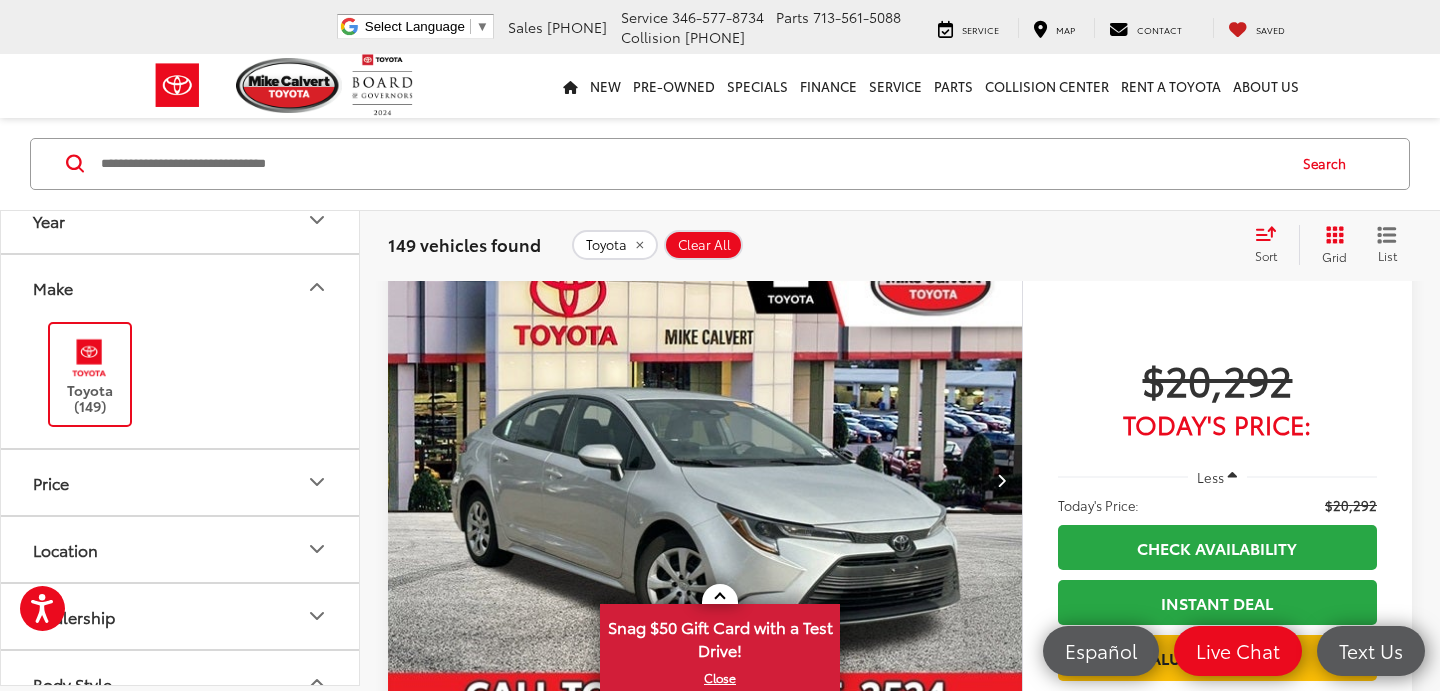 scroll, scrollTop: 0, scrollLeft: 0, axis: both 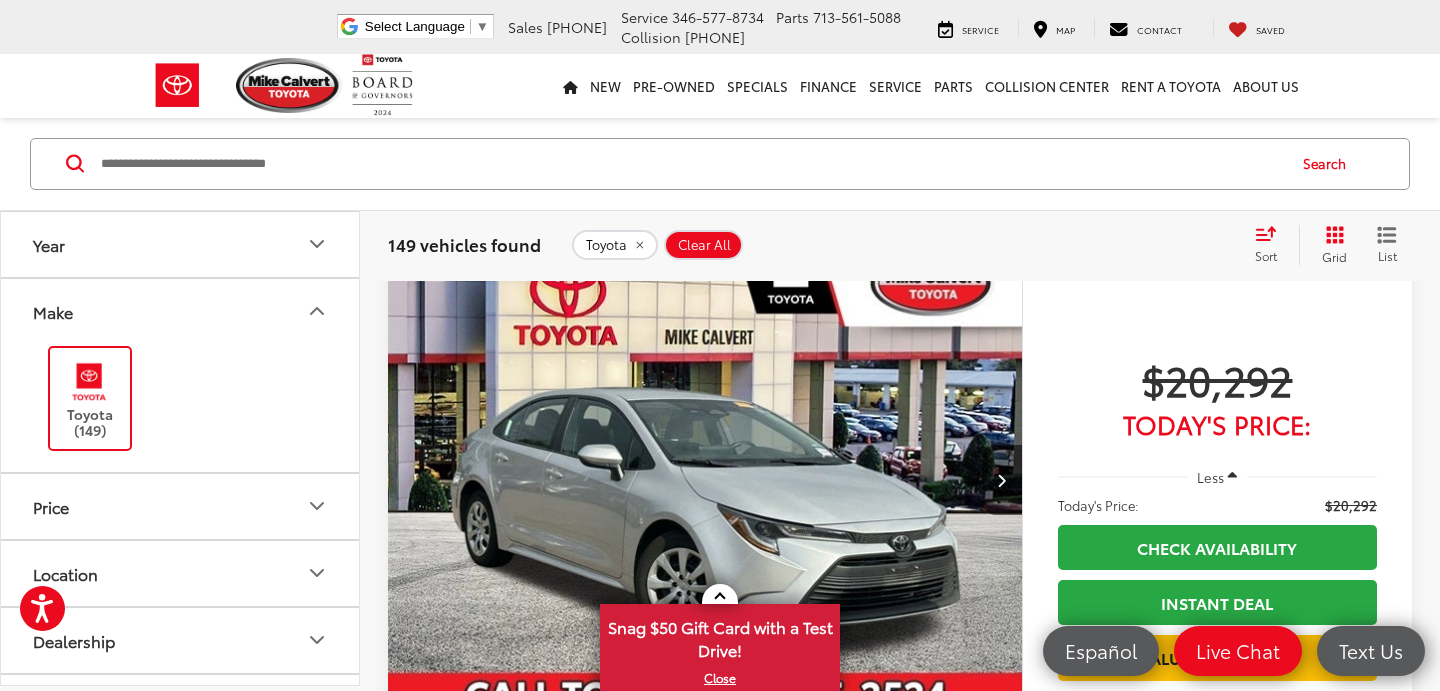 click 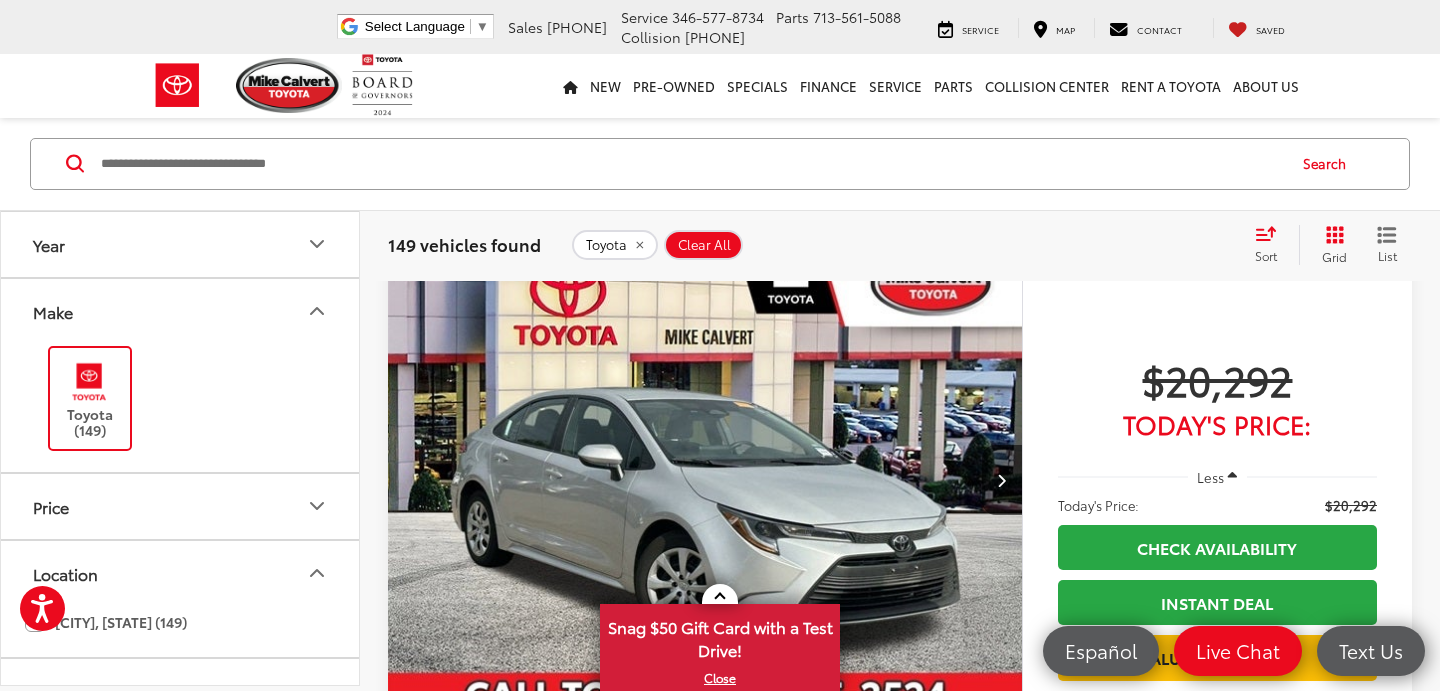click on "[CITY], [STATE] (149)" 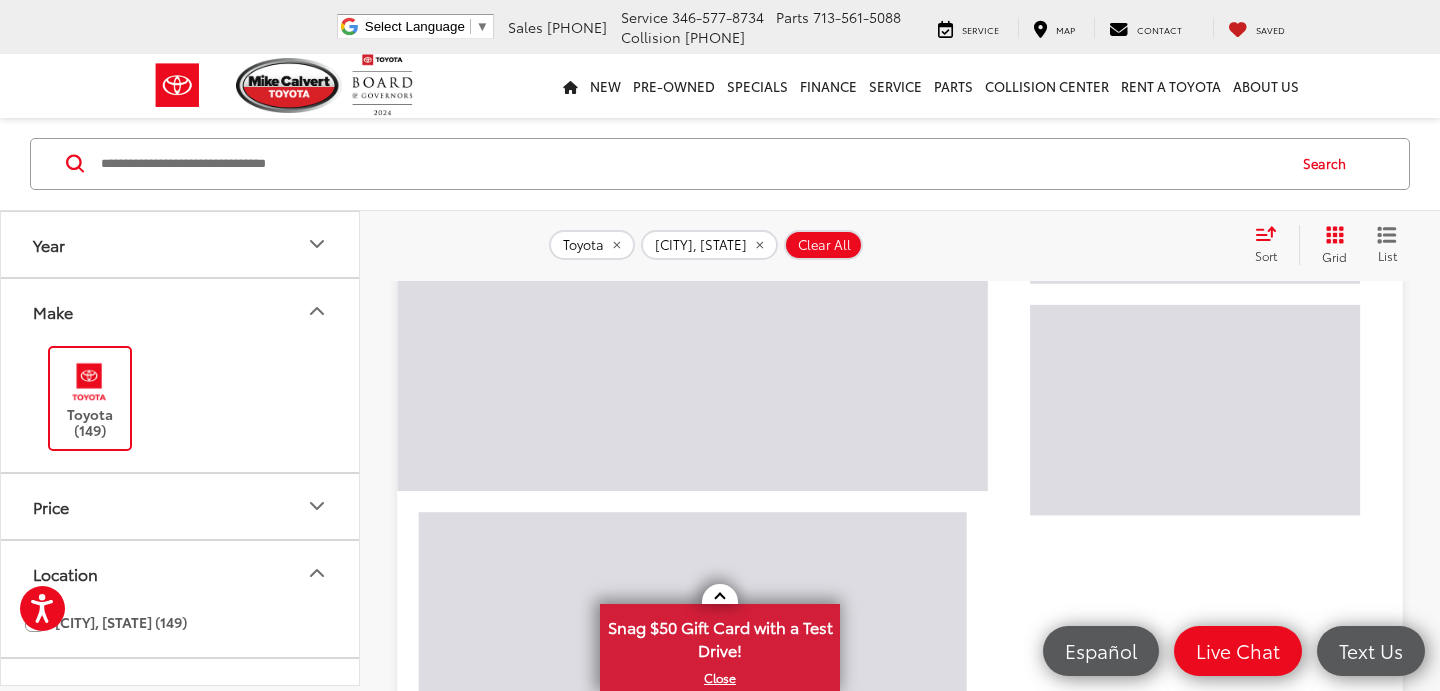 scroll, scrollTop: 272, scrollLeft: 0, axis: vertical 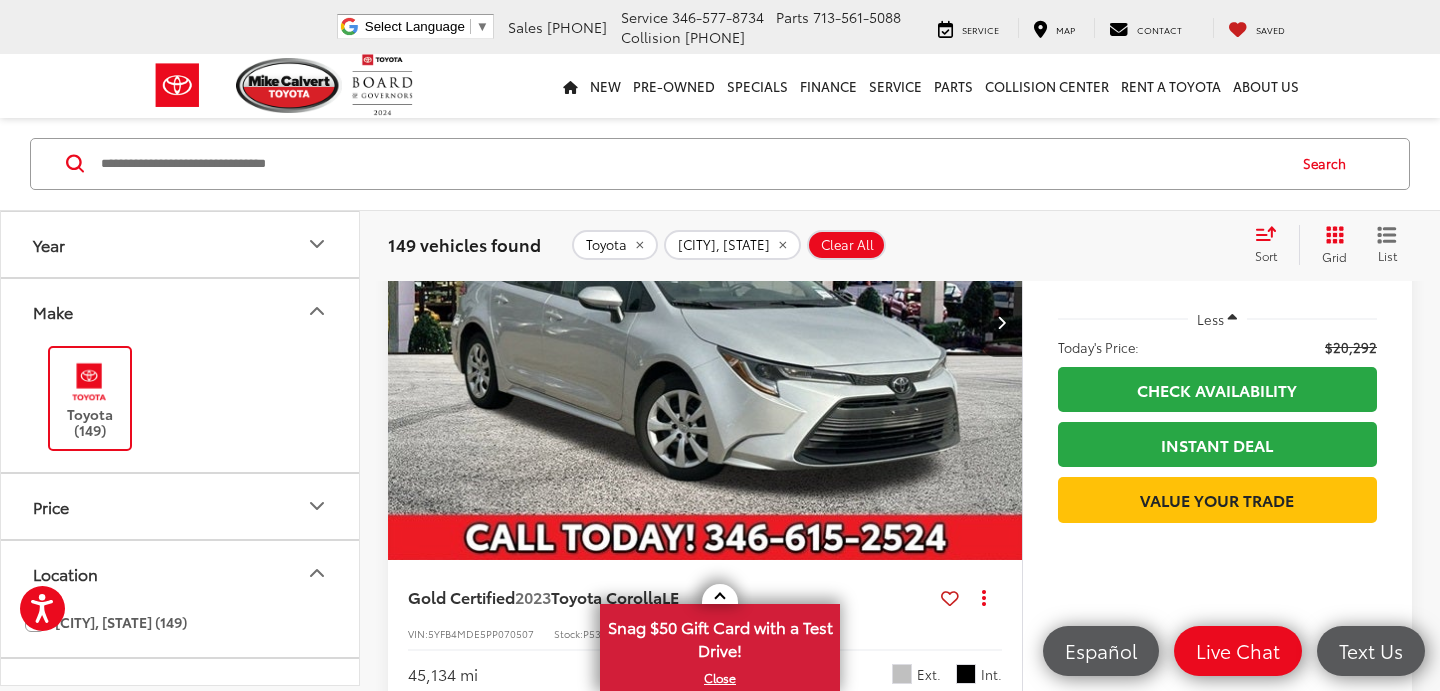 click on "[CITY], [STATE] (149)" 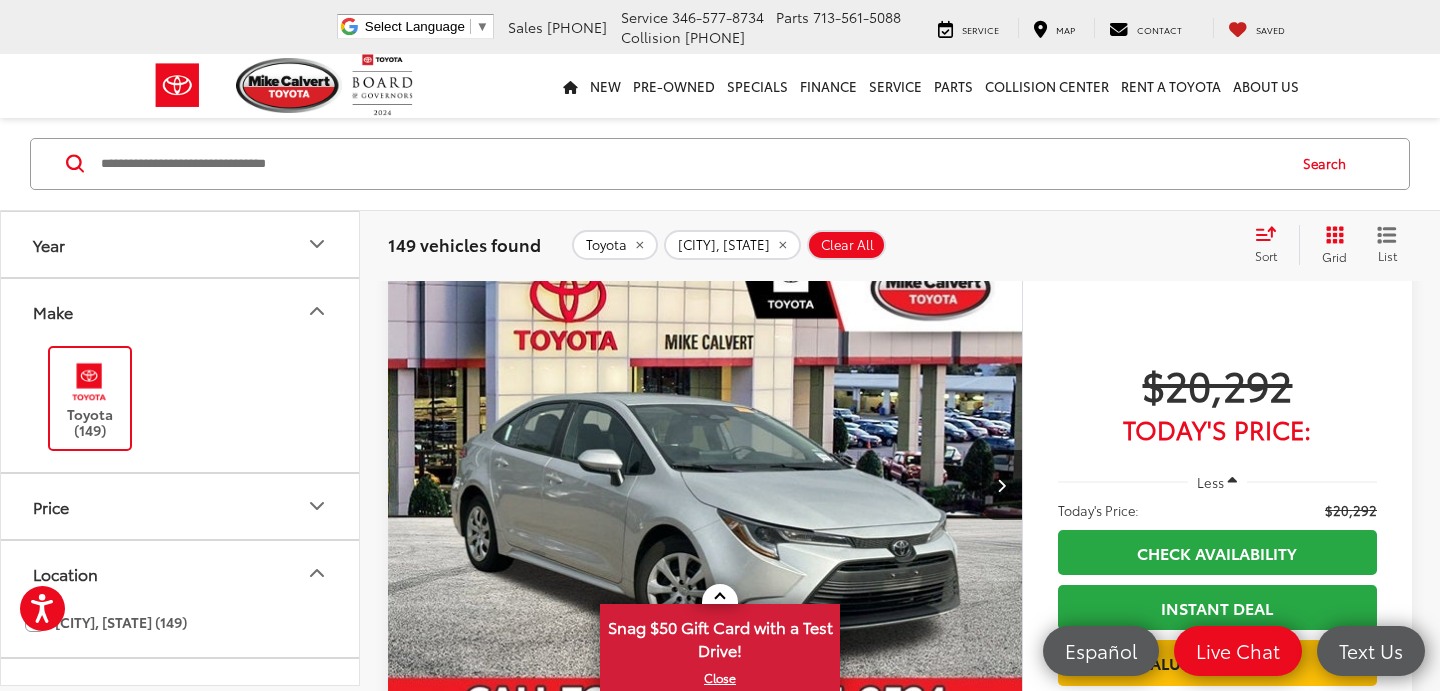 scroll, scrollTop: 72, scrollLeft: 0, axis: vertical 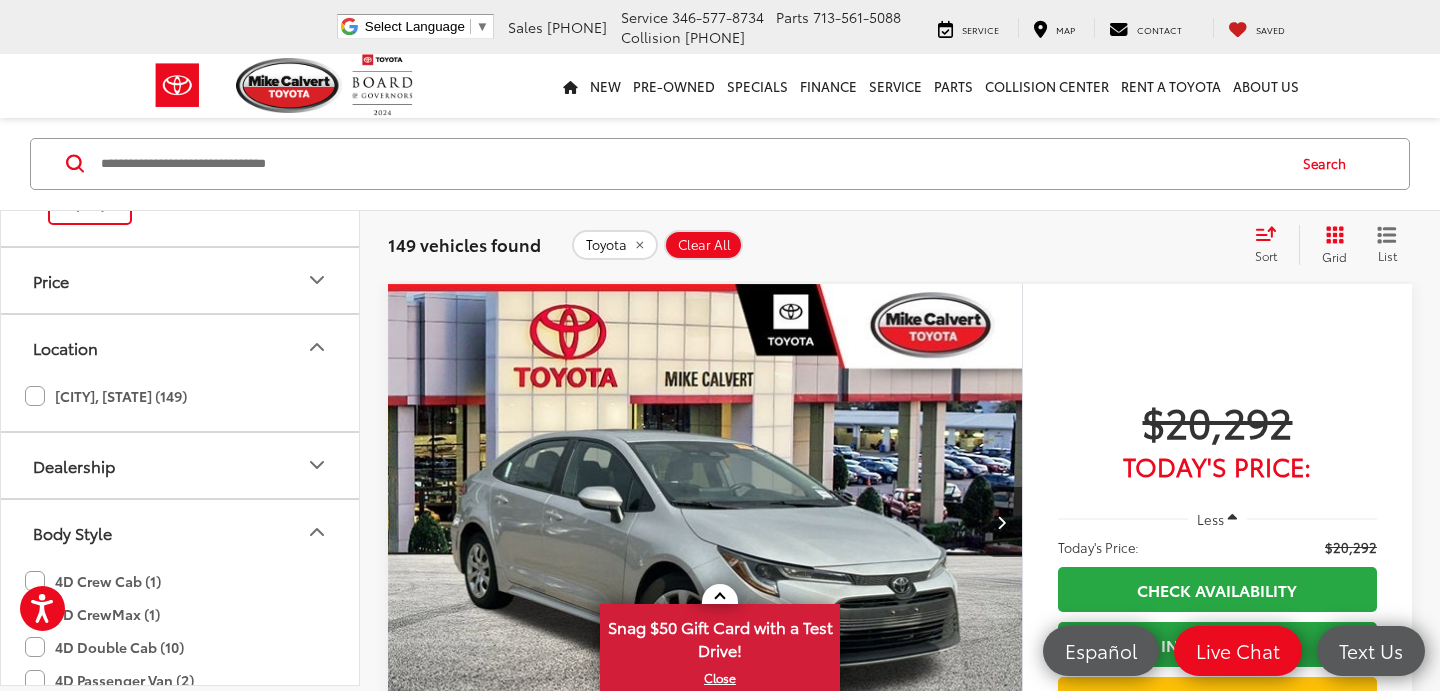 click on "[CITY], [STATE] (149)" 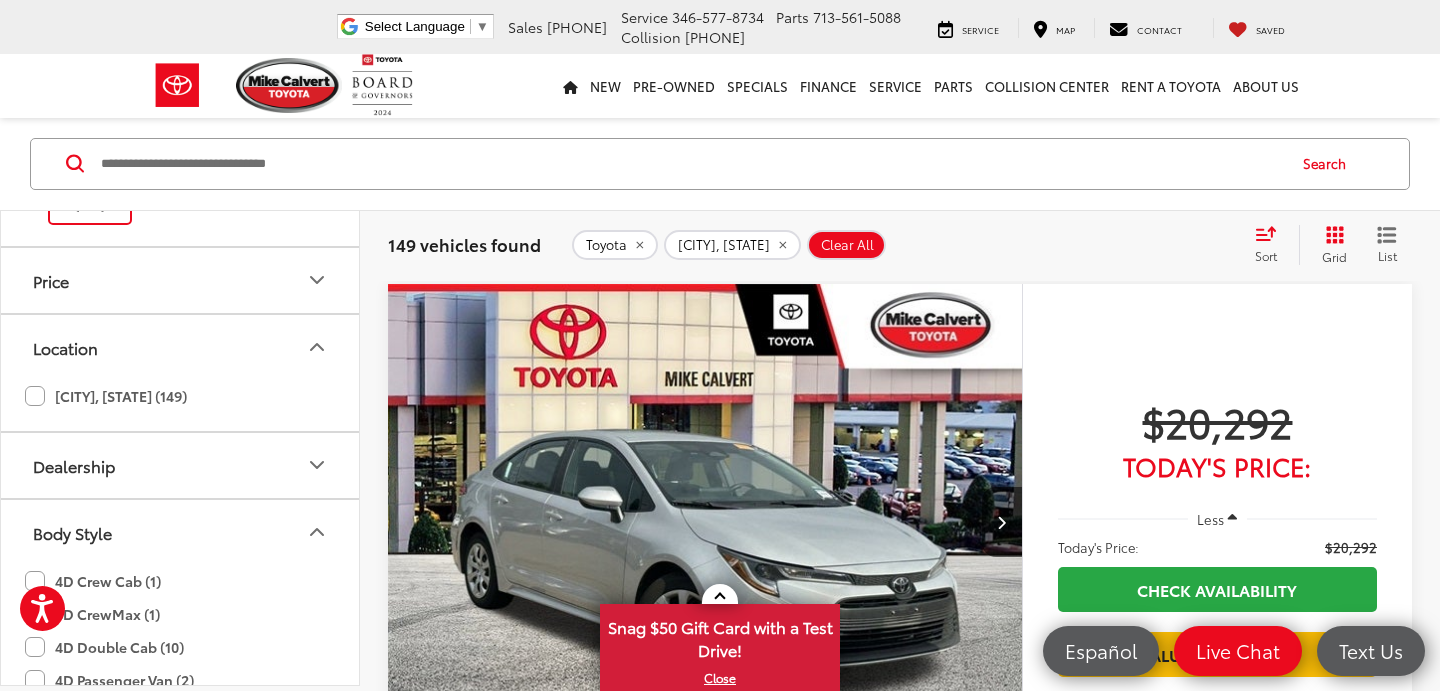 click 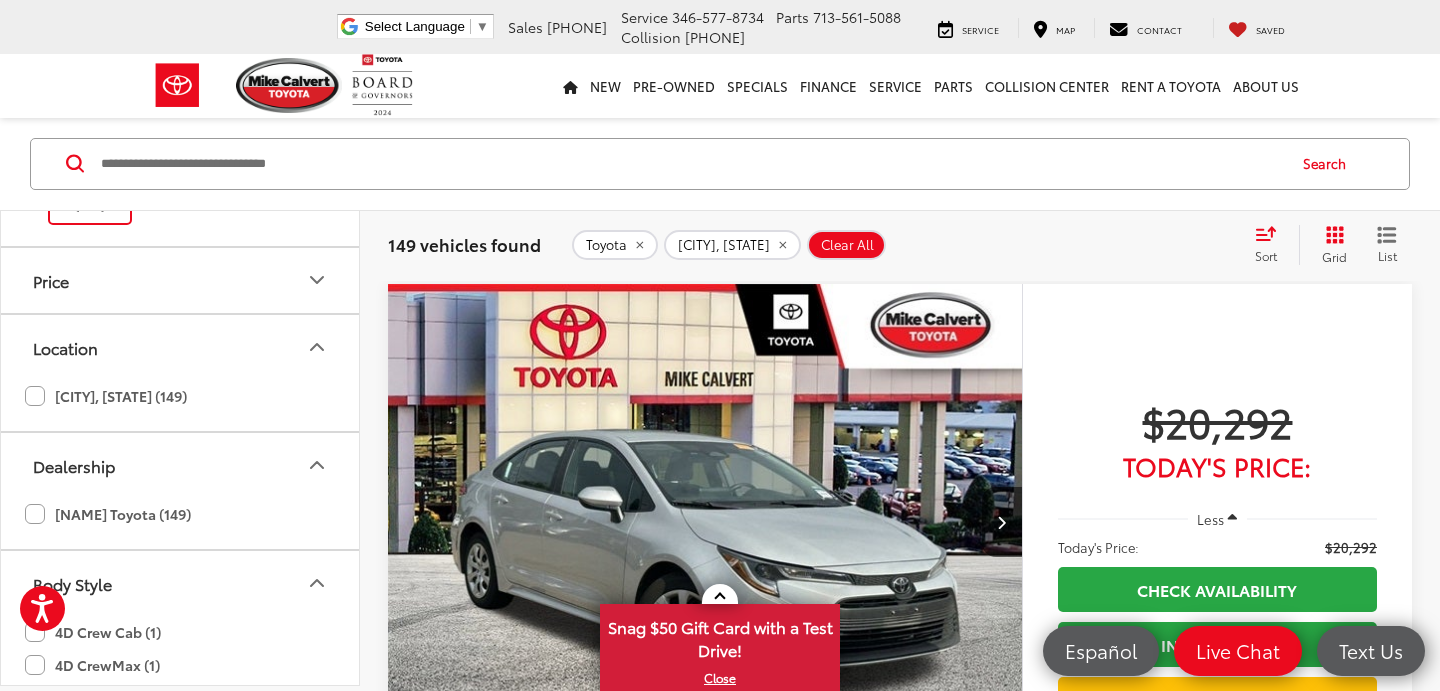 click on "[NAME] Toyota (149)" 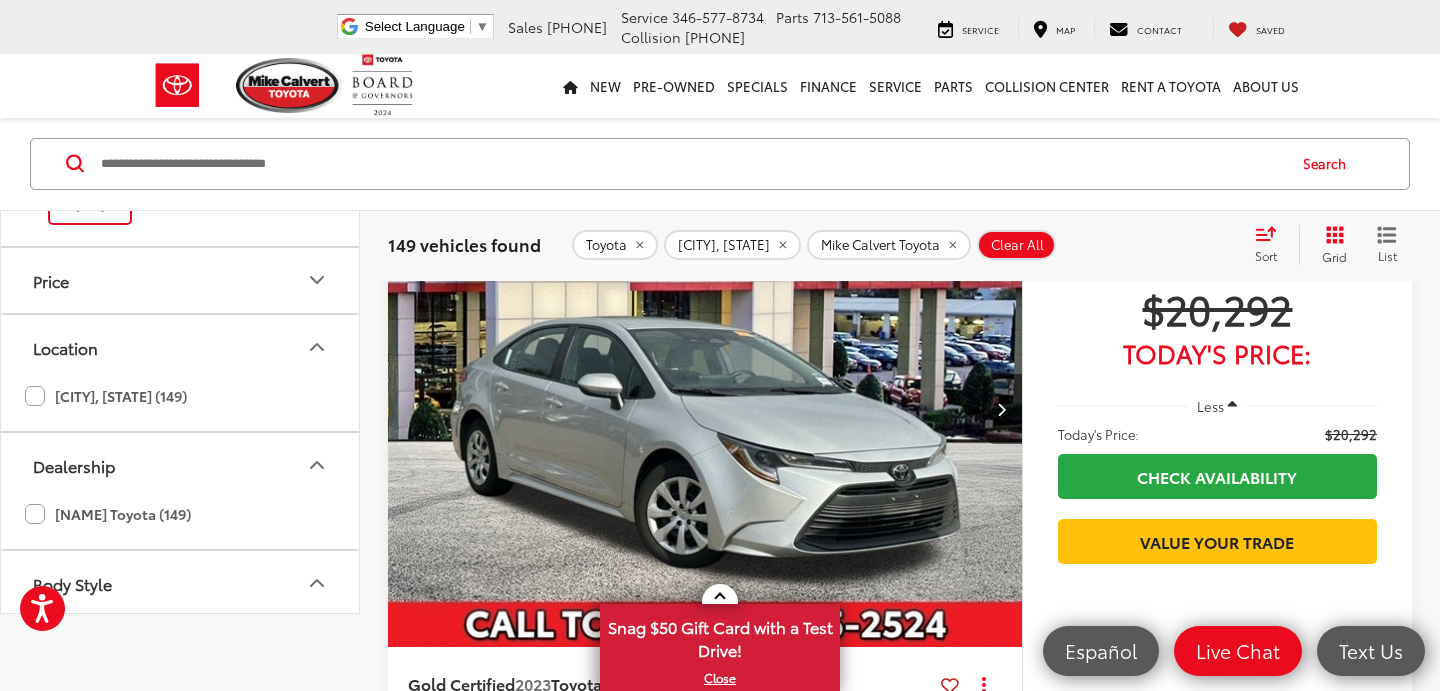 scroll, scrollTop: 0, scrollLeft: 0, axis: both 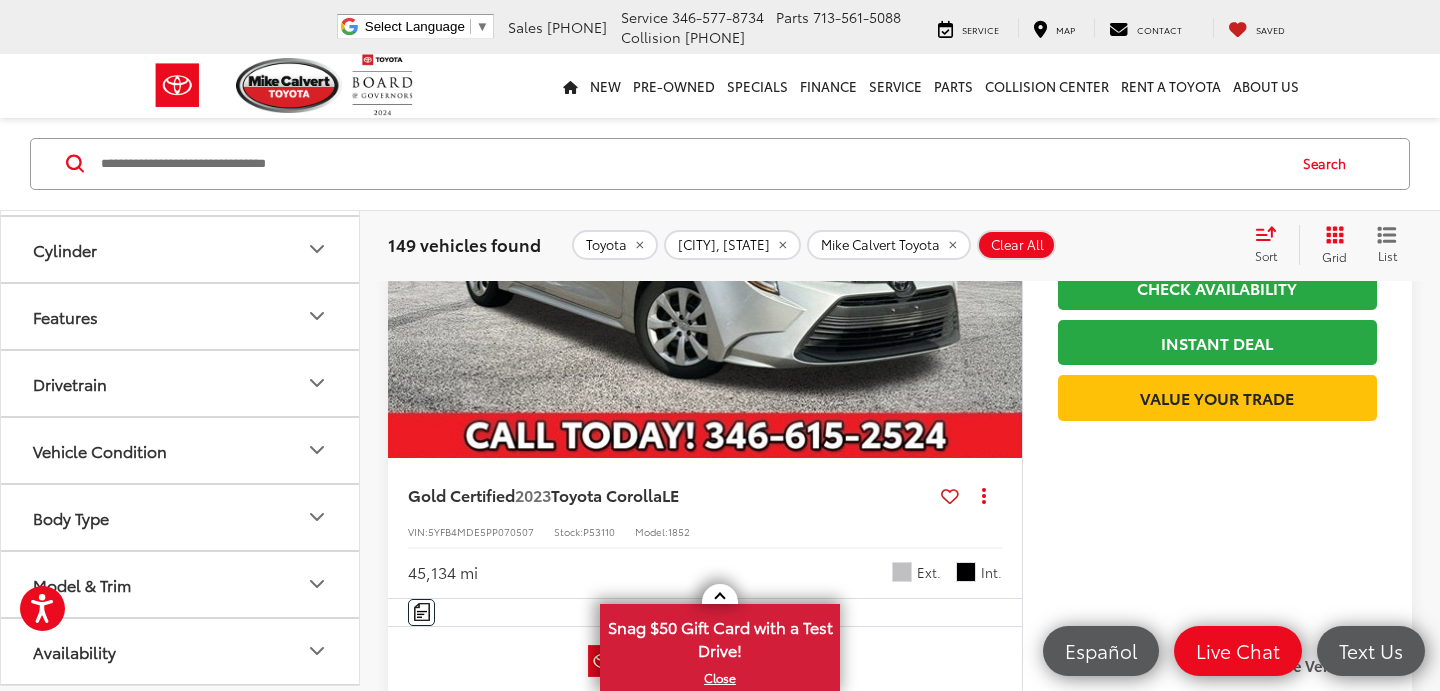 click on "Model & Trim" at bounding box center (181, 584) 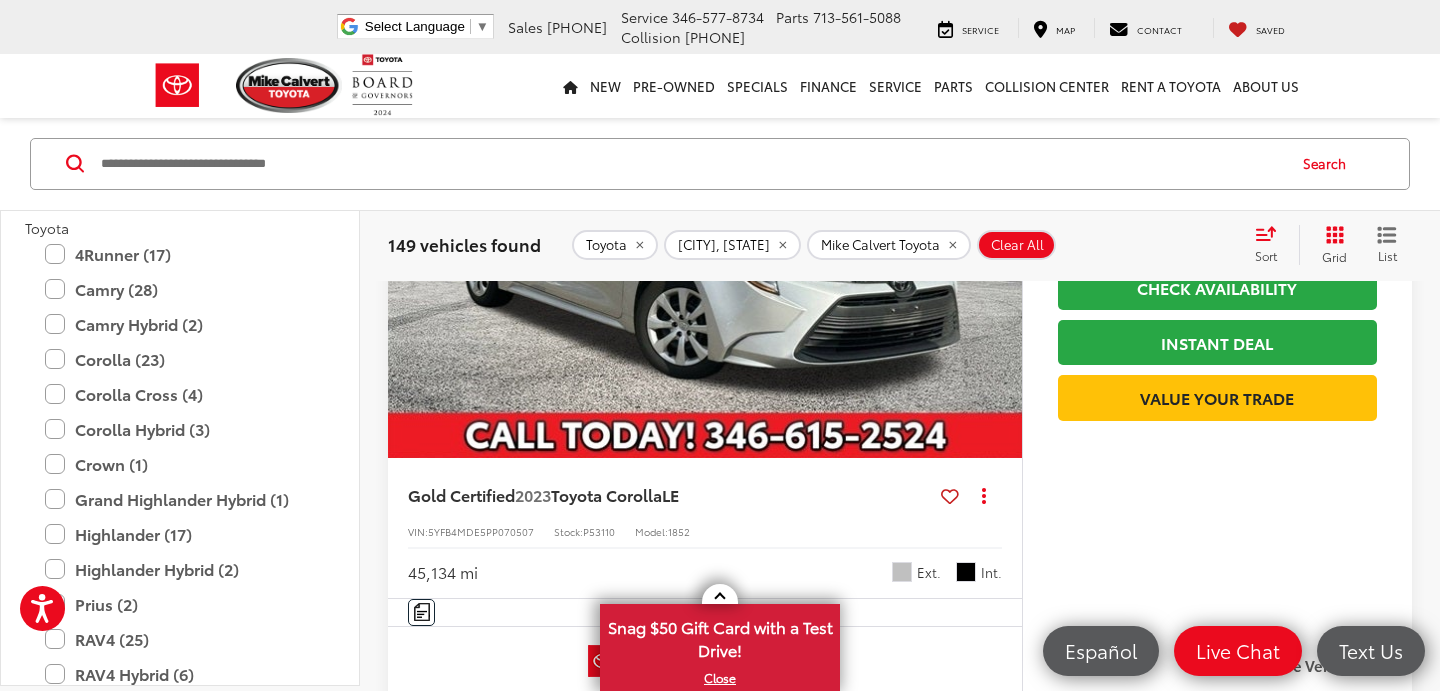 scroll, scrollTop: 1427, scrollLeft: 0, axis: vertical 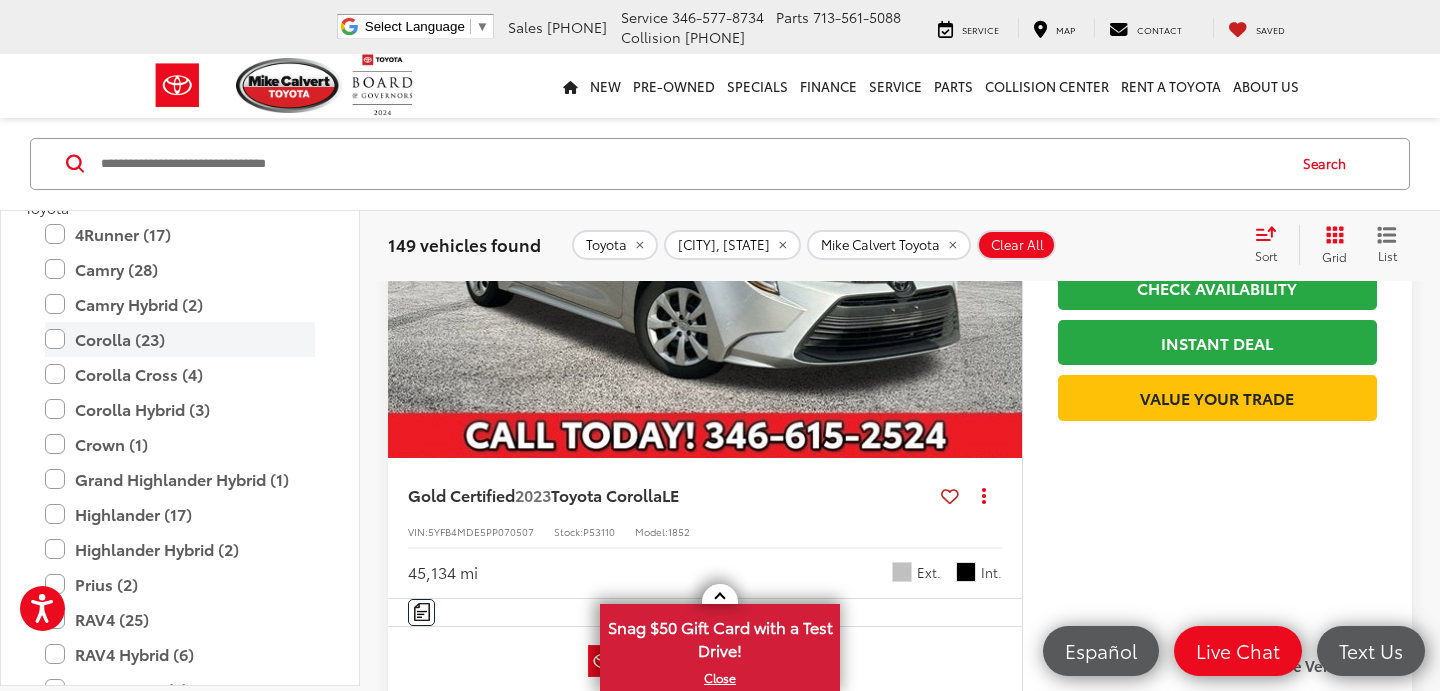 click on "Corolla (23)" at bounding box center [180, 339] 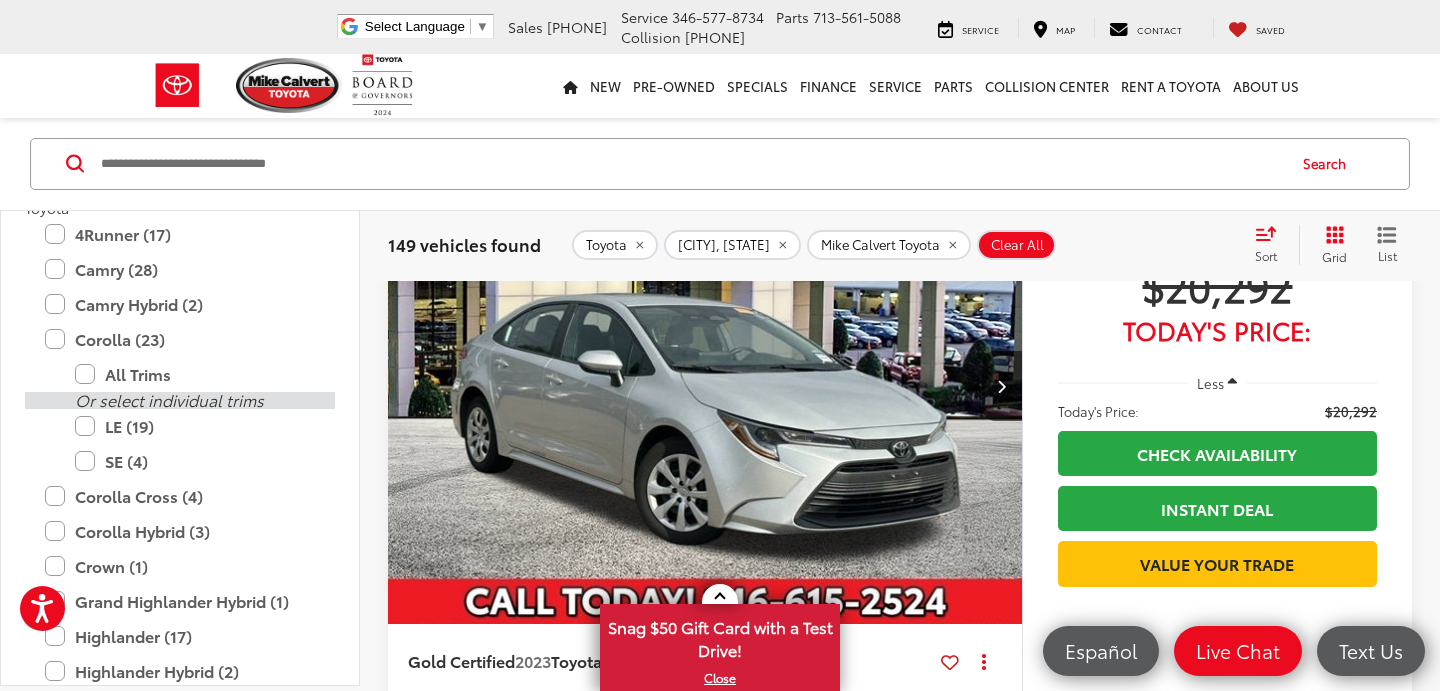 scroll, scrollTop: 72, scrollLeft: 0, axis: vertical 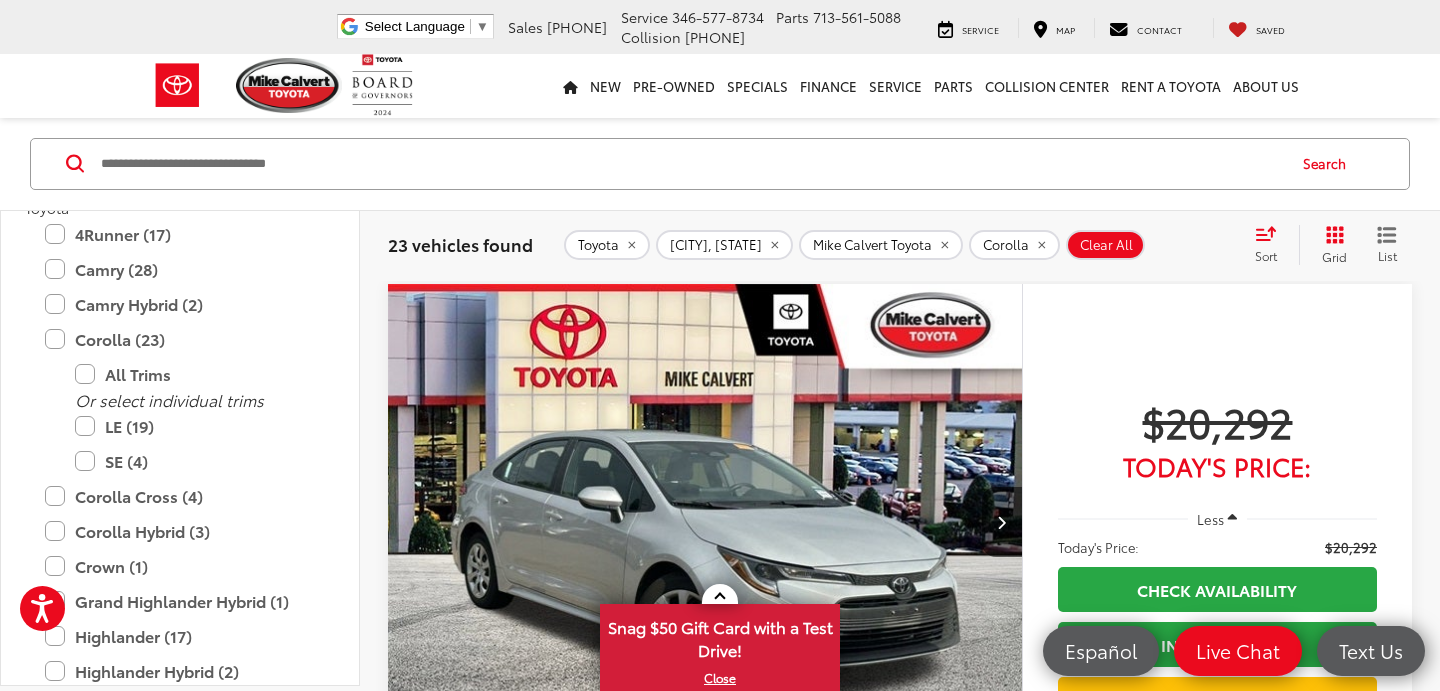 click 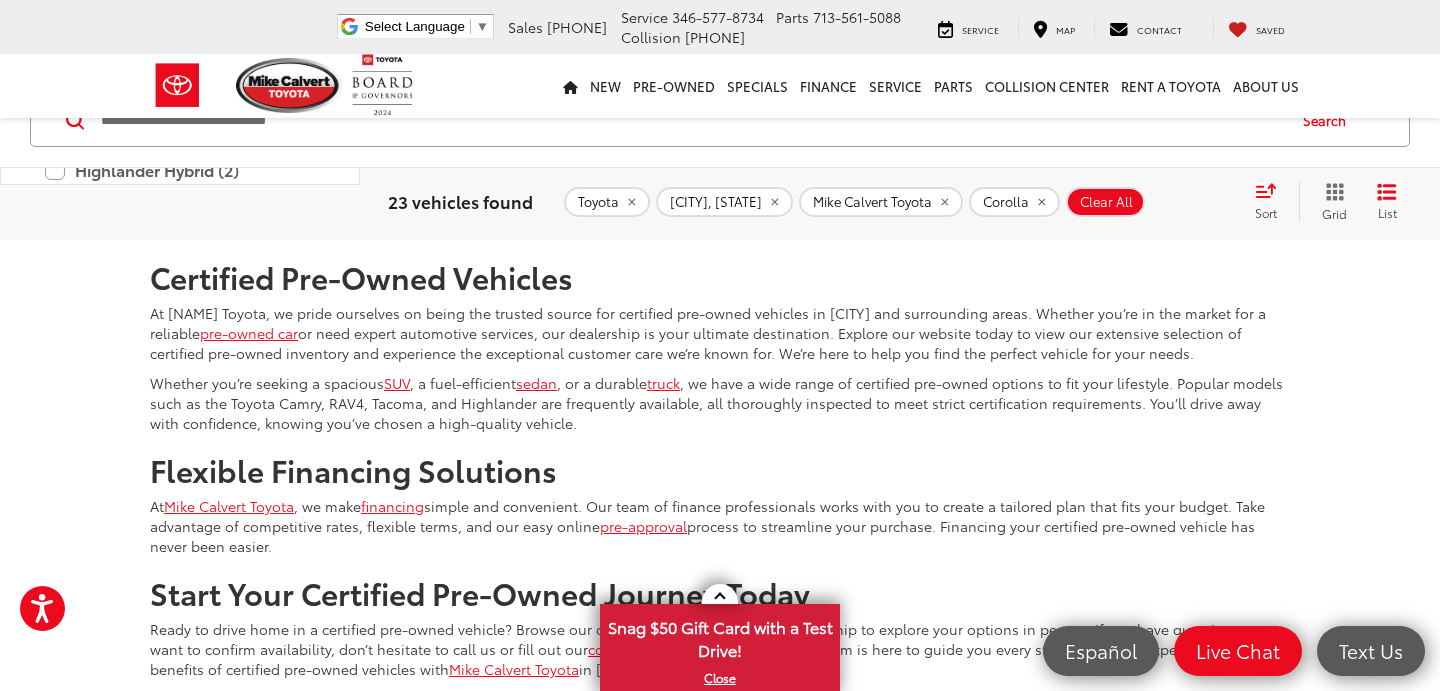 scroll, scrollTop: 4215, scrollLeft: 0, axis: vertical 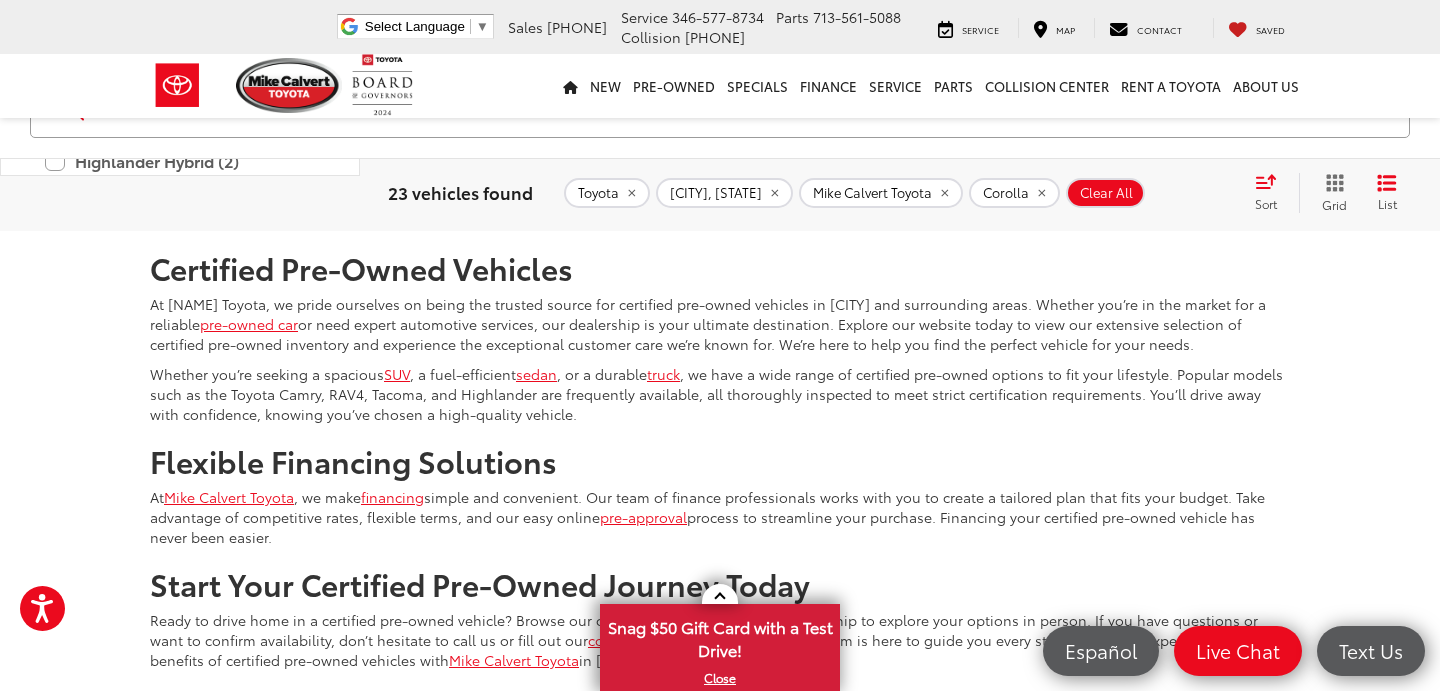 click on "2" at bounding box center (1144, 172) 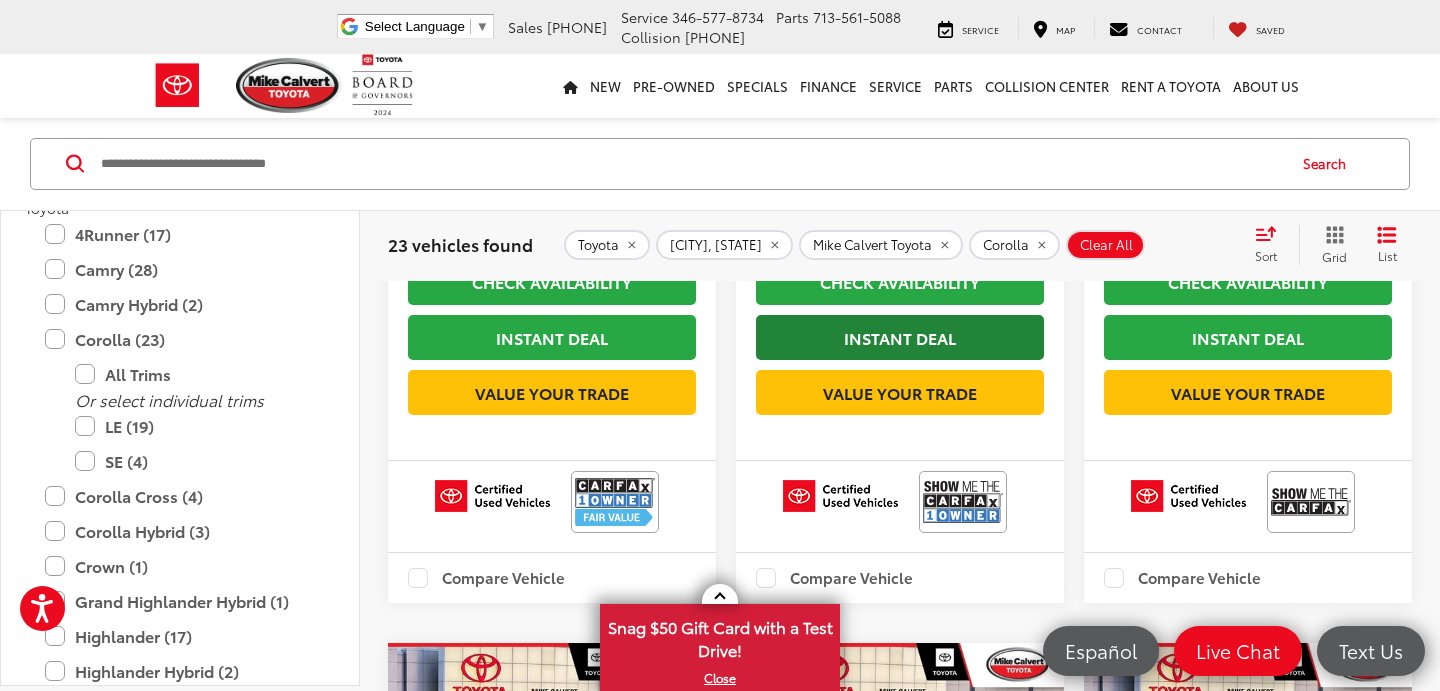 scroll, scrollTop: 1718, scrollLeft: 0, axis: vertical 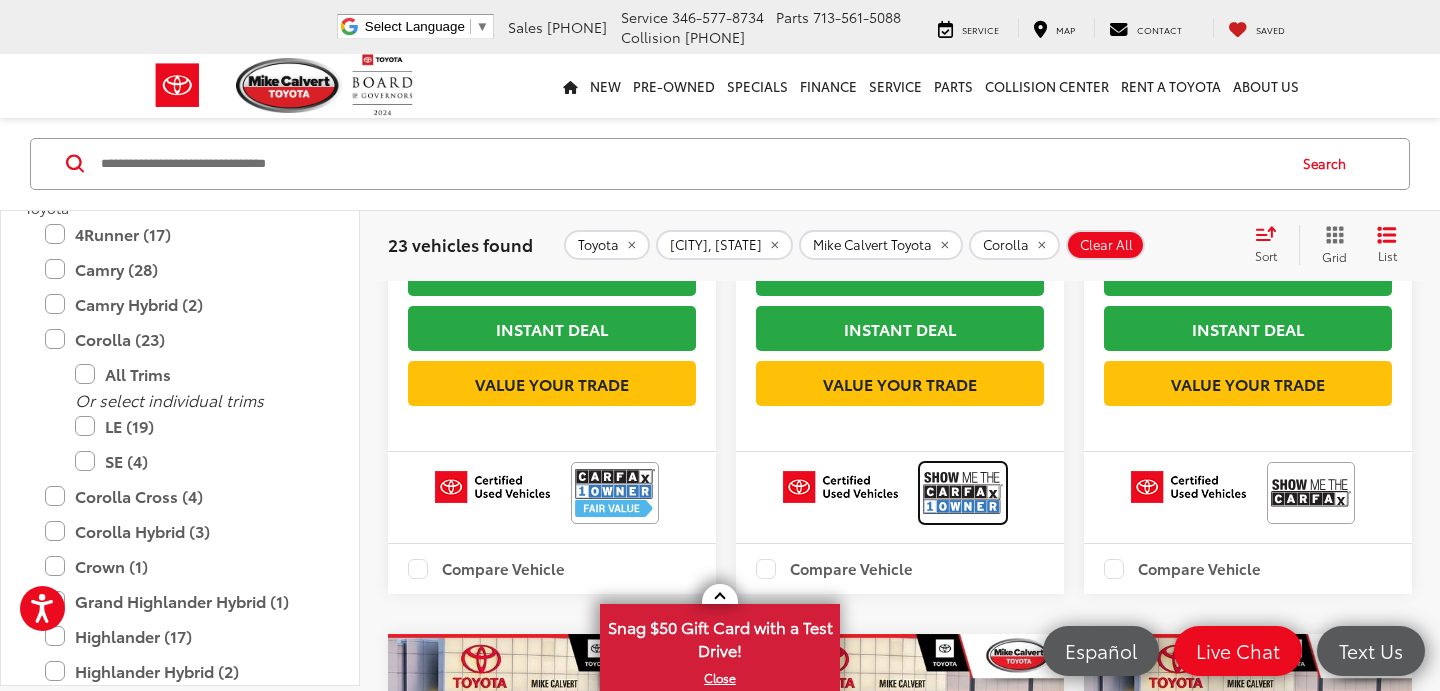 click at bounding box center [963, 492] 